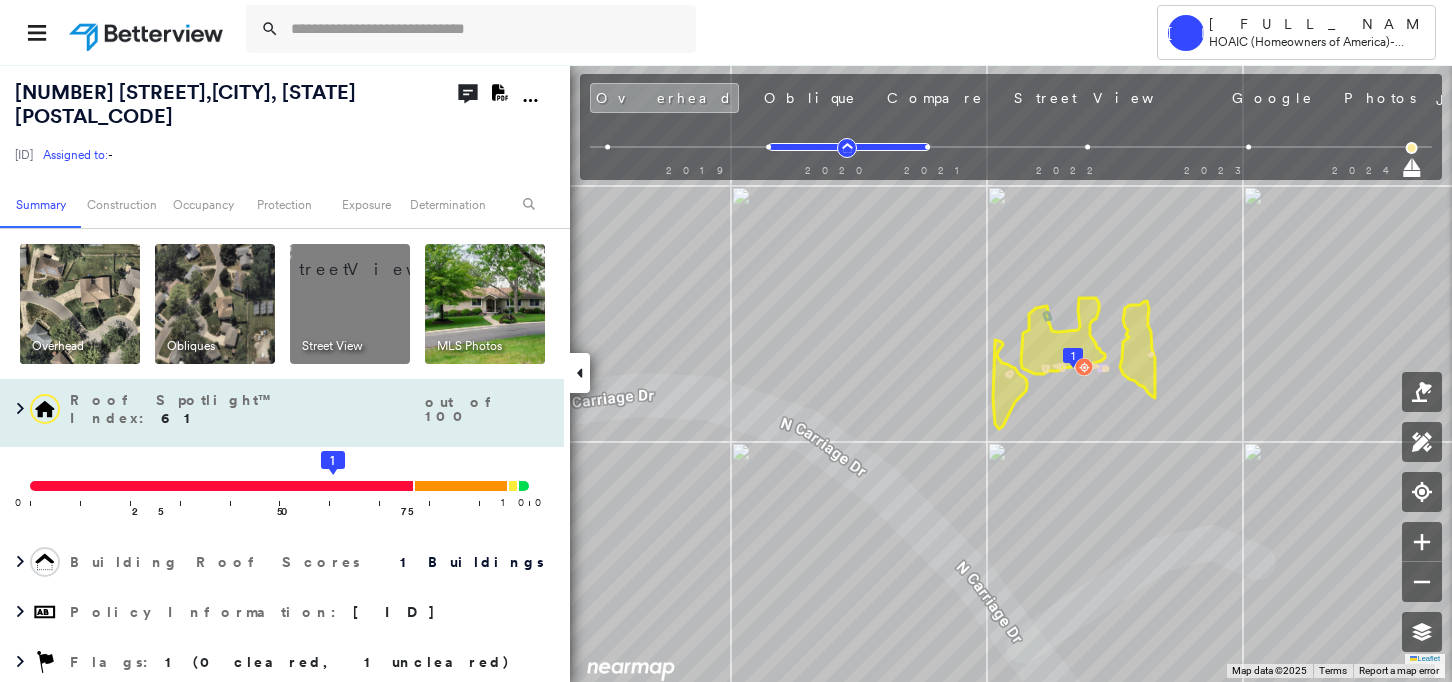 scroll, scrollTop: 0, scrollLeft: 0, axis: both 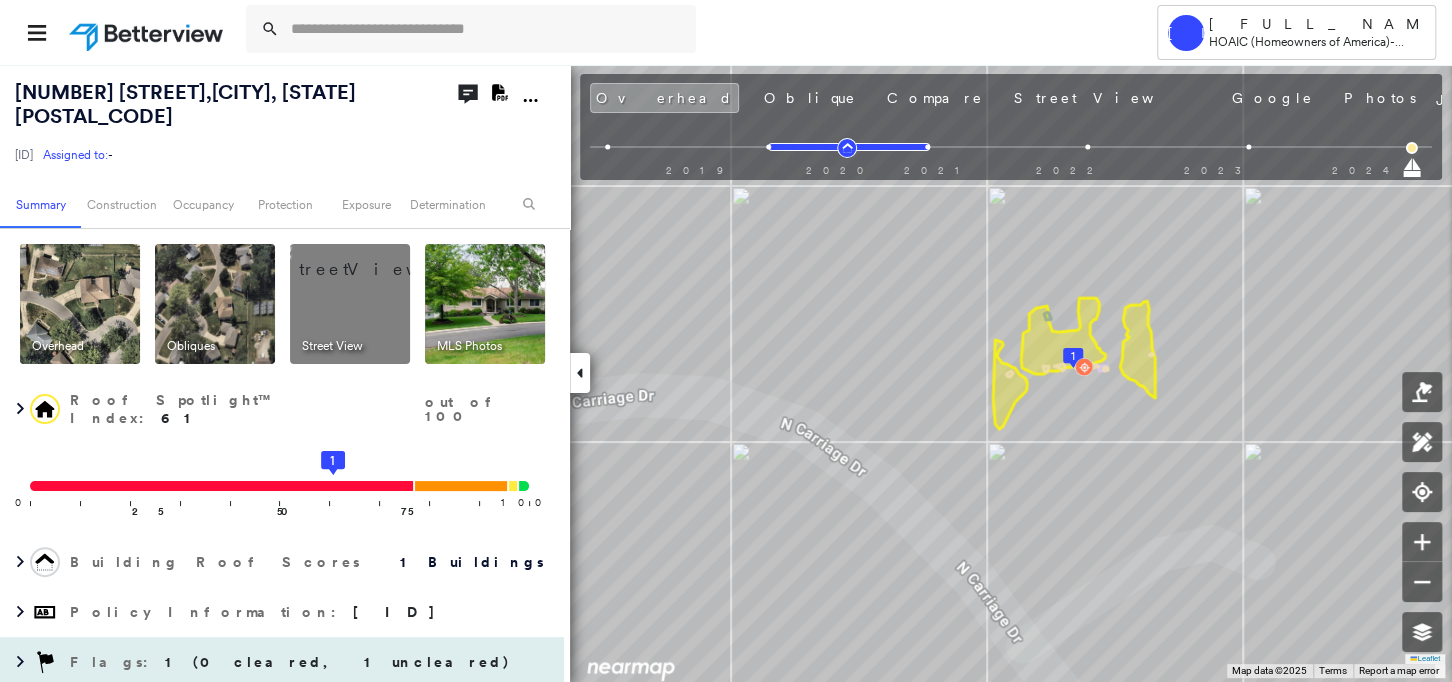 click on "1 (0 cleared, 1 uncleared)" at bounding box center (338, 662) 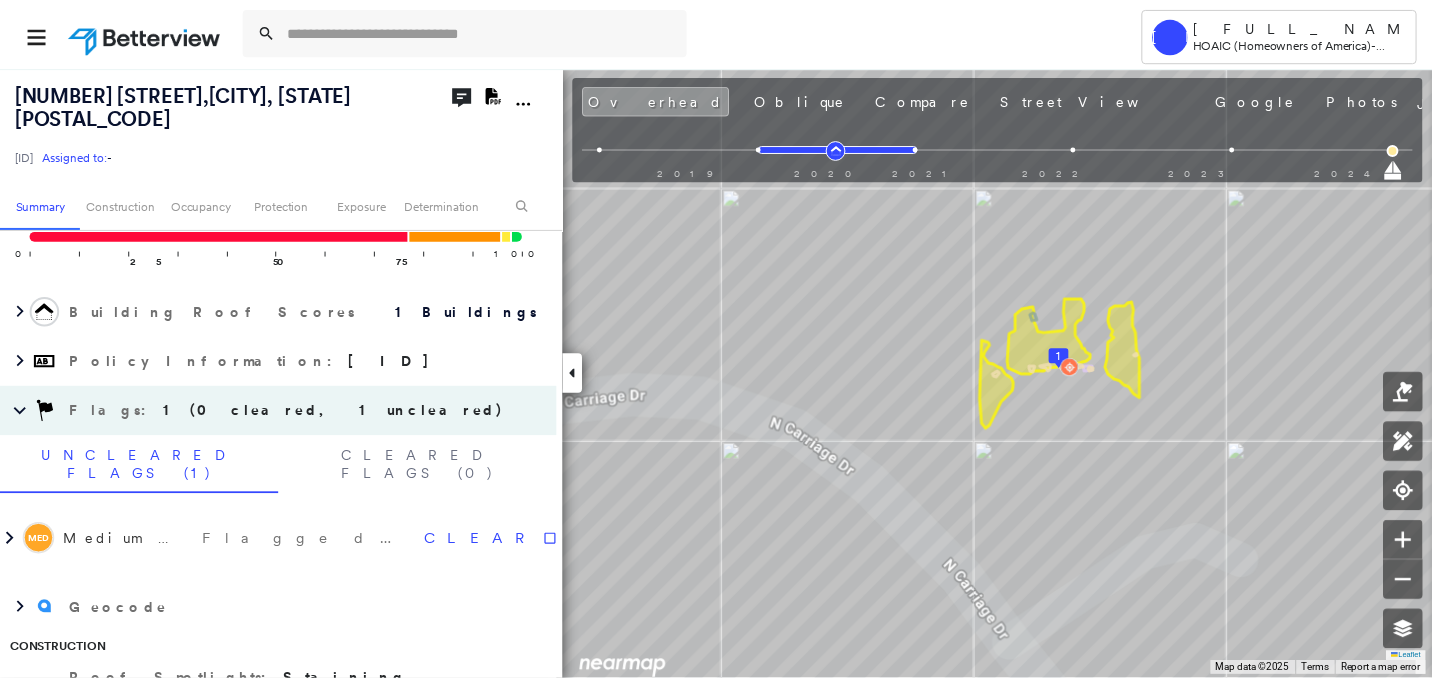scroll, scrollTop: 276, scrollLeft: 0, axis: vertical 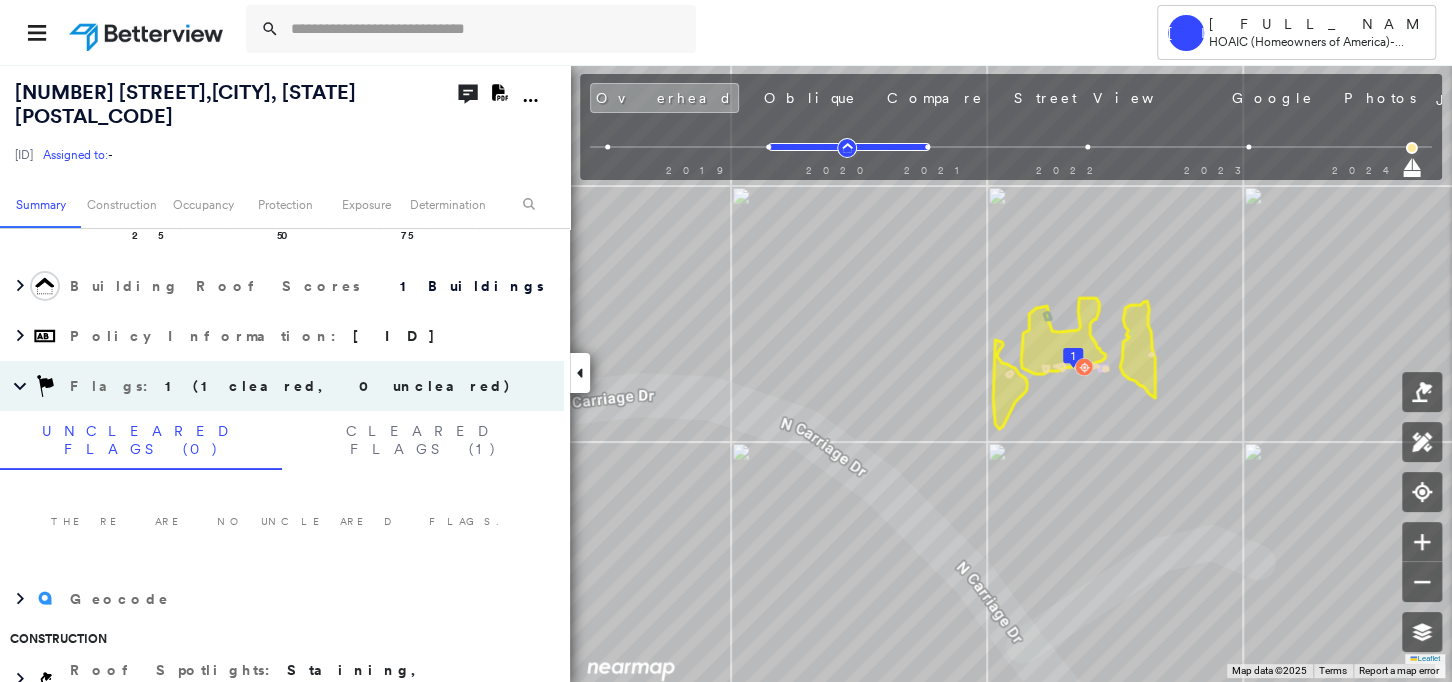 click at bounding box center (148, 32) 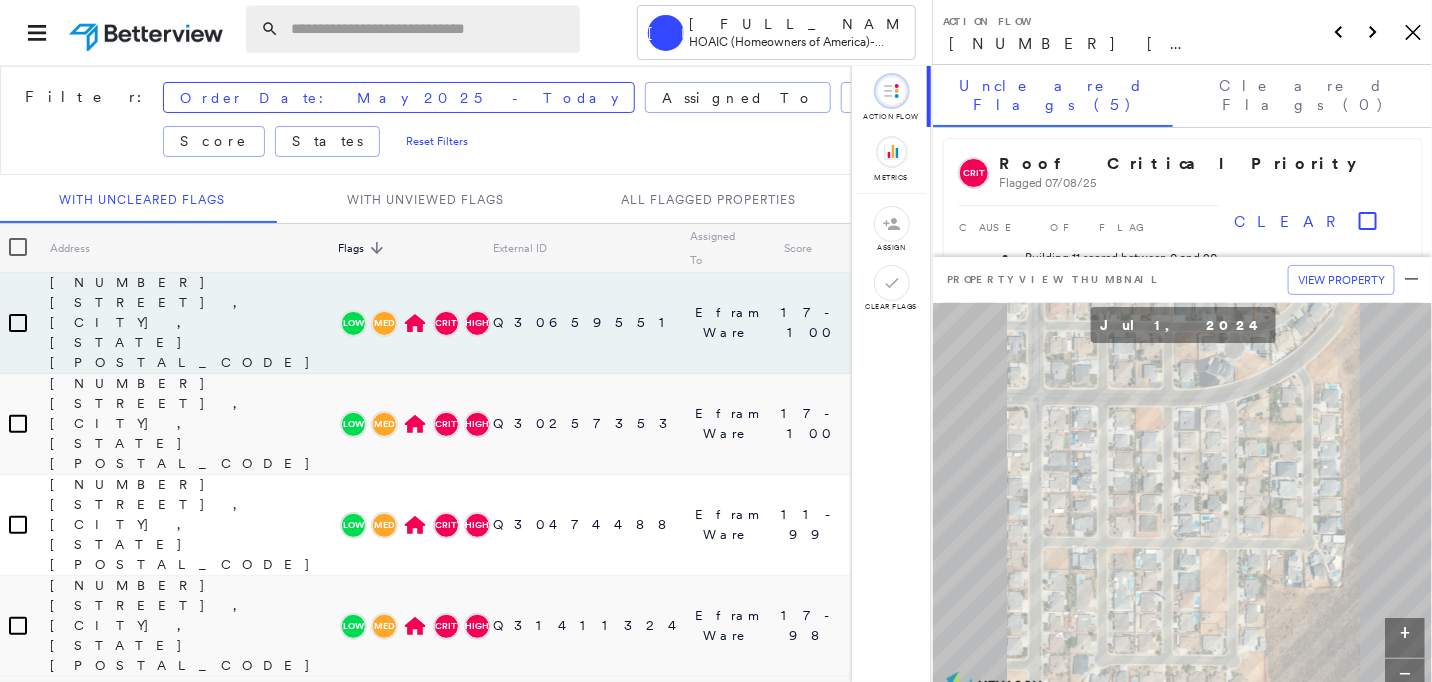 click at bounding box center [429, 29] 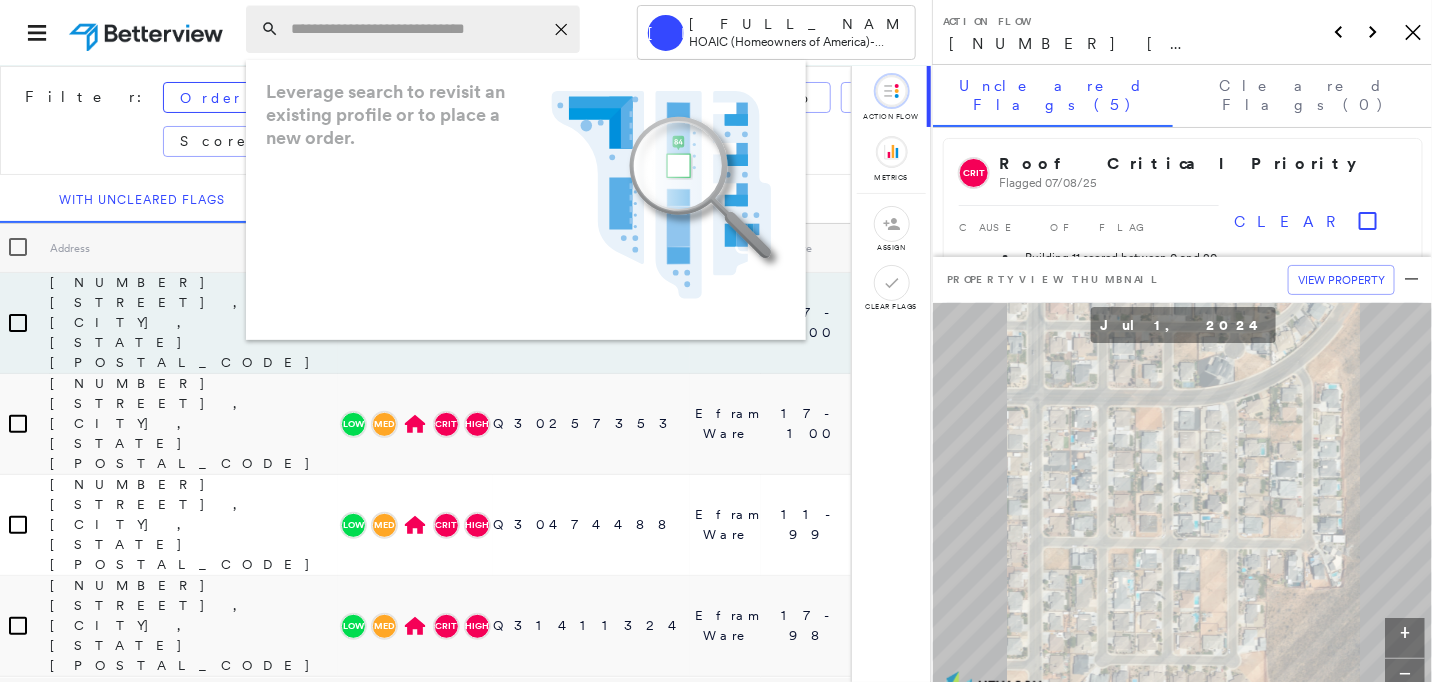 paste on "**********" 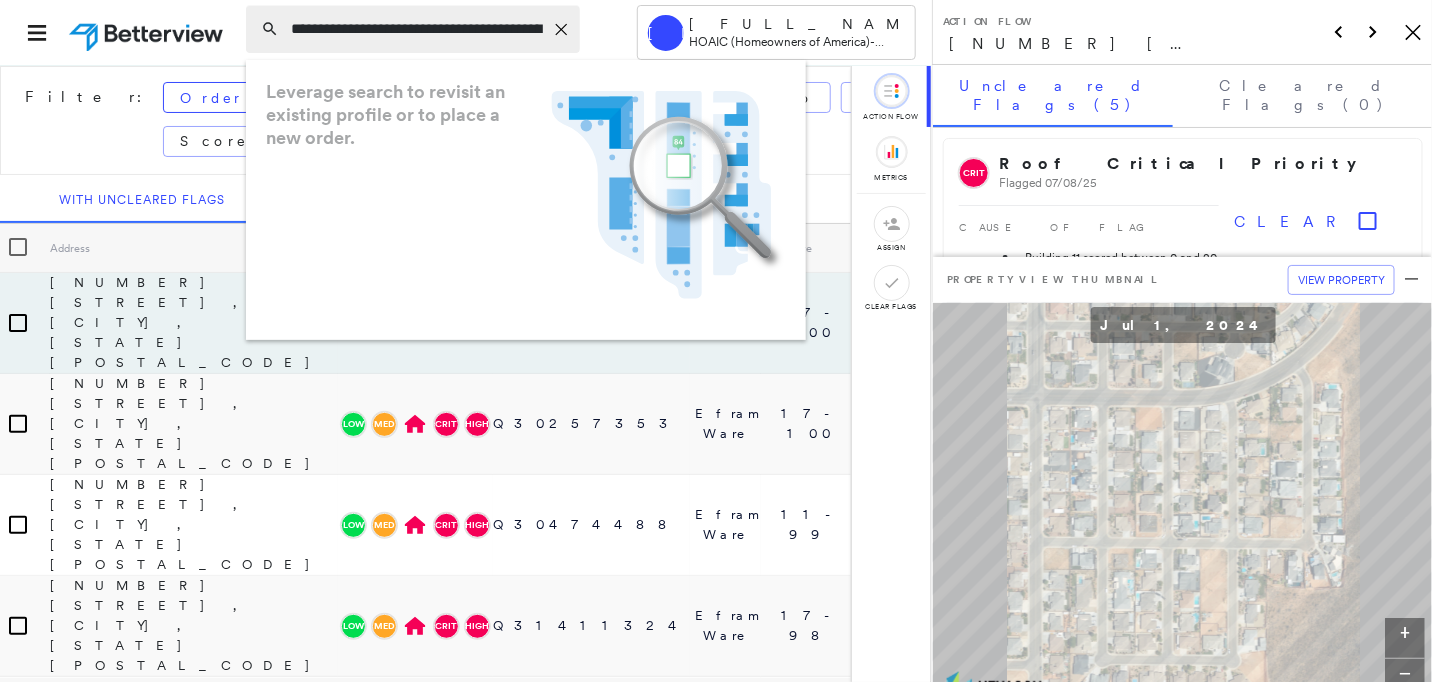 scroll, scrollTop: 0, scrollLeft: 99, axis: horizontal 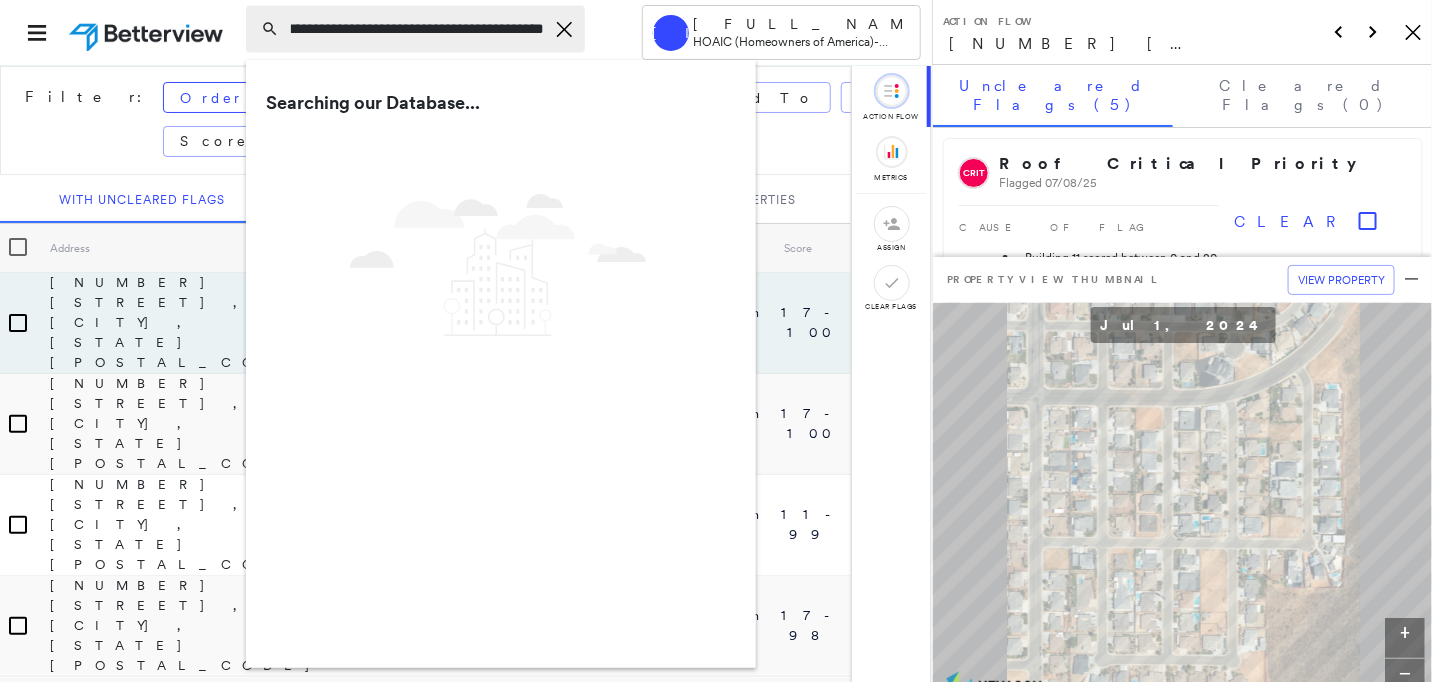 type on "**********" 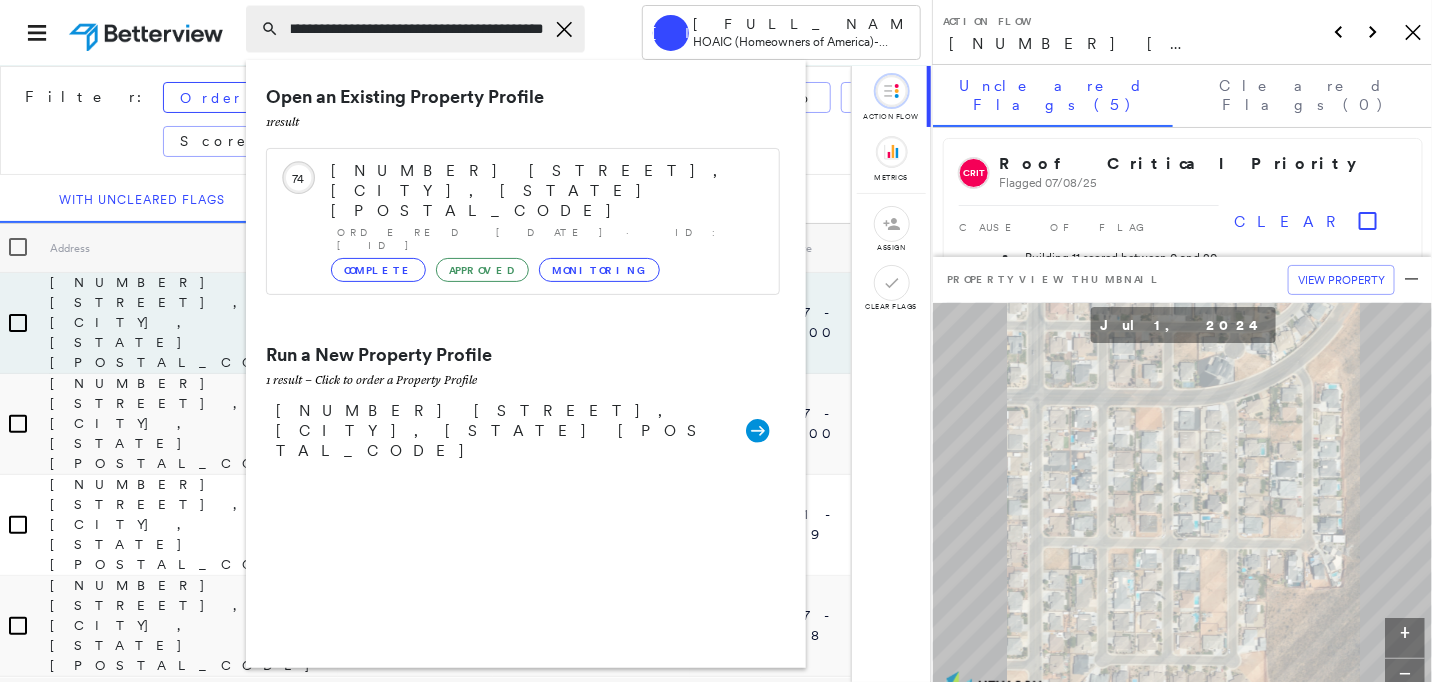 scroll, scrollTop: 0, scrollLeft: 0, axis: both 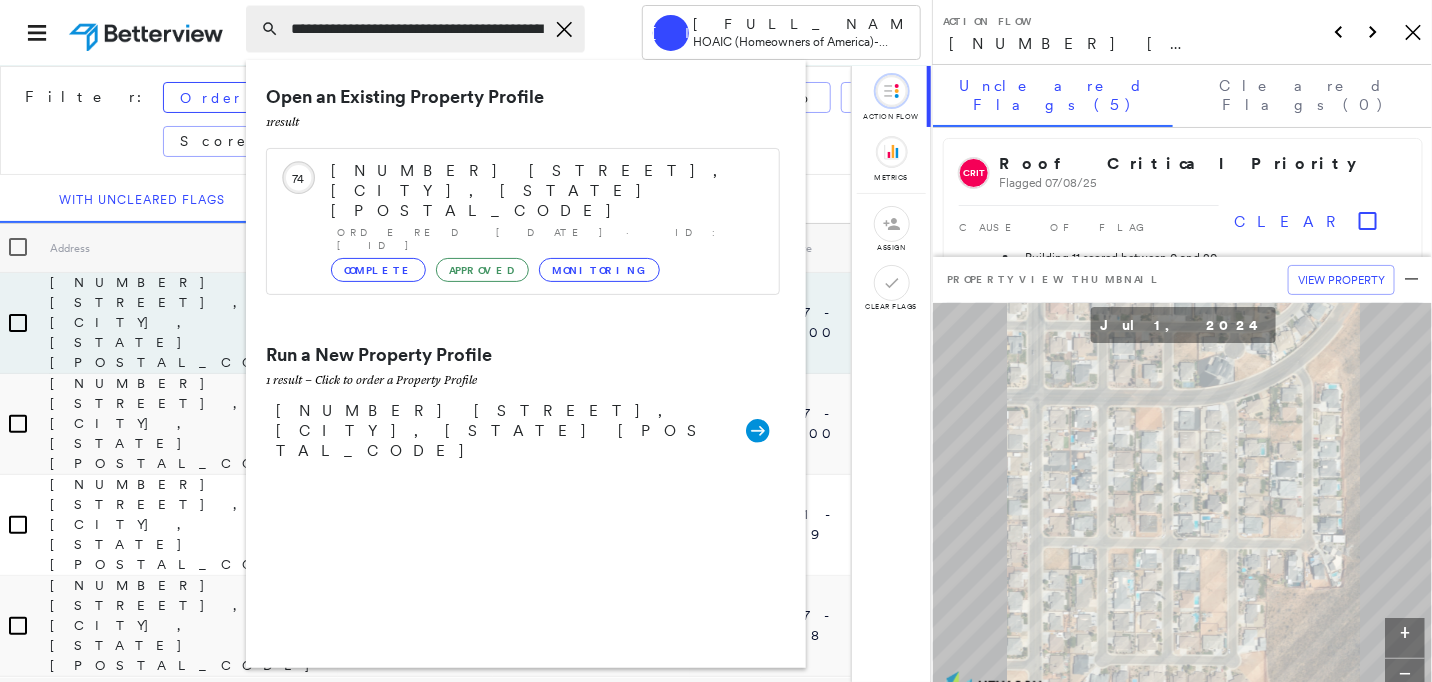 click on "**********" at bounding box center (415, 29) 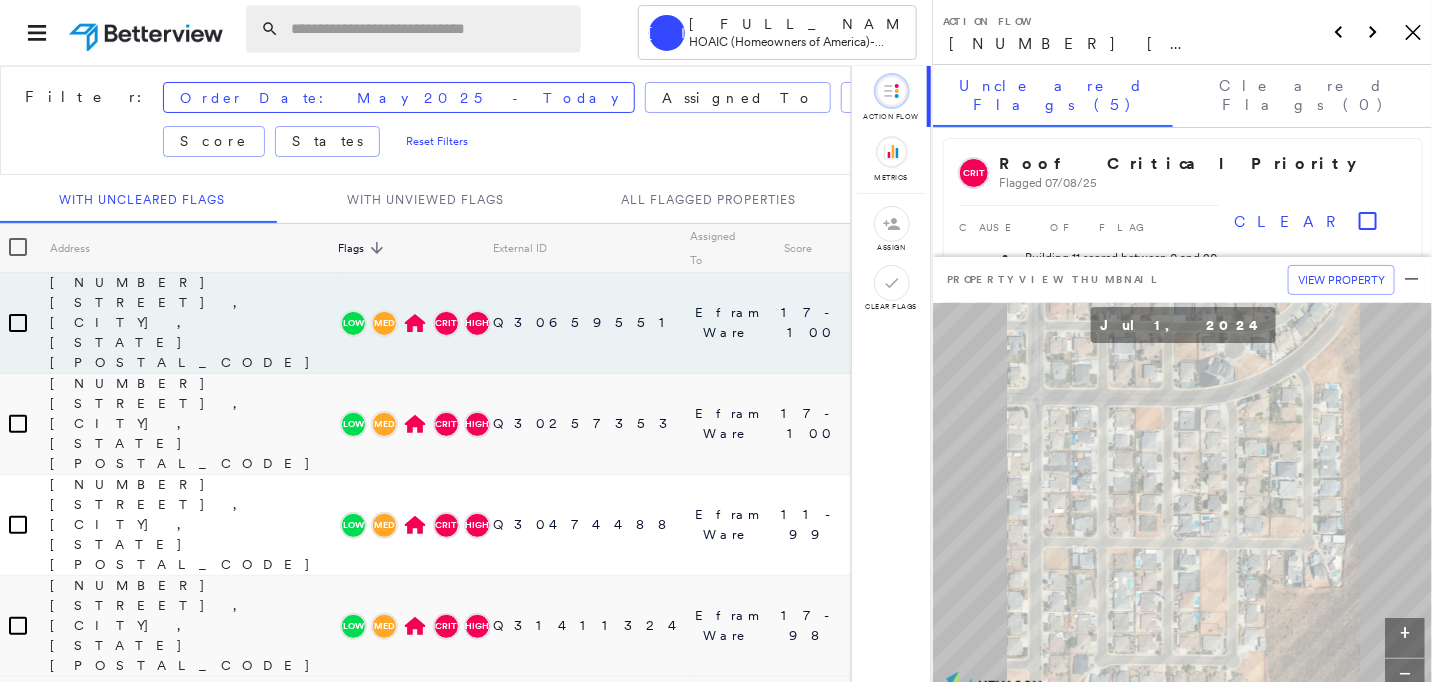 click on "[PERSON_NAME] HOAIC (Homeowners of America)  -   Personal Lines" at bounding box center [466, 32] 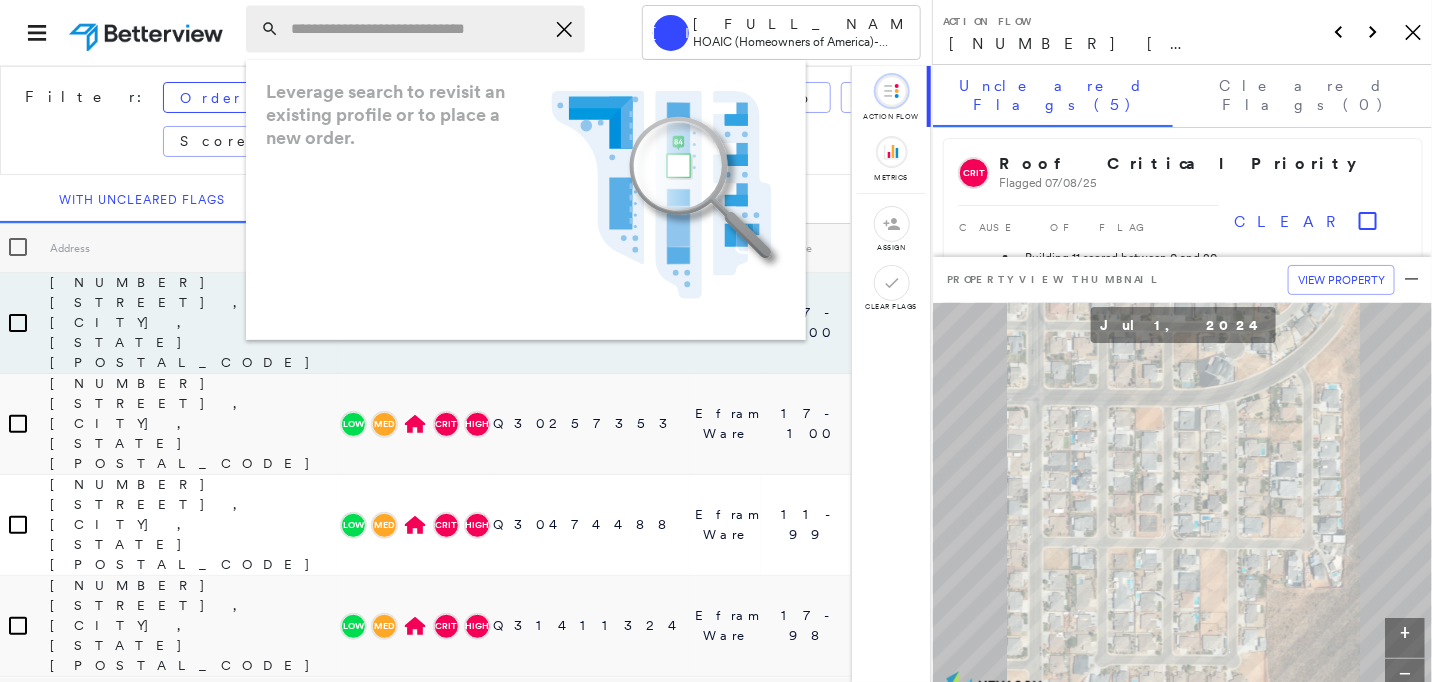 paste on "**********" 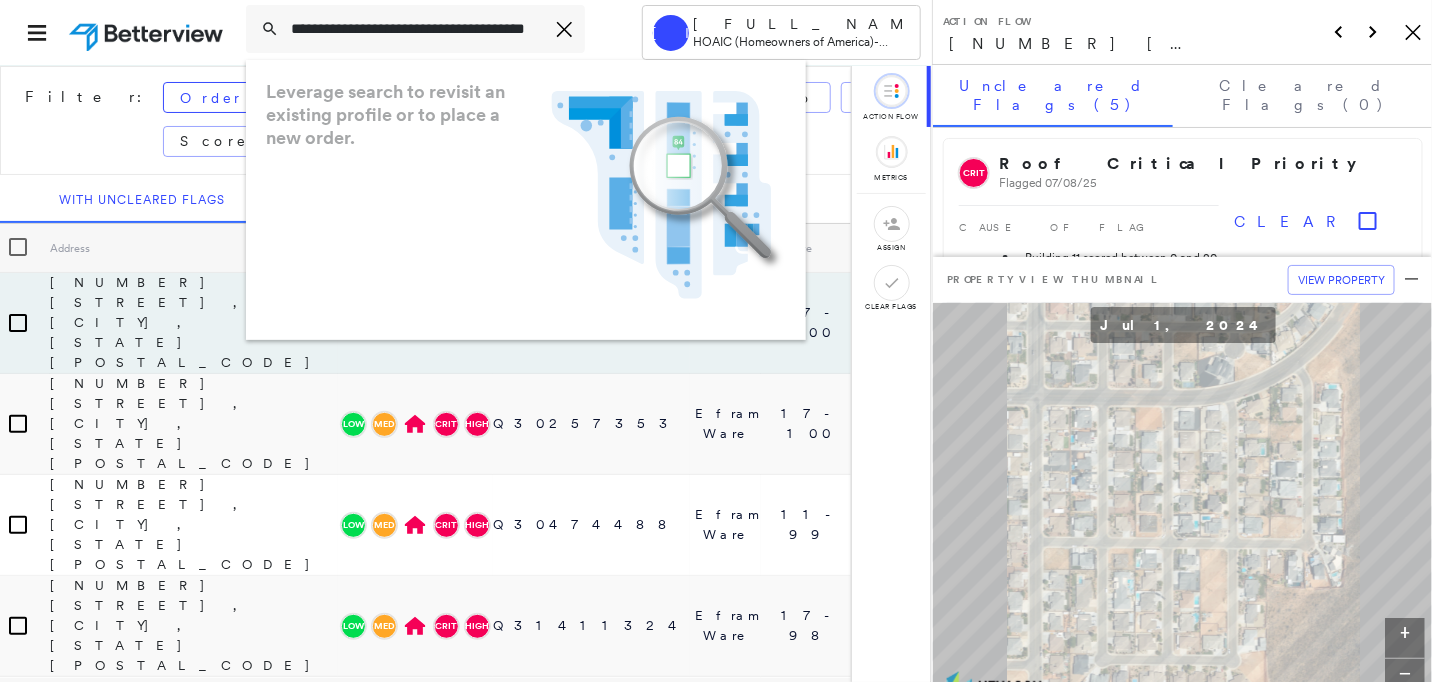 scroll, scrollTop: 0, scrollLeft: 75, axis: horizontal 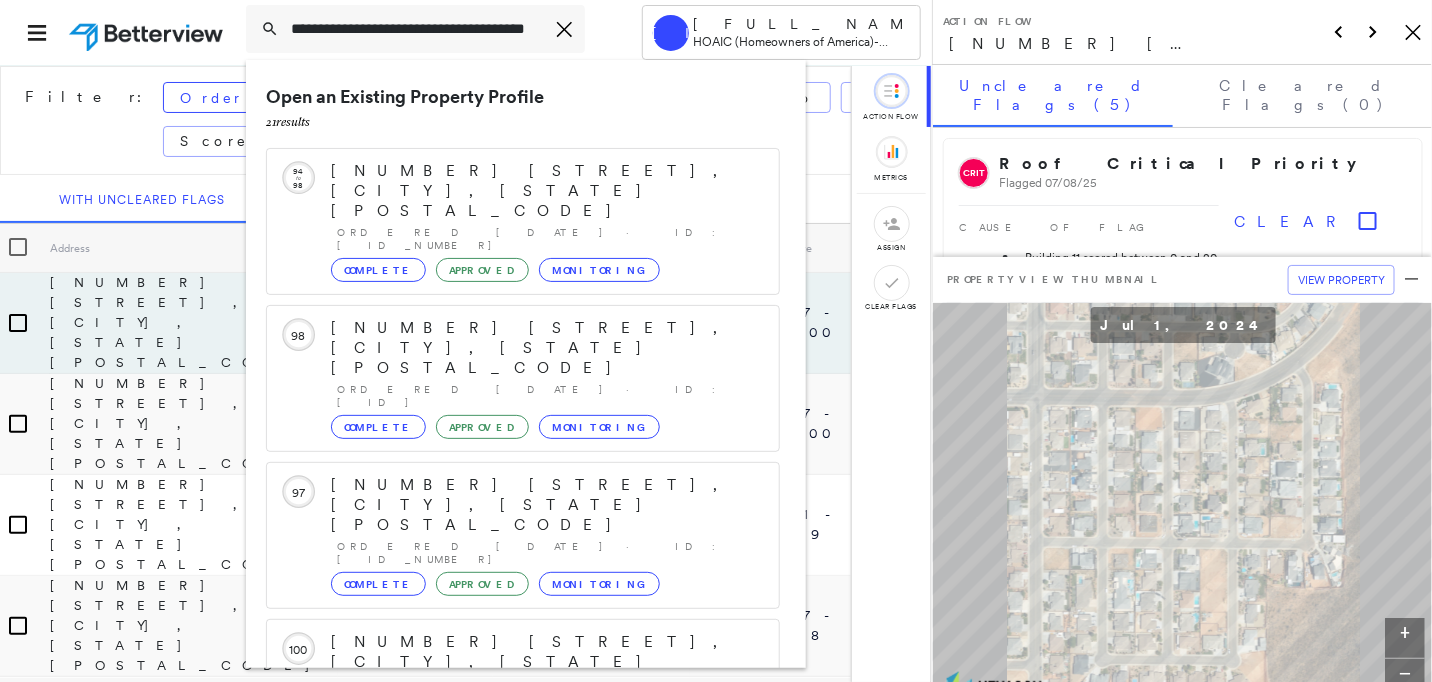 type on "**********" 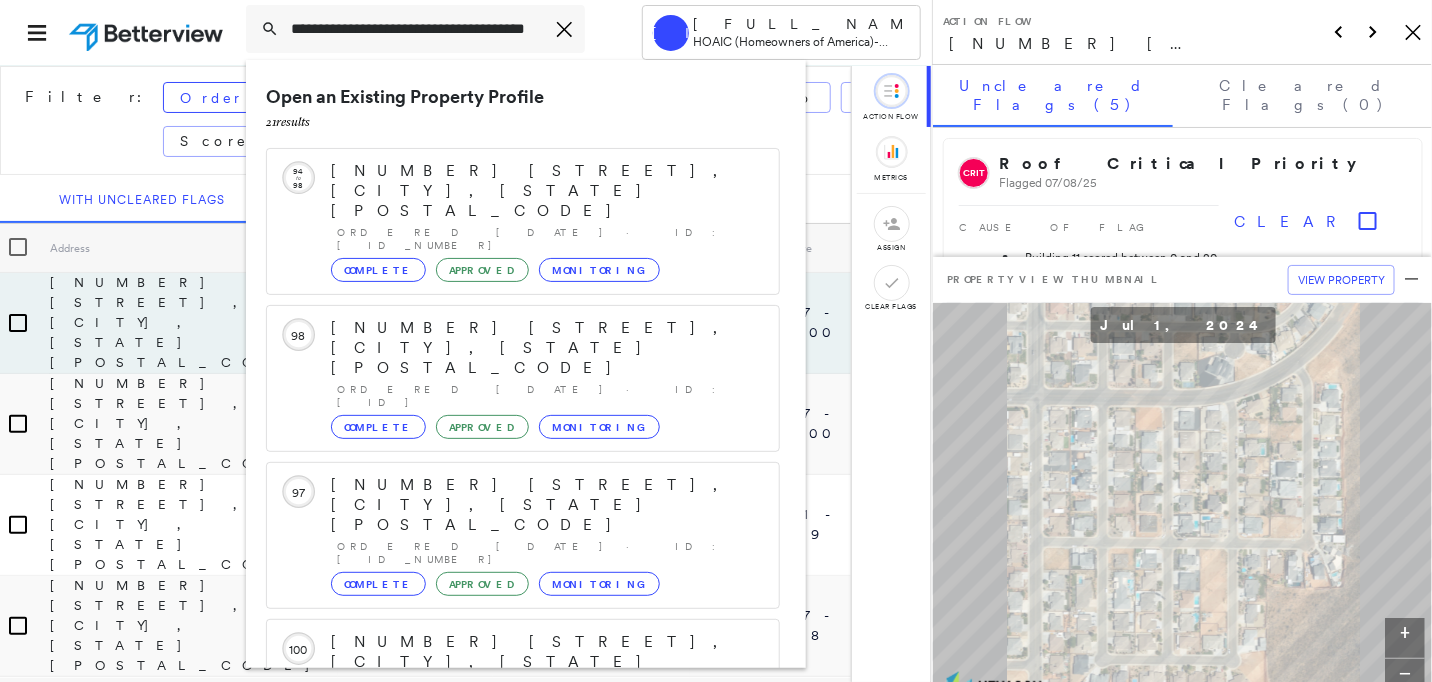scroll, scrollTop: 0, scrollLeft: 0, axis: both 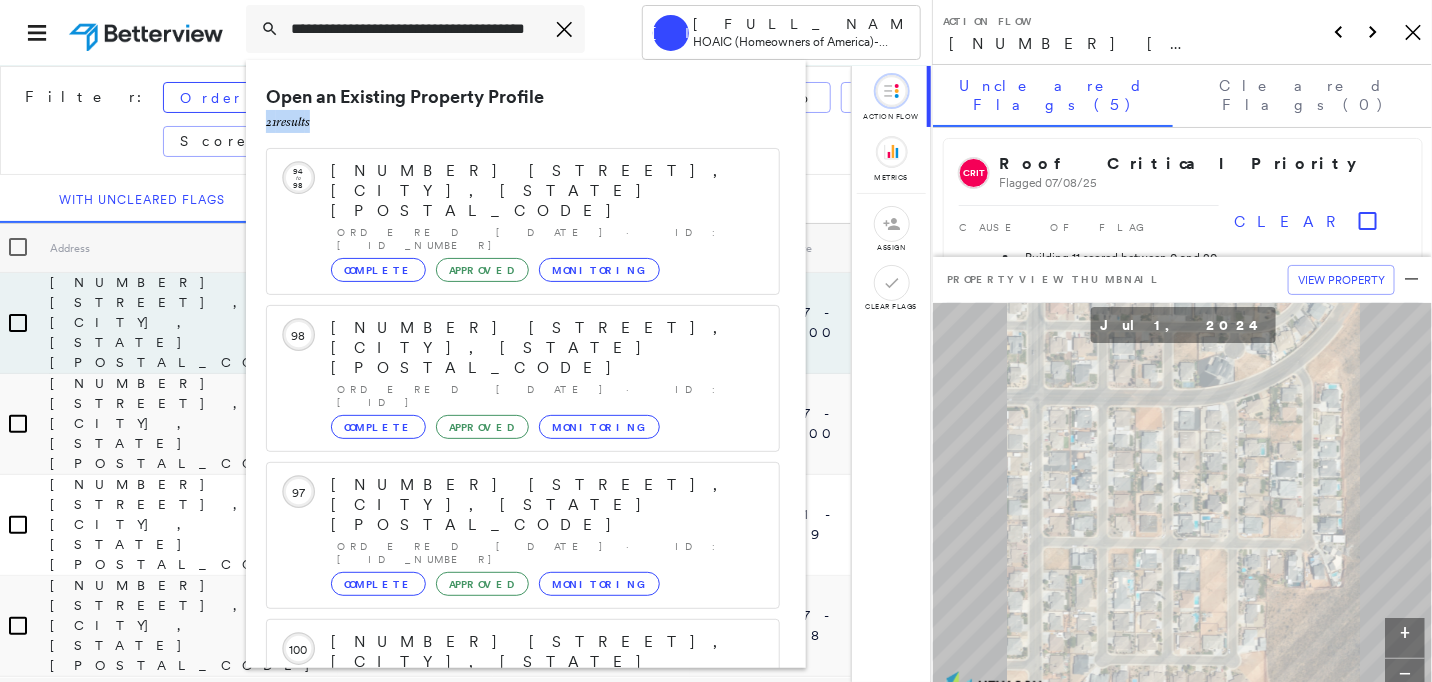 drag, startPoint x: 799, startPoint y: 104, endPoint x: 802, endPoint y: 165, distance: 61.073727 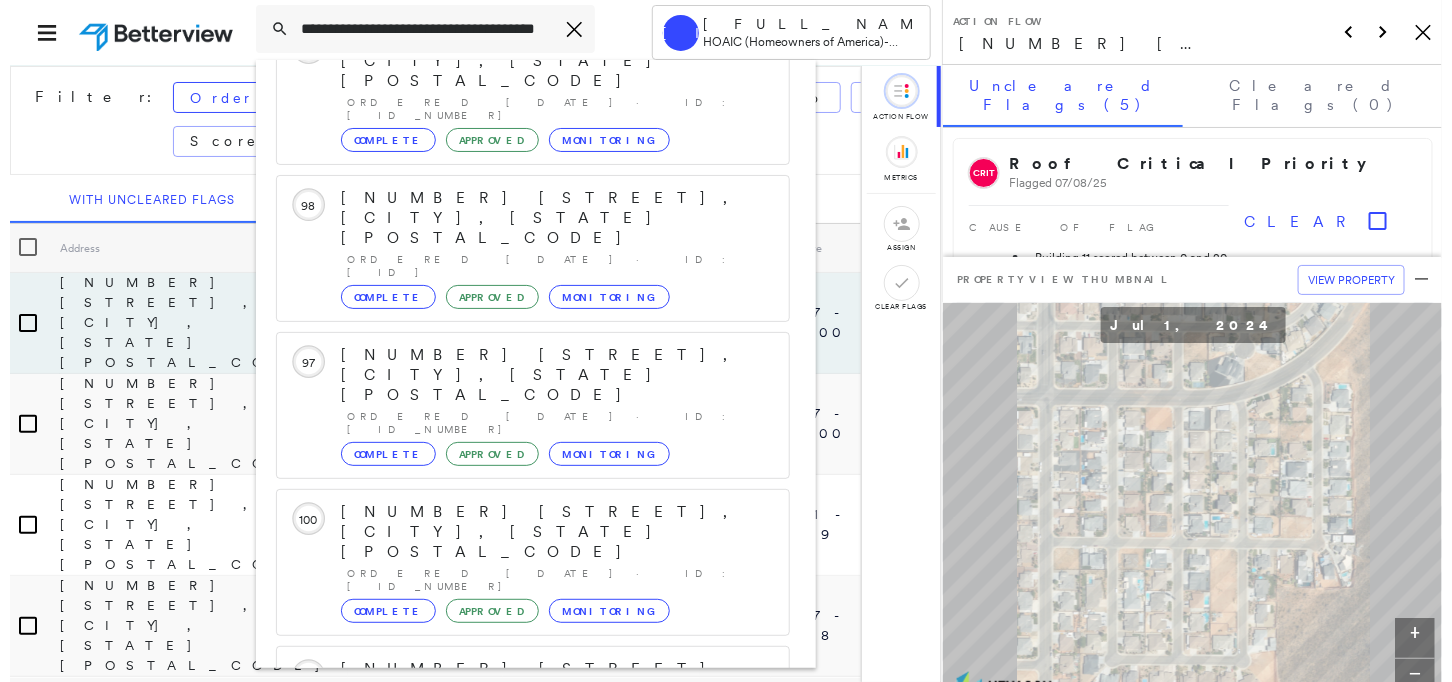 scroll, scrollTop: 208, scrollLeft: 0, axis: vertical 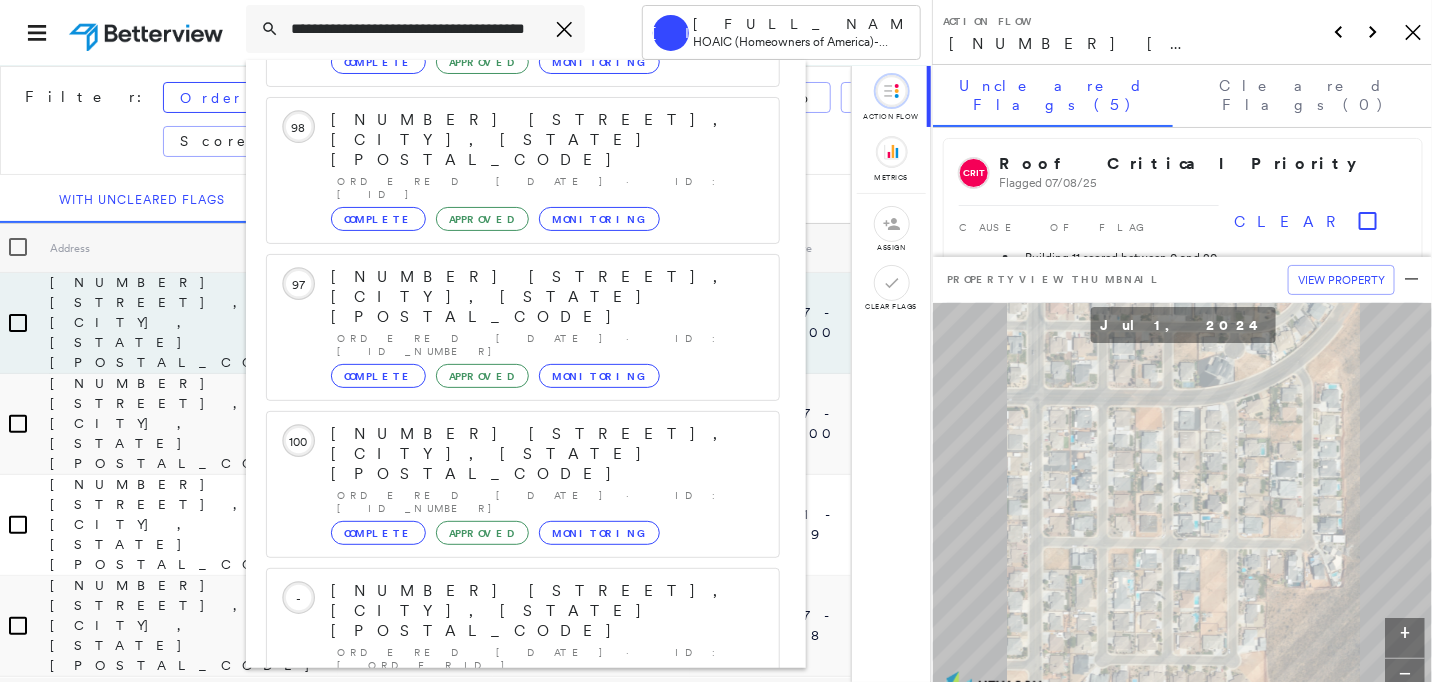 click on "[NUMBER] [STREET], [CITY], [STATE] [POSTAL_CODE]" at bounding box center (501, 903) 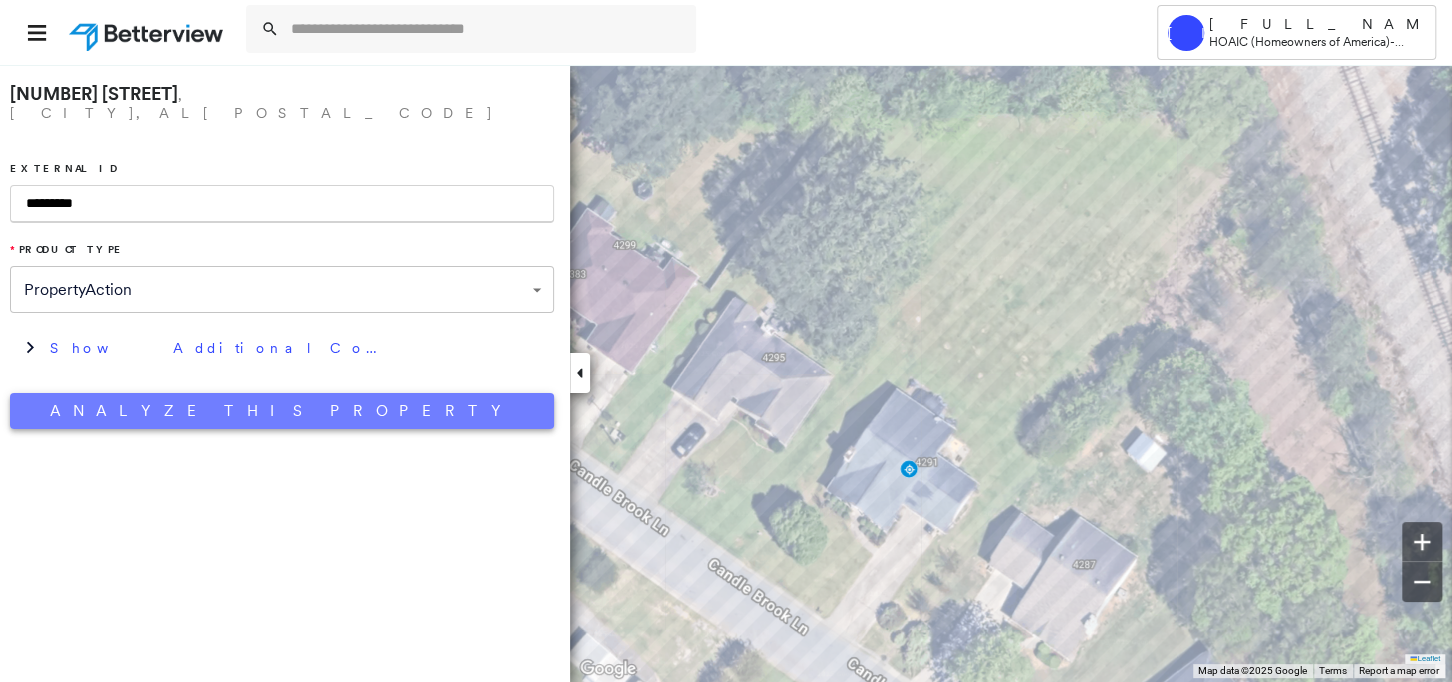 type on "*********" 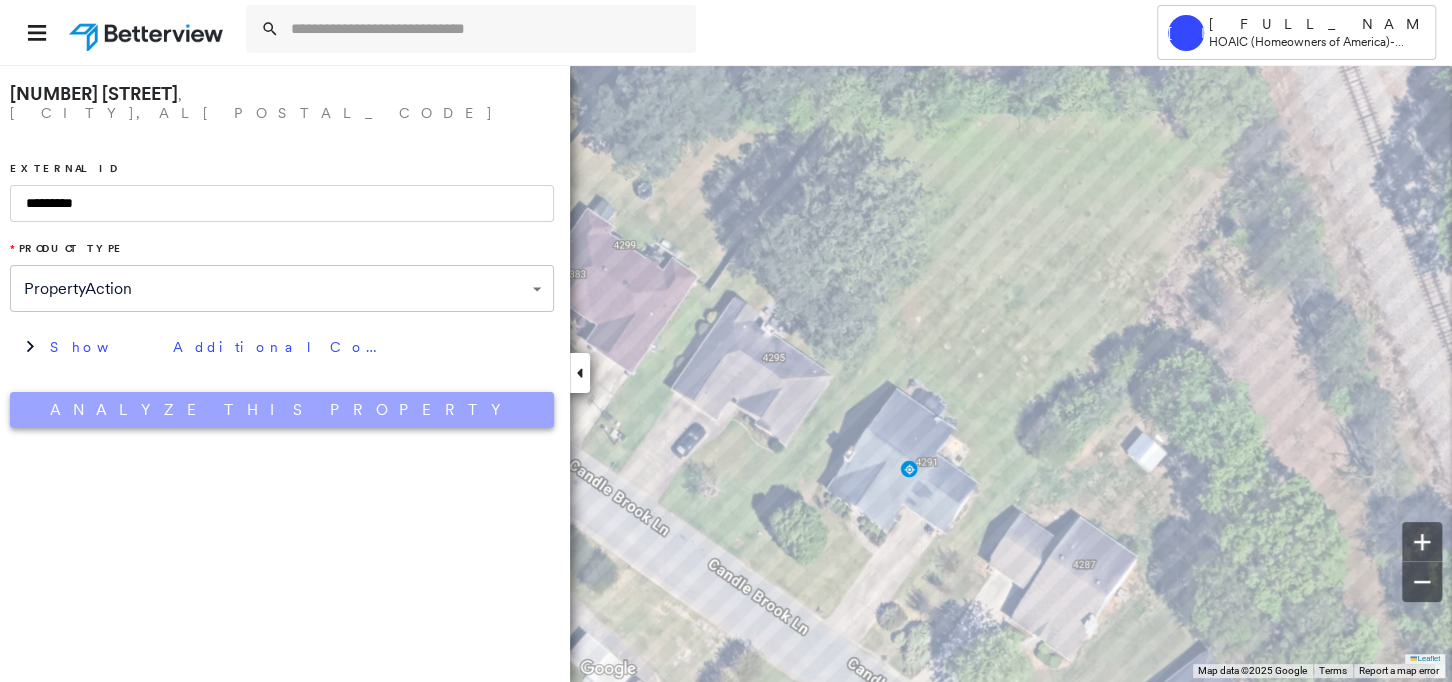 click on "Analyze This Property" at bounding box center (282, 410) 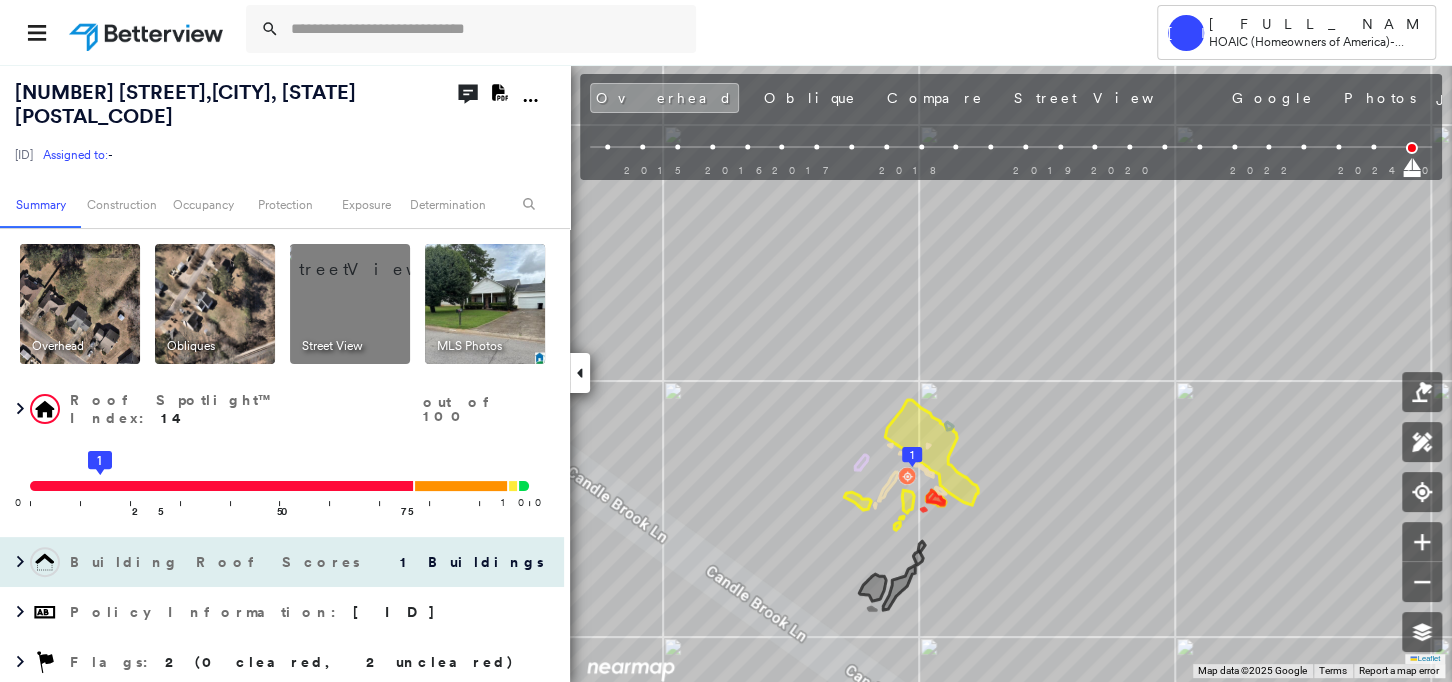 click on "Building Roof Scores" at bounding box center [217, 562] 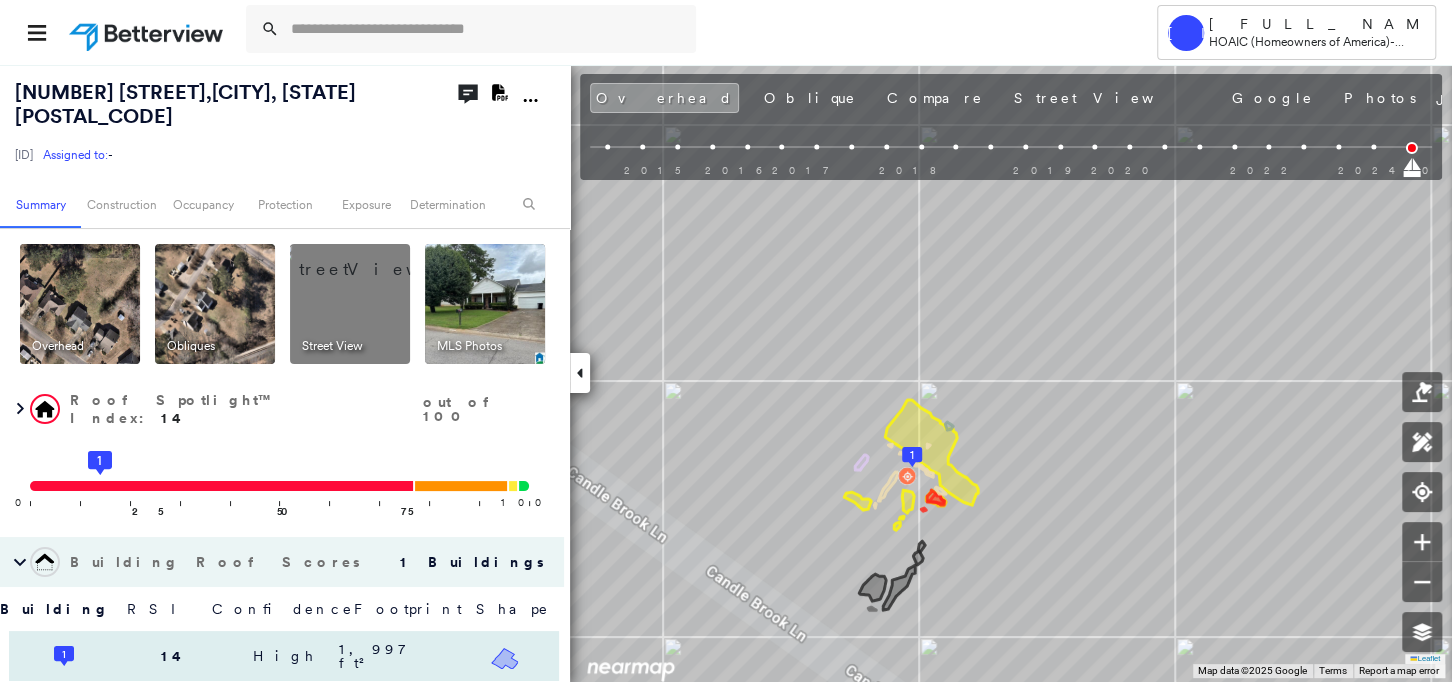 click on "1 [NUMBER] [AREA] [AREA] [AREA]" at bounding box center [284, 656] 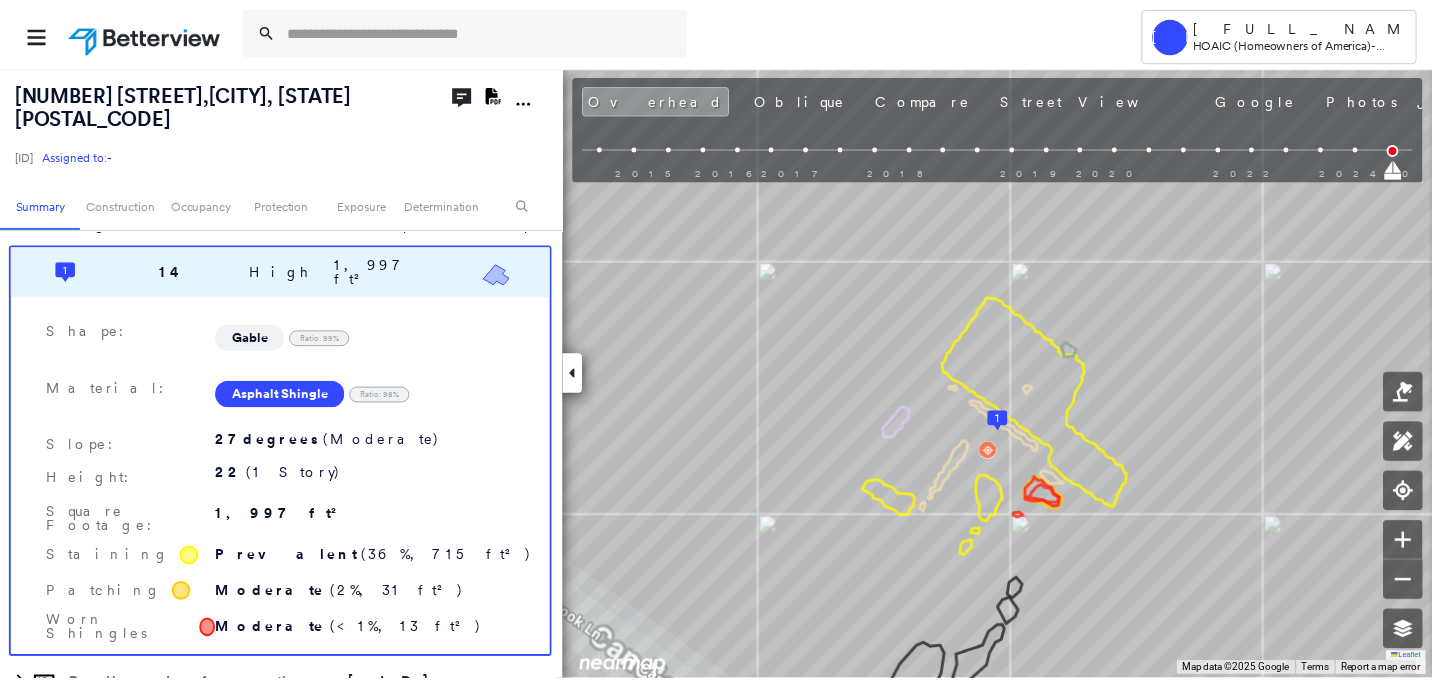 scroll, scrollTop: 391, scrollLeft: 0, axis: vertical 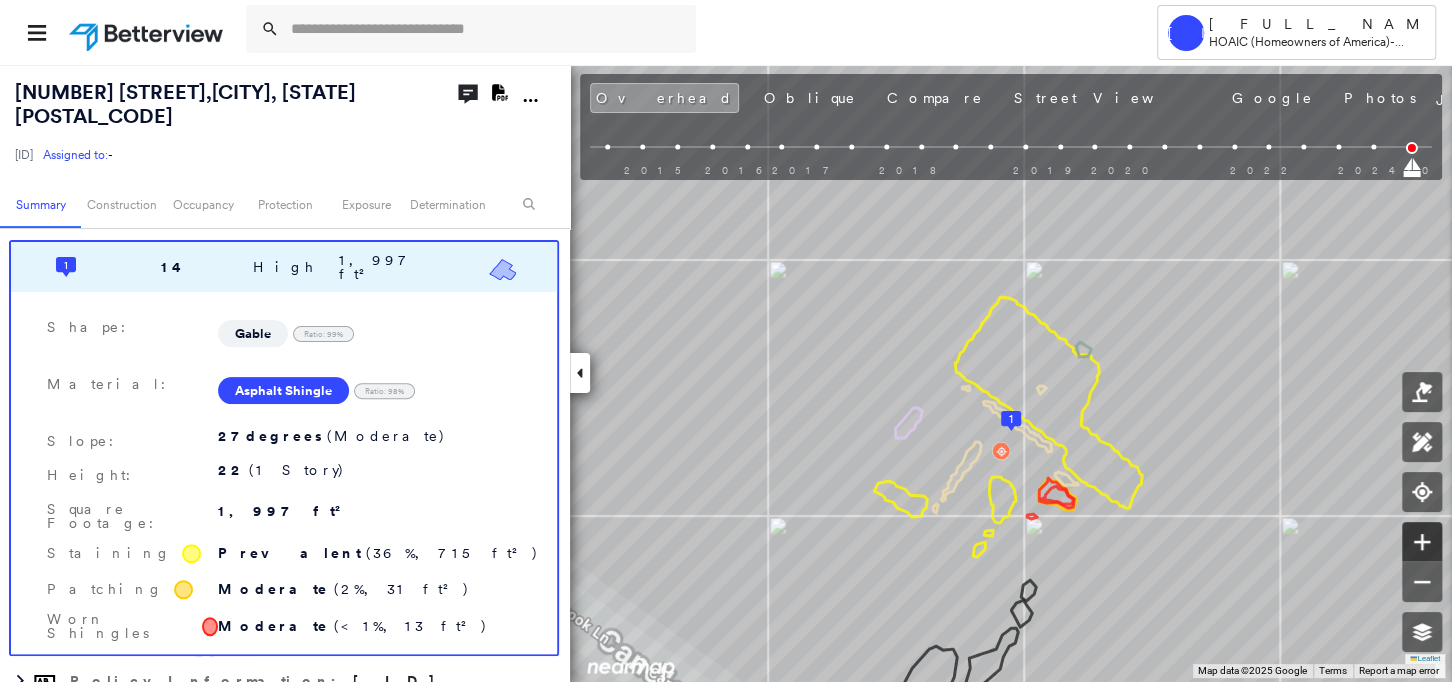click 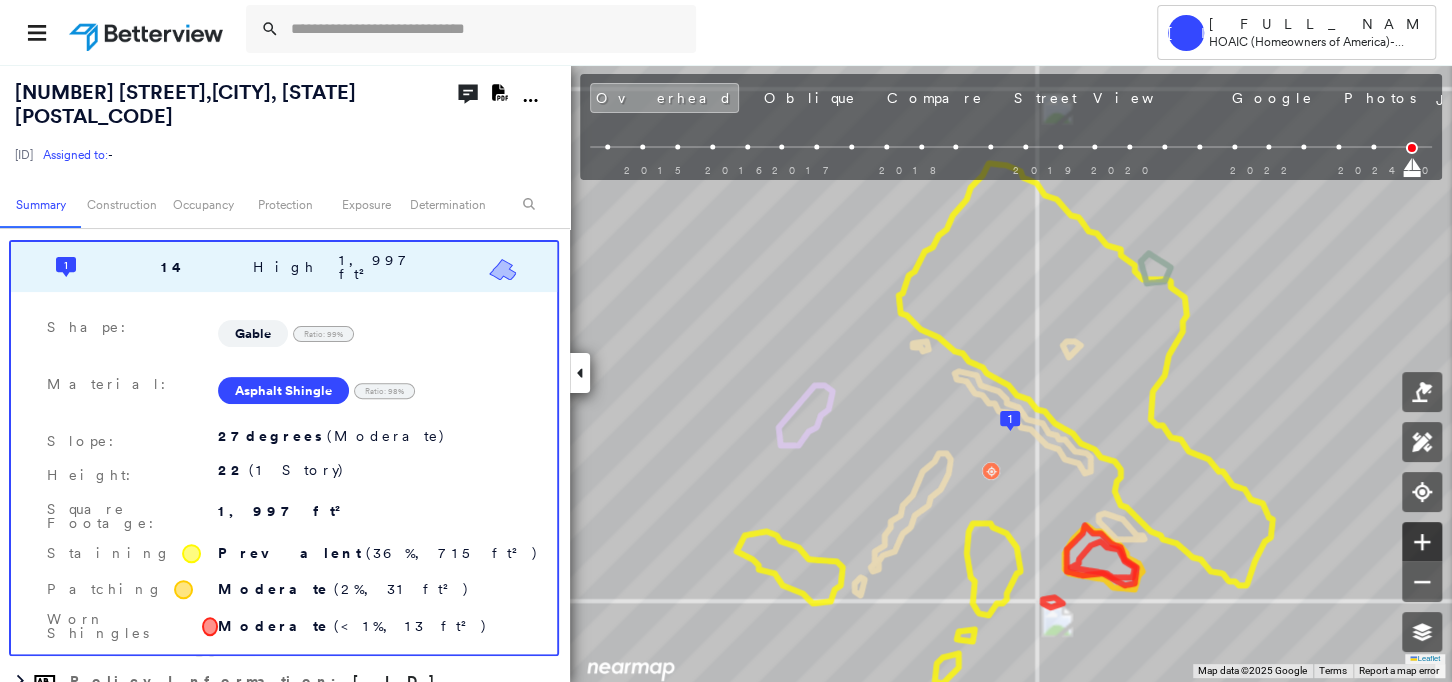 click 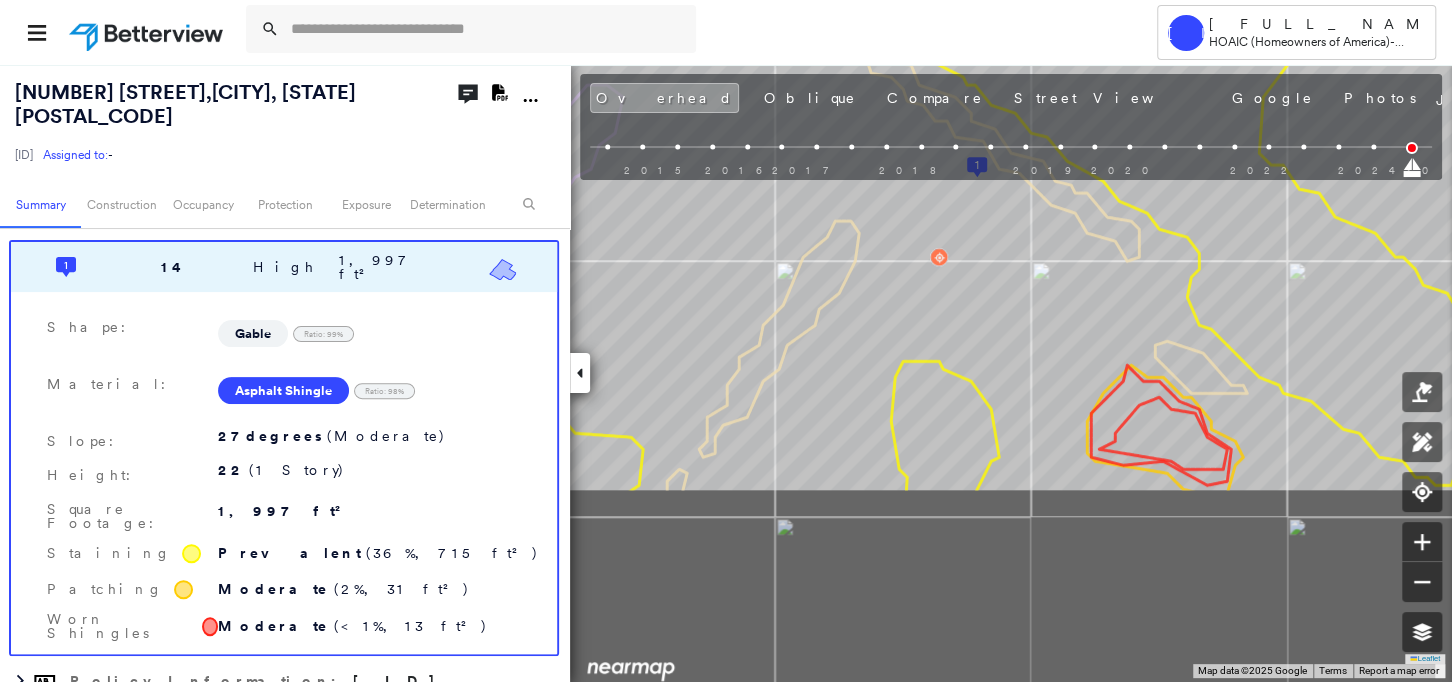 drag, startPoint x: 1252, startPoint y: 527, endPoint x: 1220, endPoint y: 275, distance: 254.02362 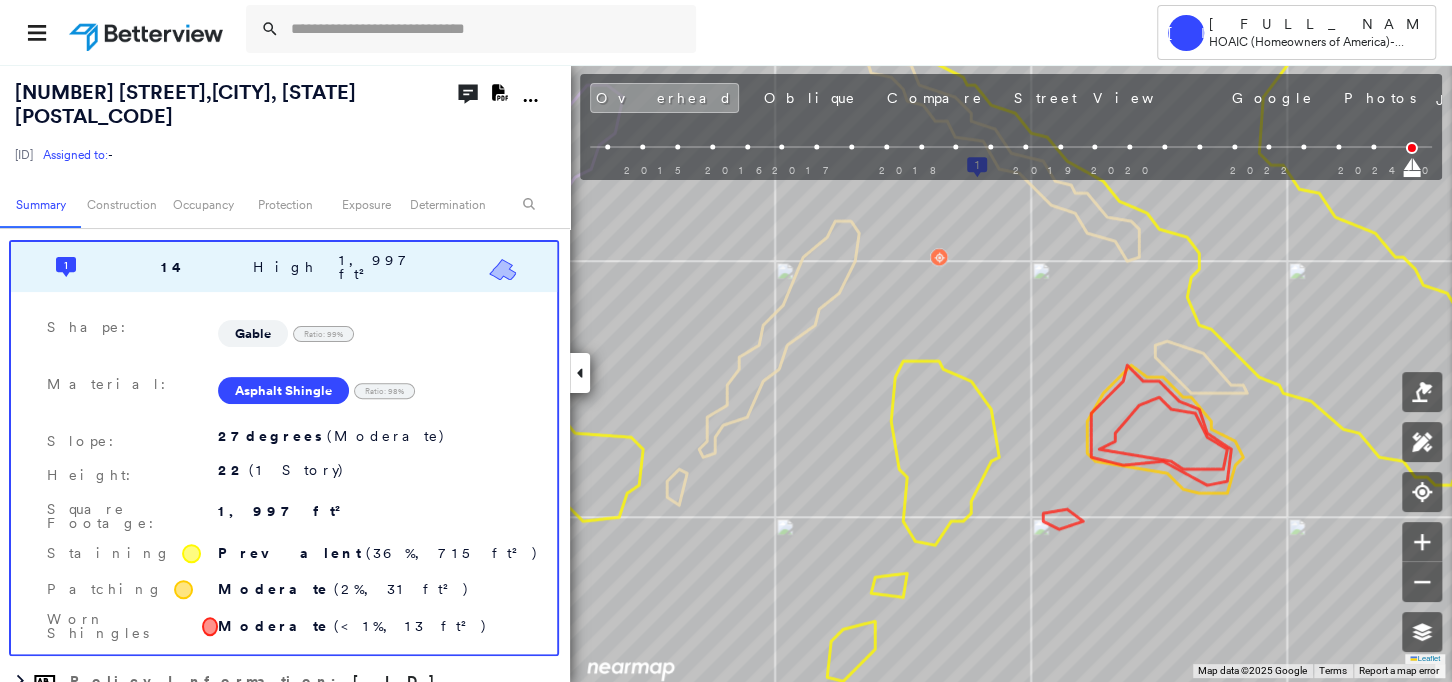 click on "1 [NUMBER] [AREA] [AREA] [AREA]" at bounding box center [284, 267] 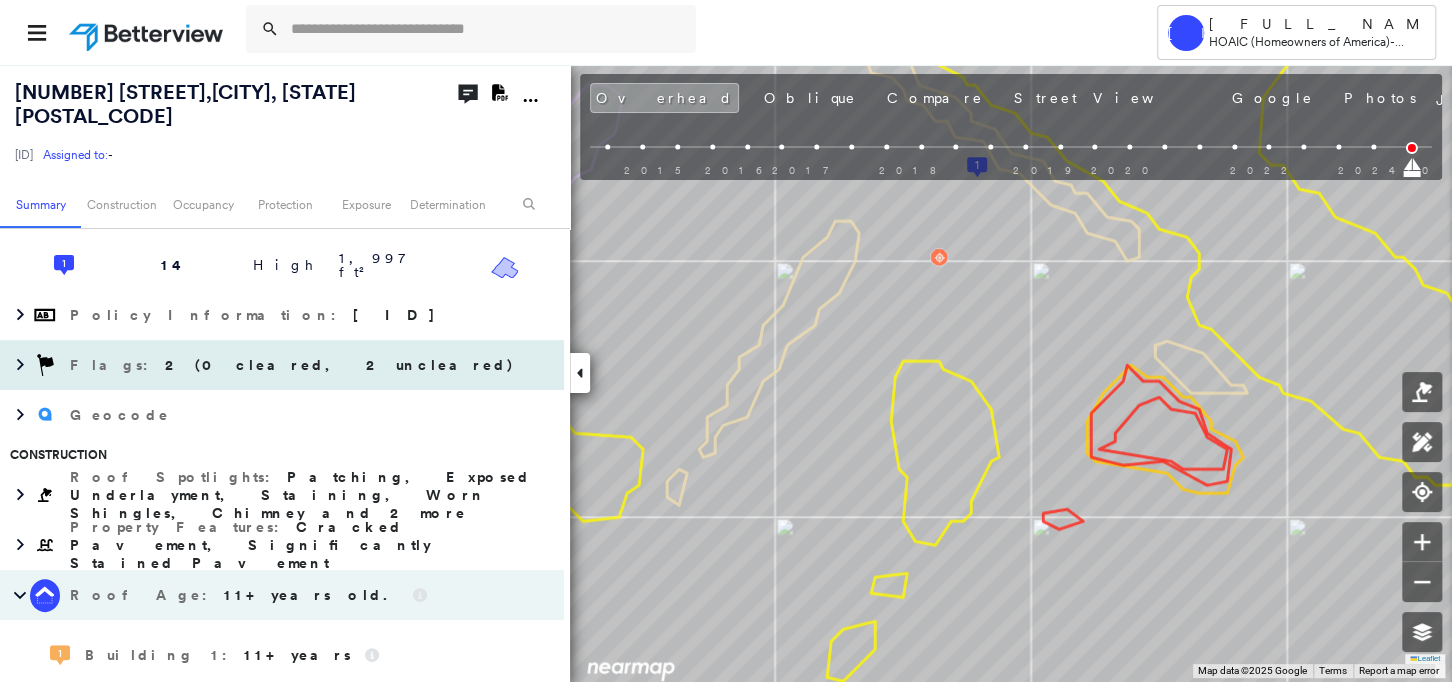 click on "Flags :  2 (0 cleared, 2 uncleared)" at bounding box center (294, 365) 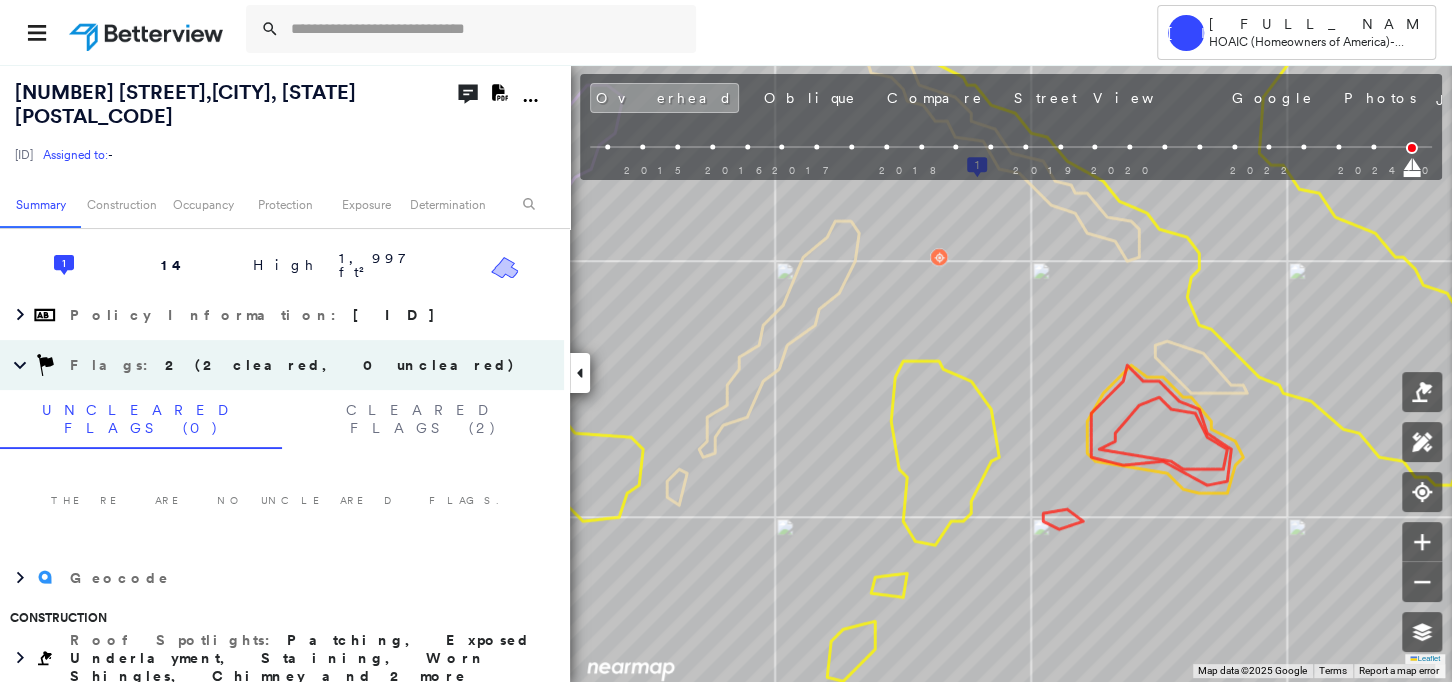 click at bounding box center (148, 32) 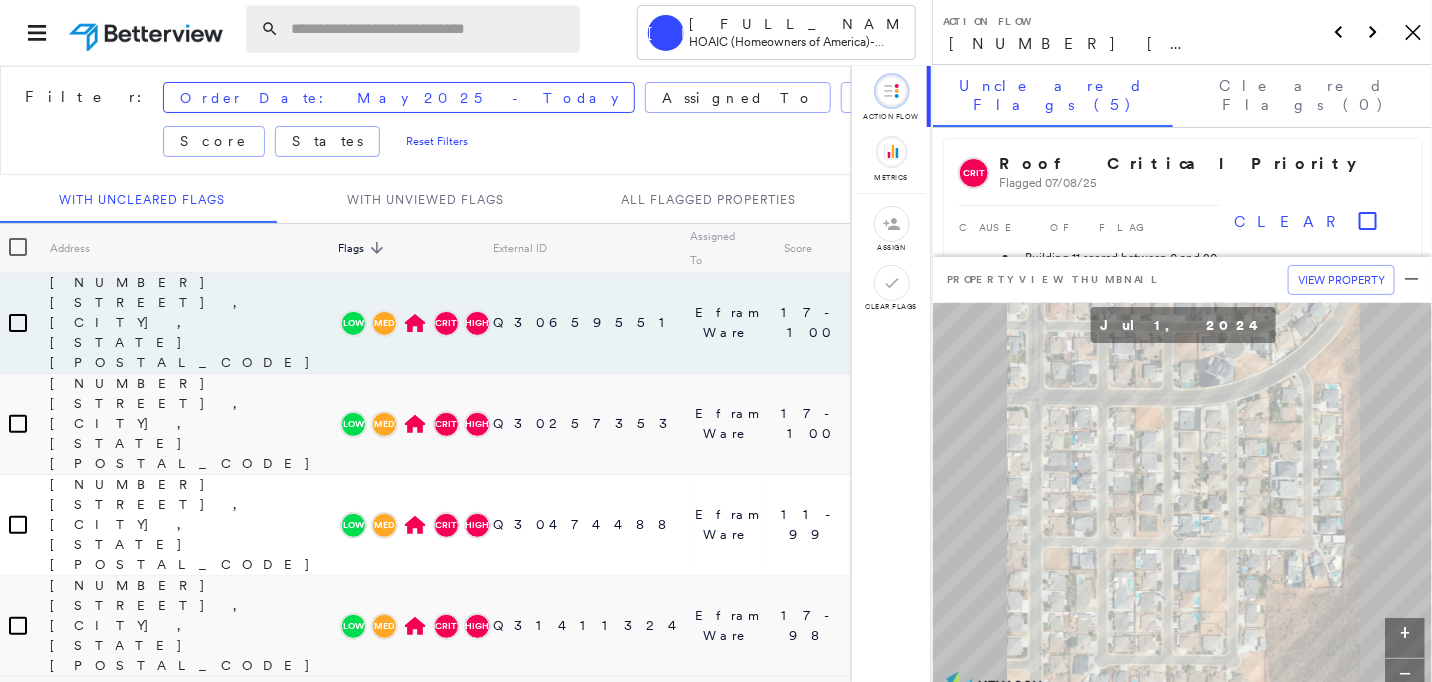 click at bounding box center [429, 29] 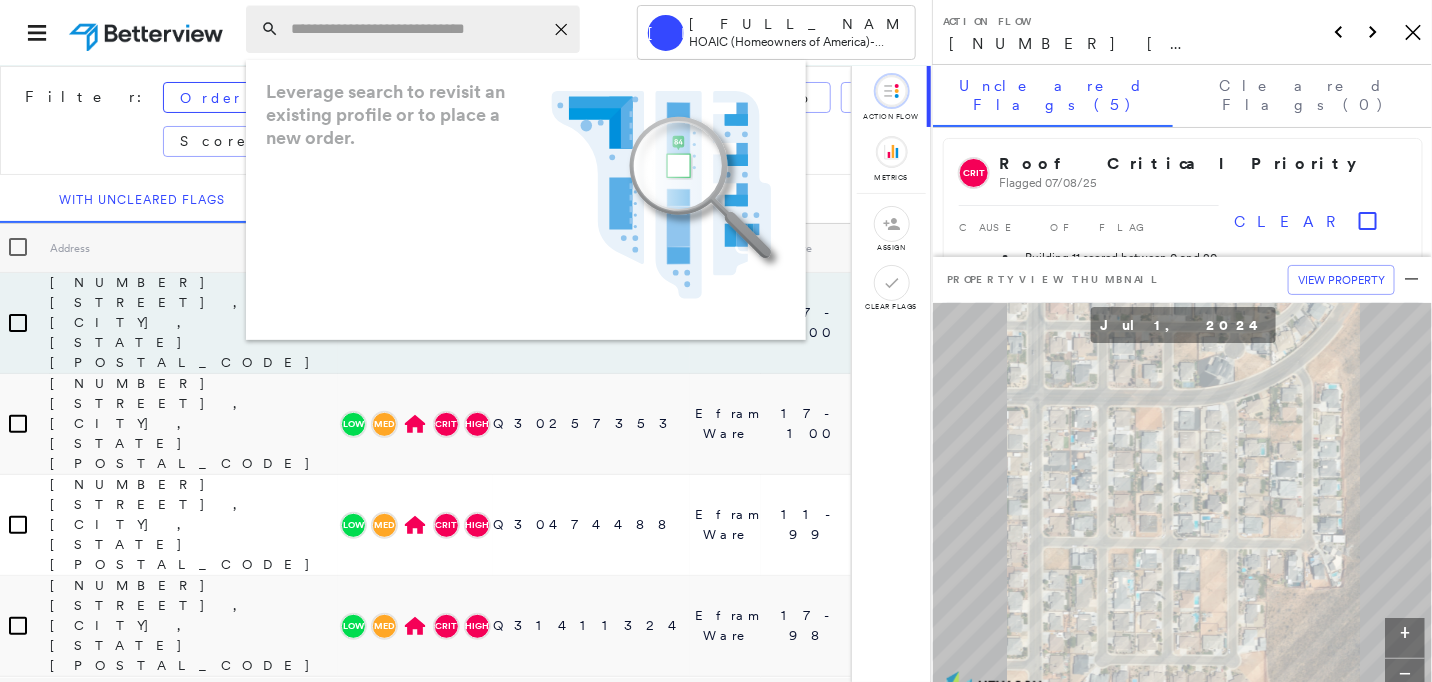 paste on "**********" 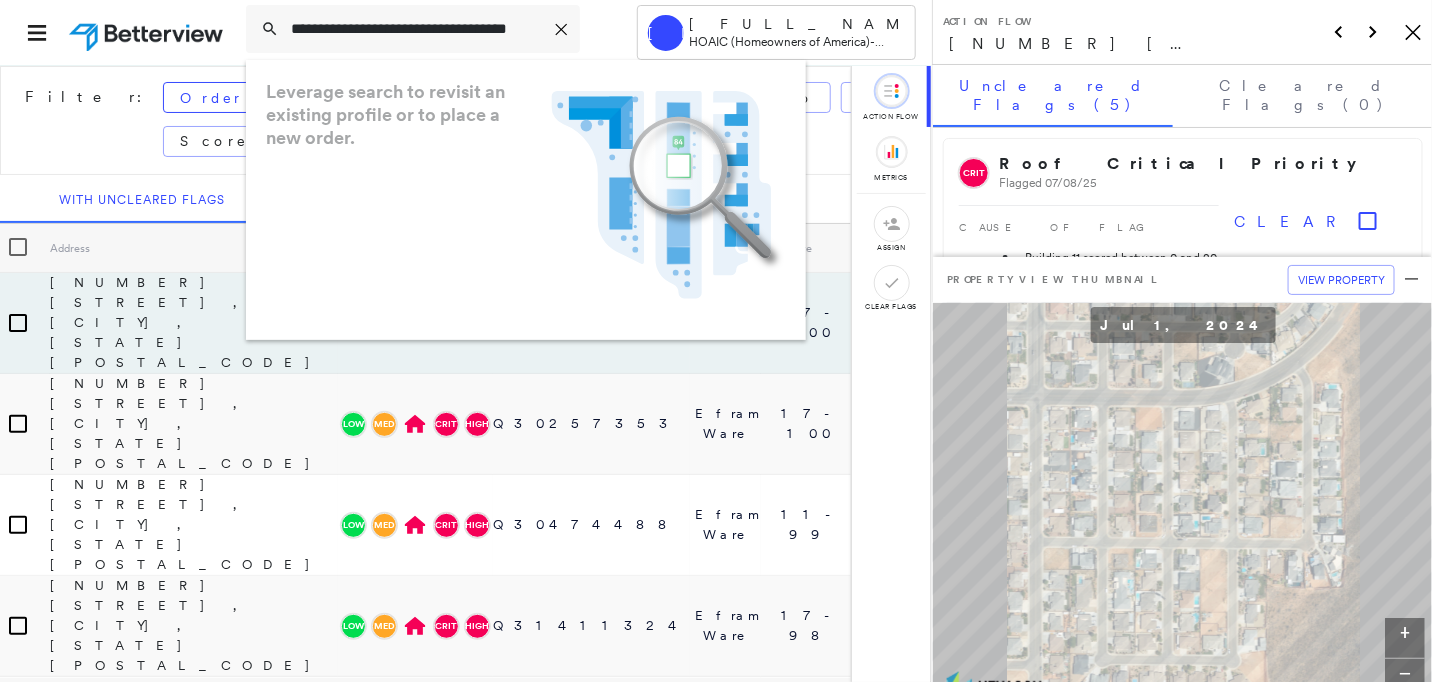 scroll, scrollTop: 0, scrollLeft: 45, axis: horizontal 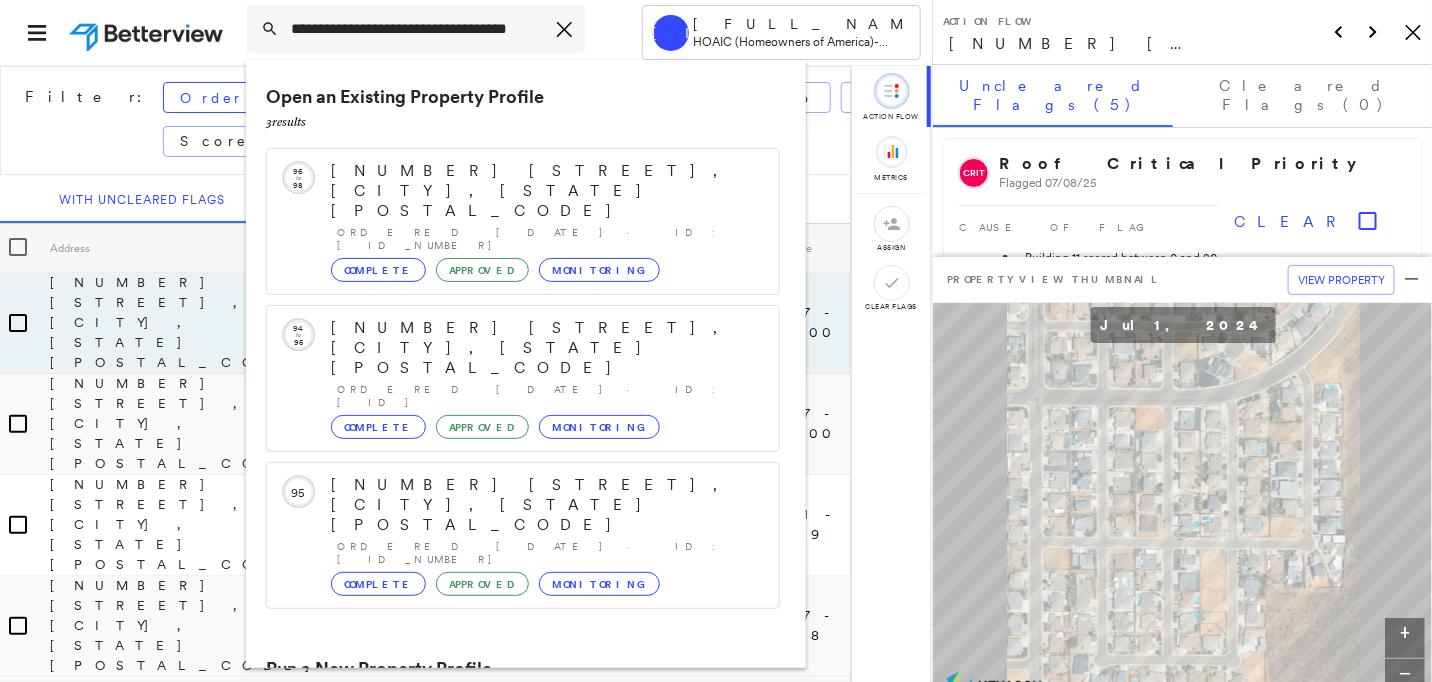 type on "**********" 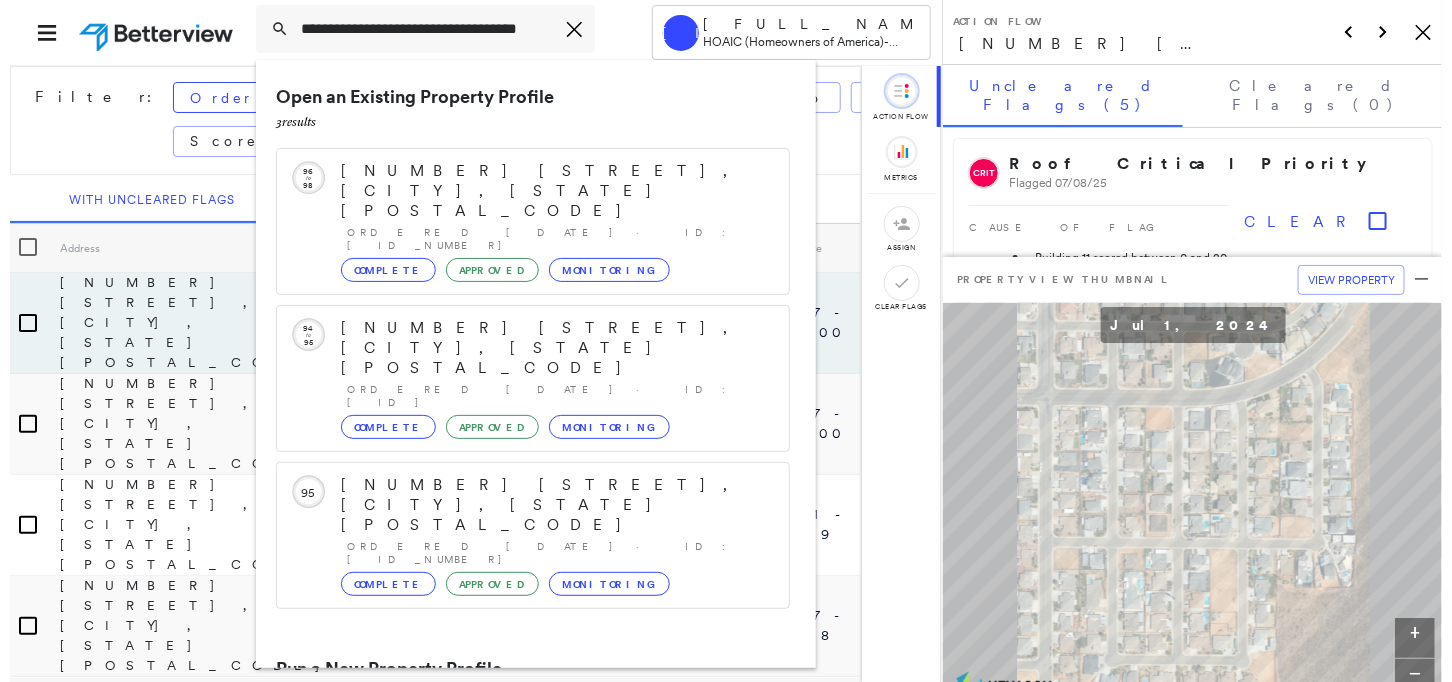 scroll, scrollTop: 0, scrollLeft: 0, axis: both 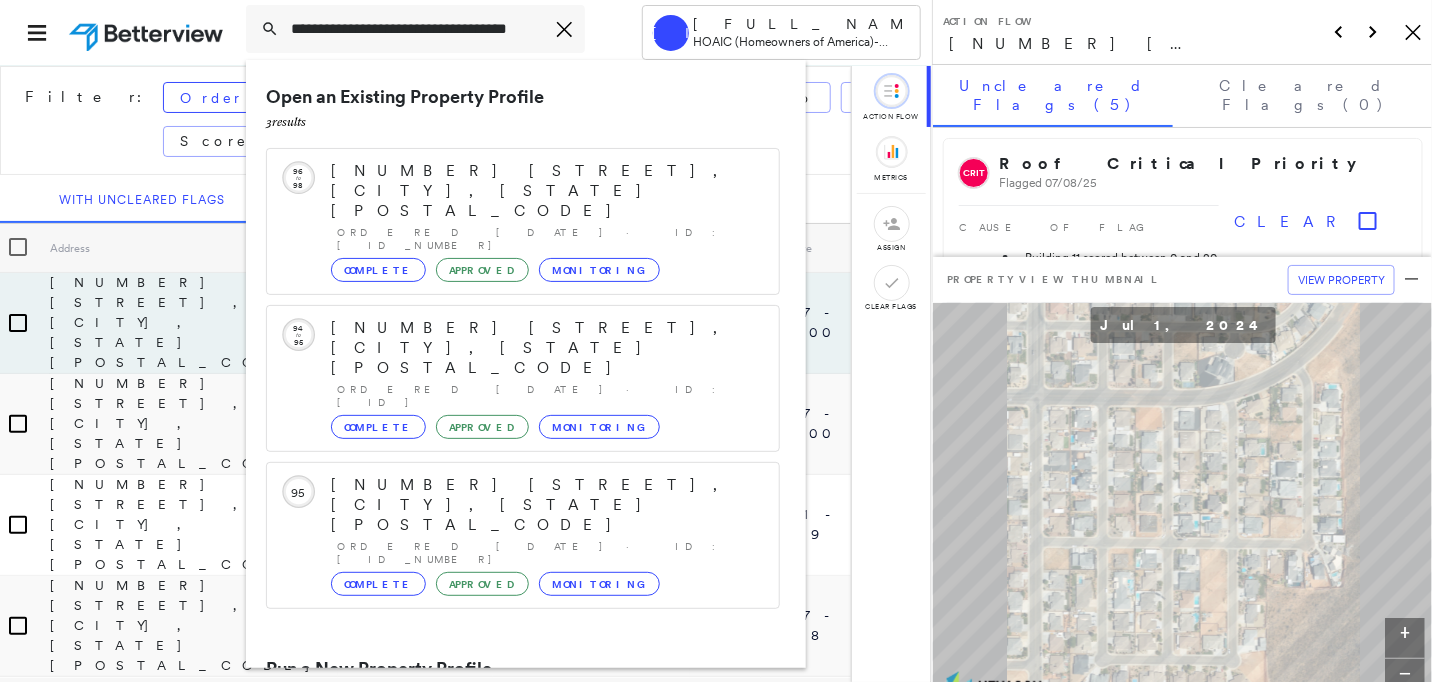 click on "[NUMBER] [STREET], [CITY], [STATE] [POSTAL_CODE]" at bounding box center [523, 745] 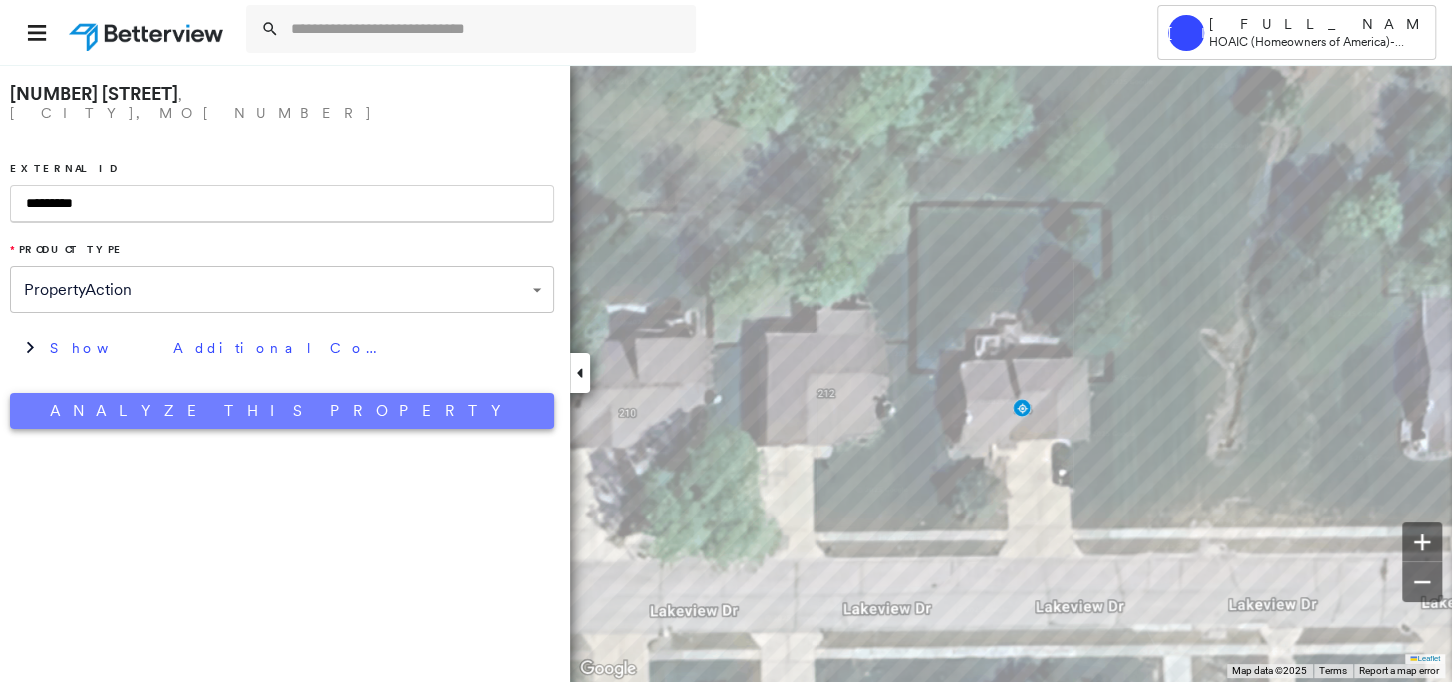 type on "*********" 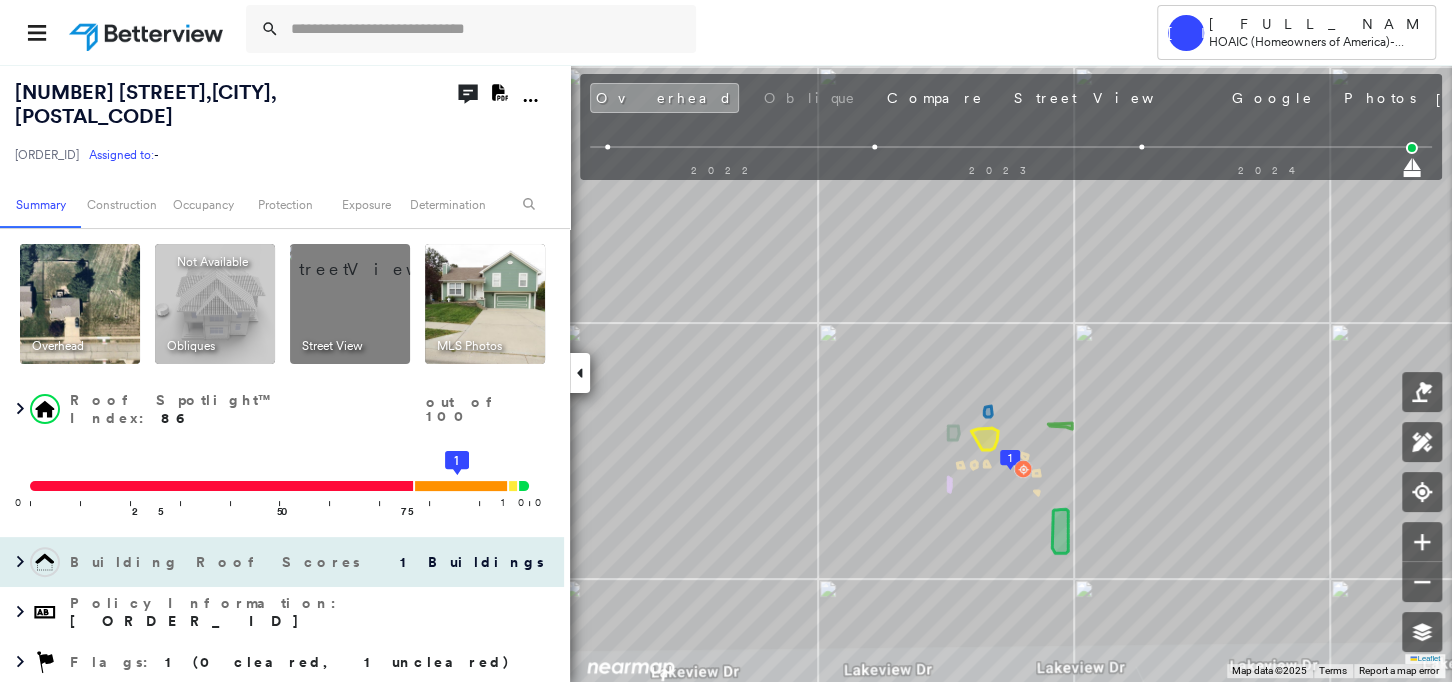 drag, startPoint x: 186, startPoint y: 630, endPoint x: 438, endPoint y: 532, distance: 270.38492 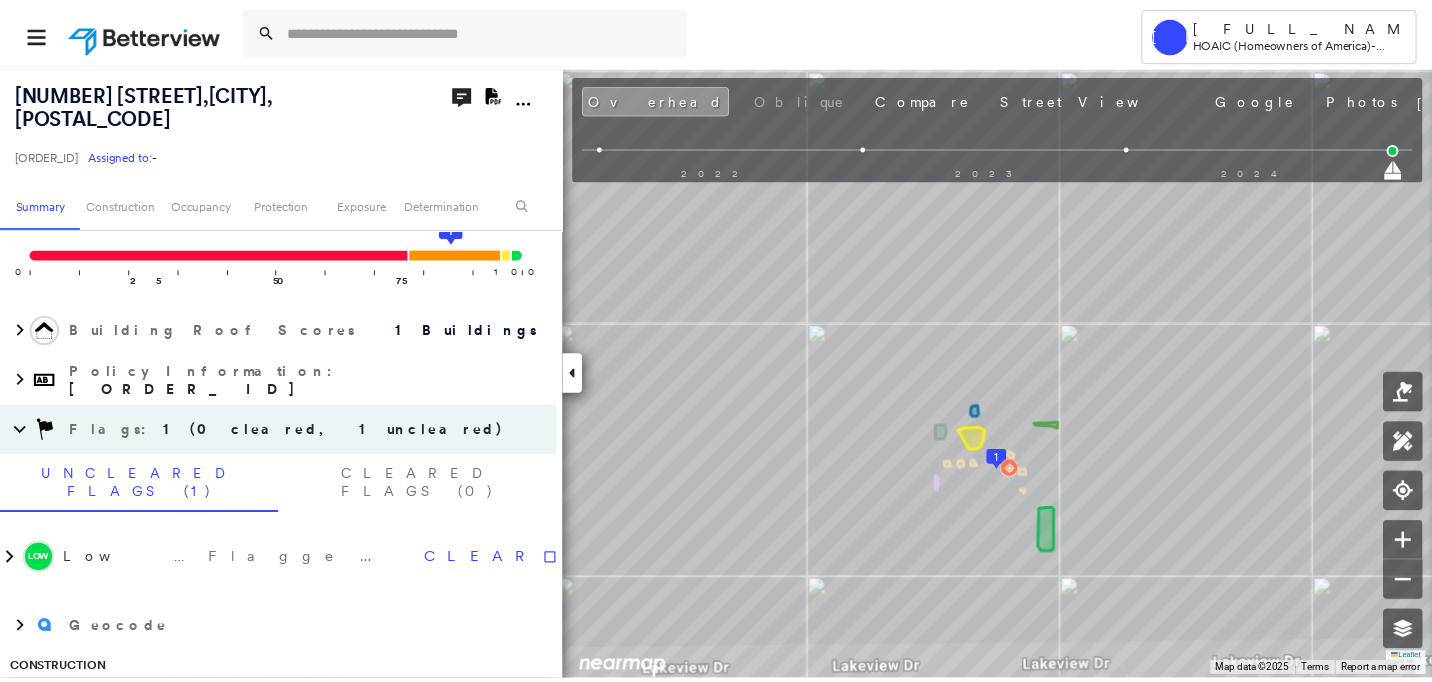 scroll, scrollTop: 288, scrollLeft: 0, axis: vertical 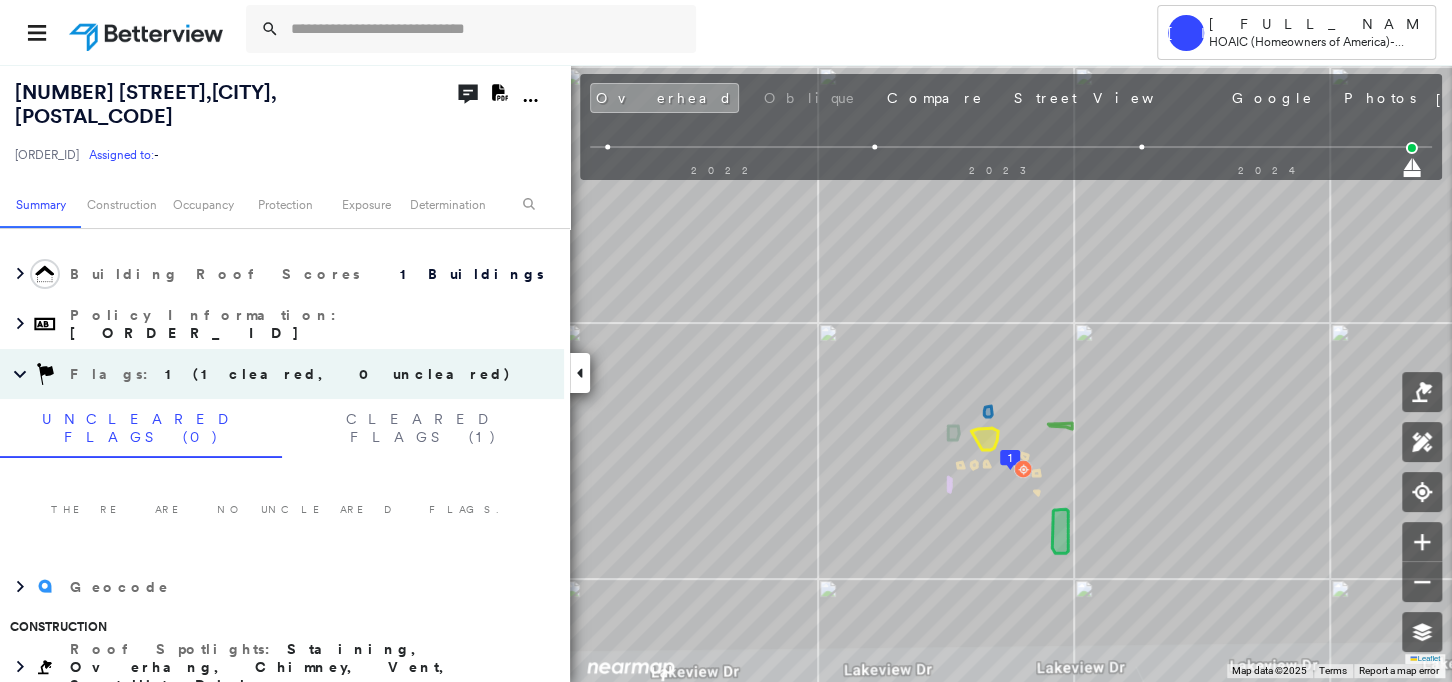 click at bounding box center (148, 32) 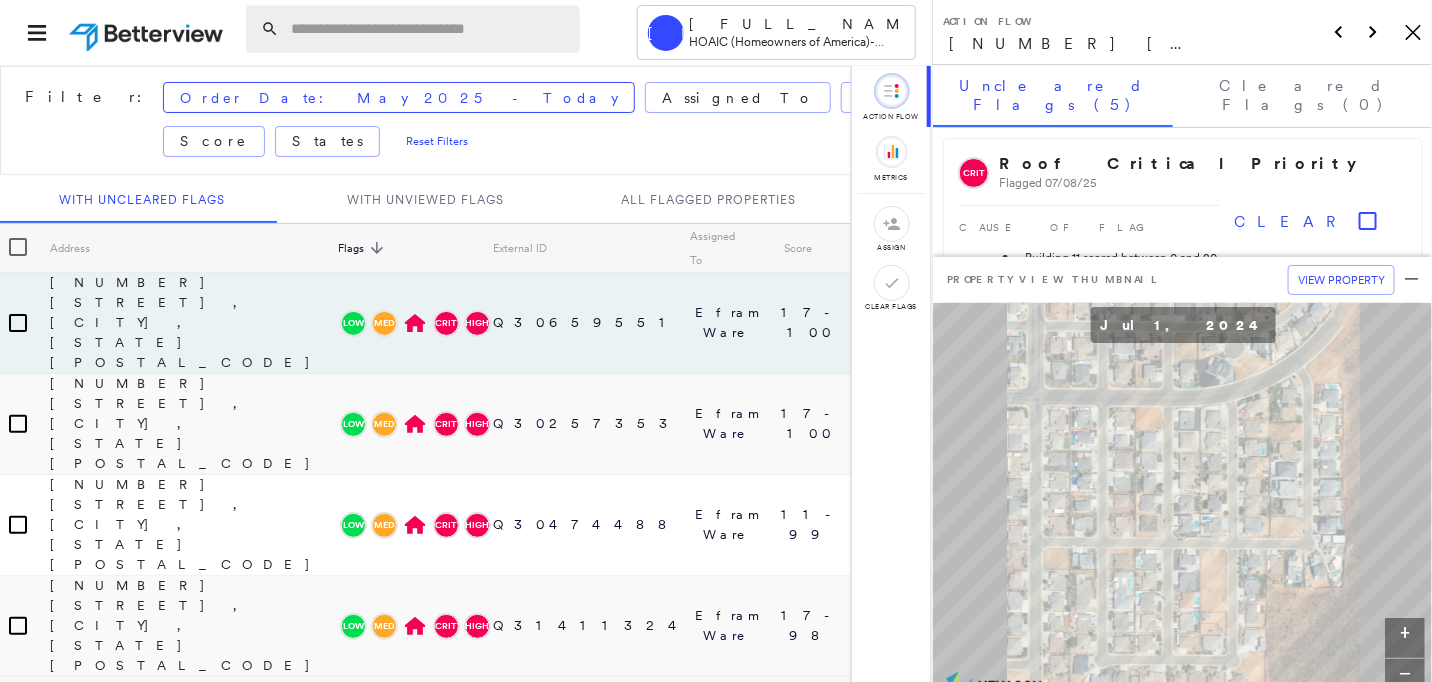 drag, startPoint x: 410, startPoint y: 1, endPoint x: 410, endPoint y: 13, distance: 12 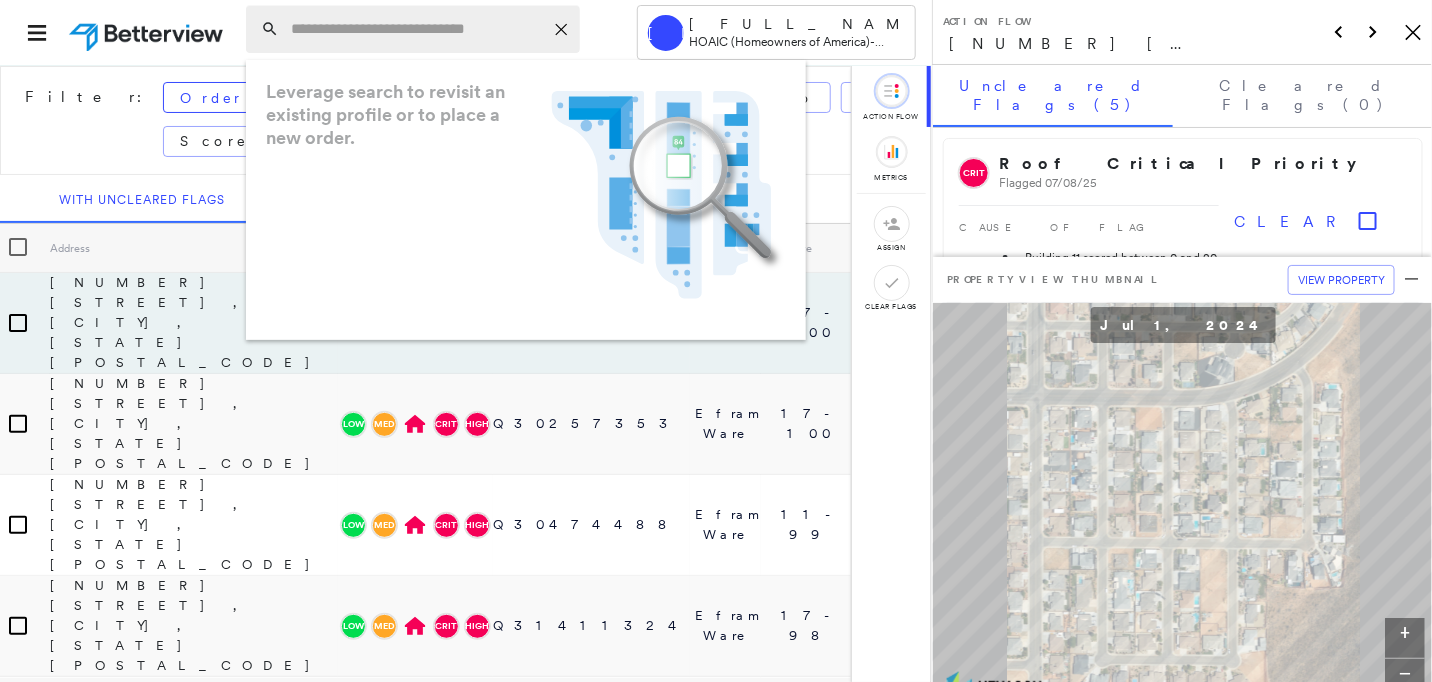 paste on "**********" 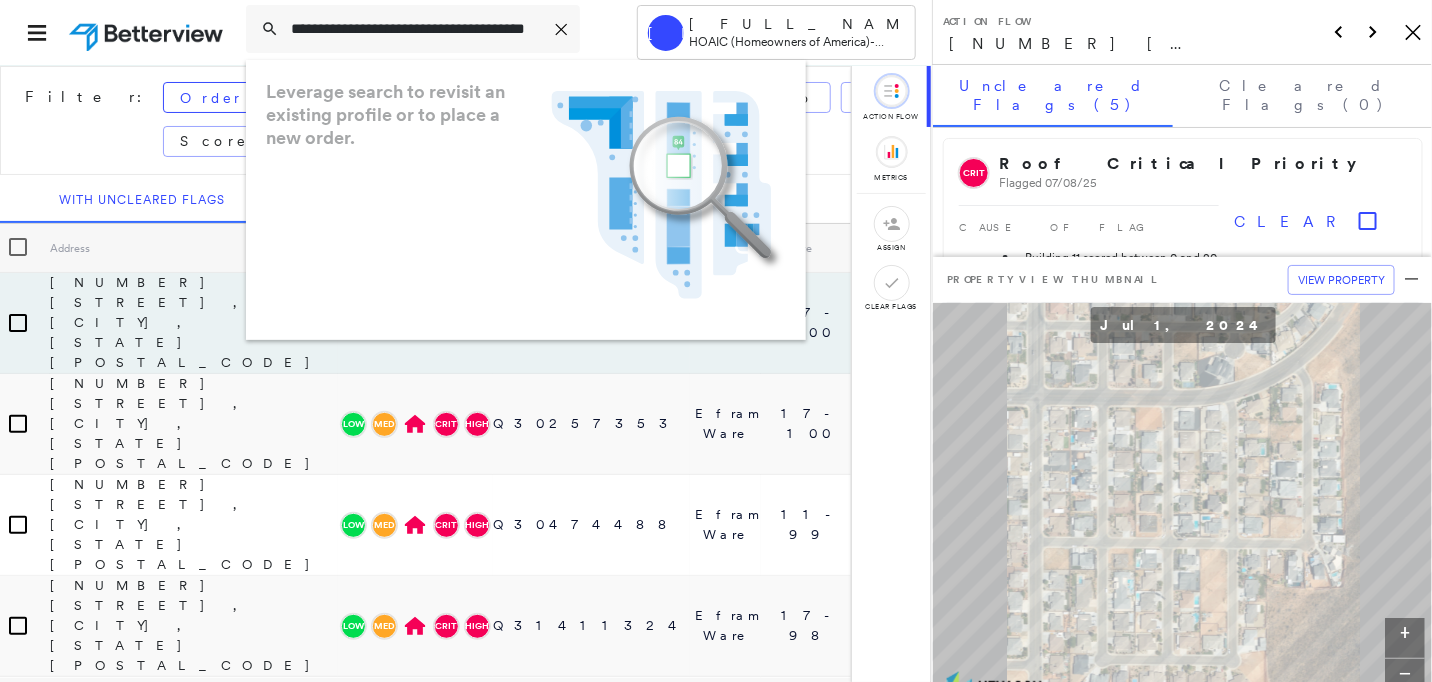 scroll, scrollTop: 0, scrollLeft: 62, axis: horizontal 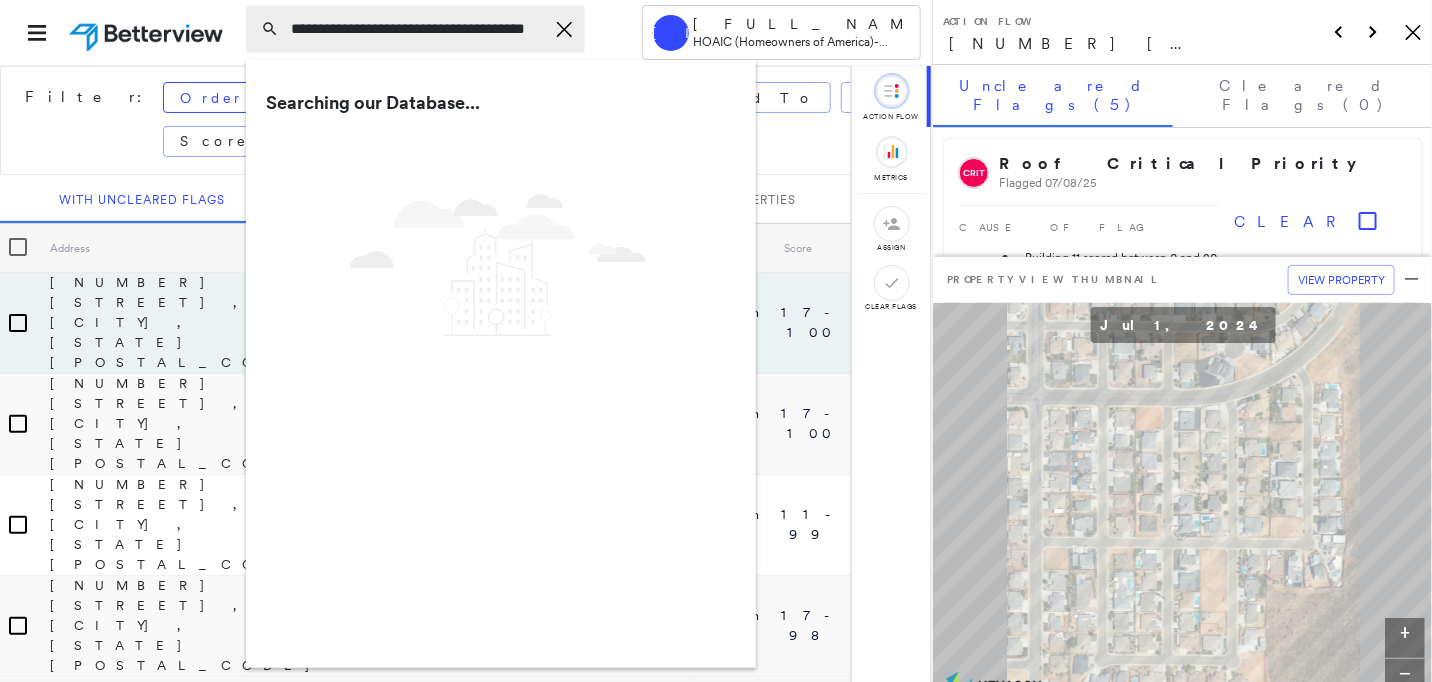 type on "**********" 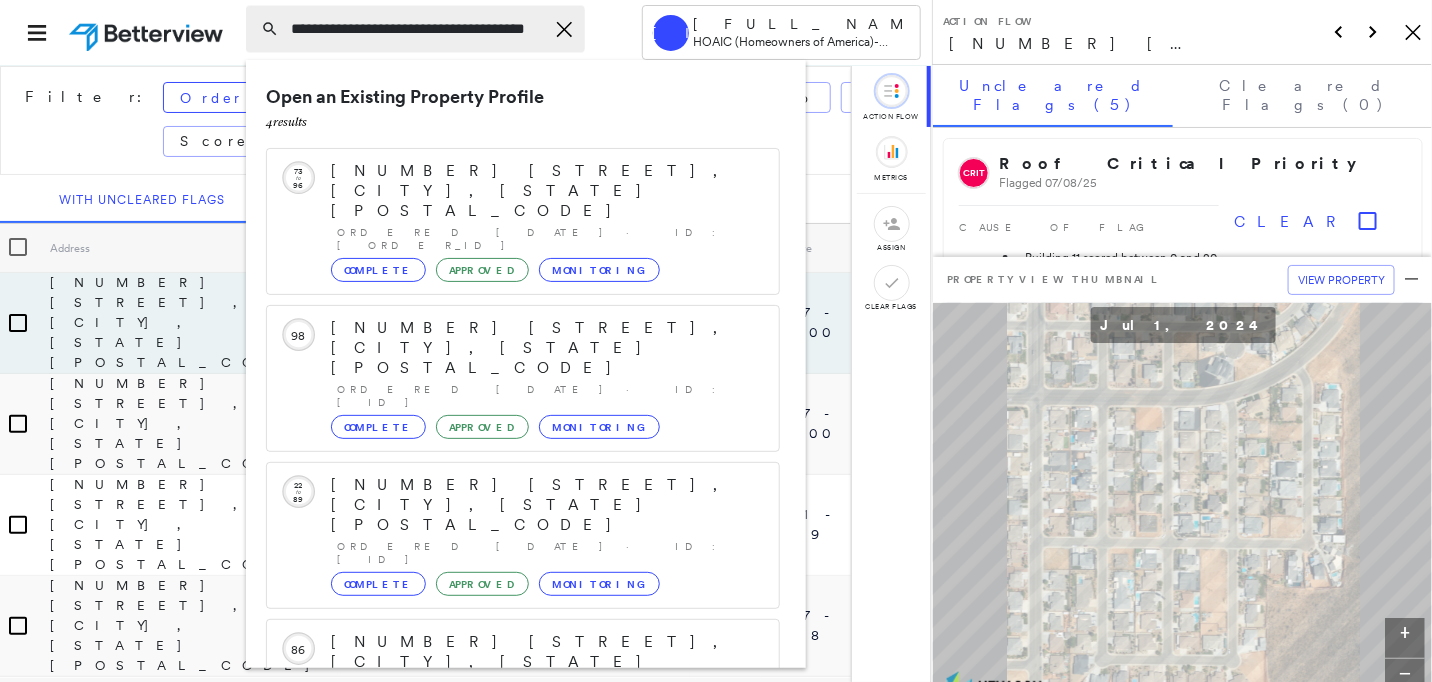 scroll, scrollTop: 0, scrollLeft: 0, axis: both 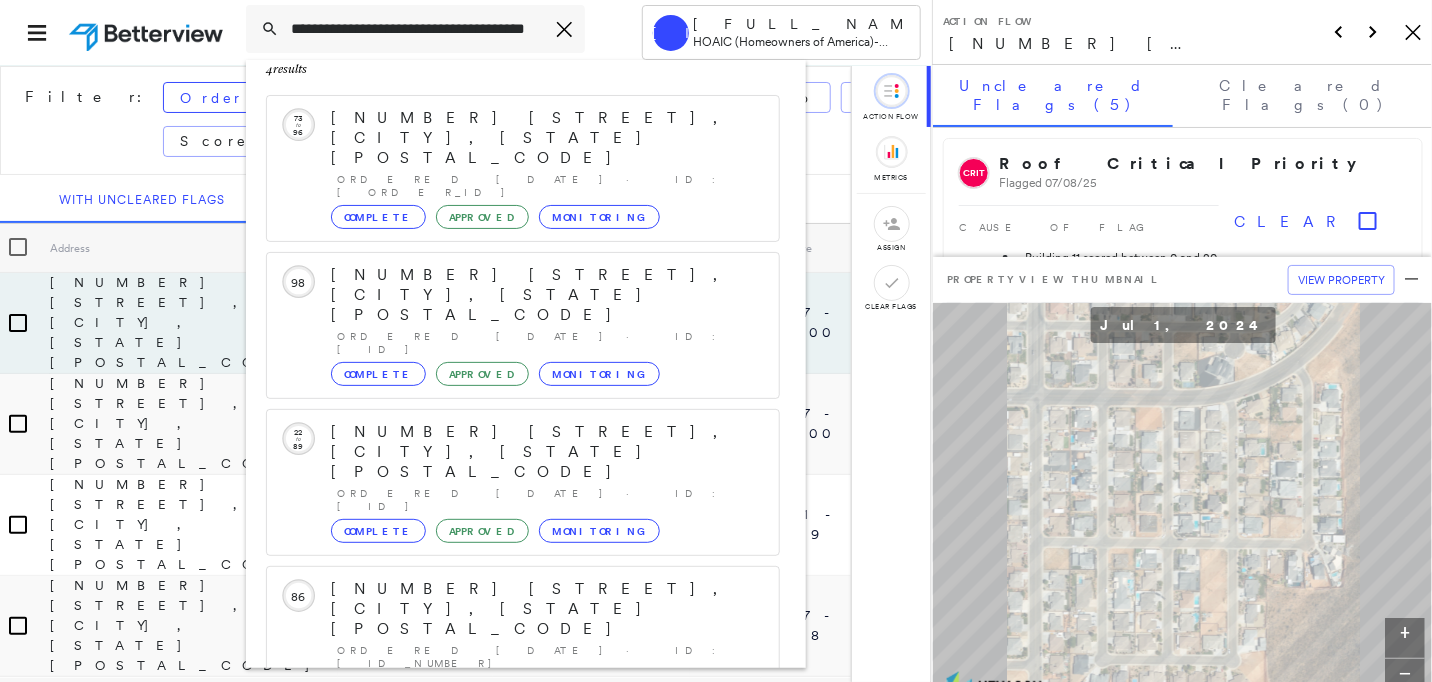 click on "[NUMBER] [STREET], [CITY], [STATE] [POSTAL_CODE]" at bounding box center (501, 849) 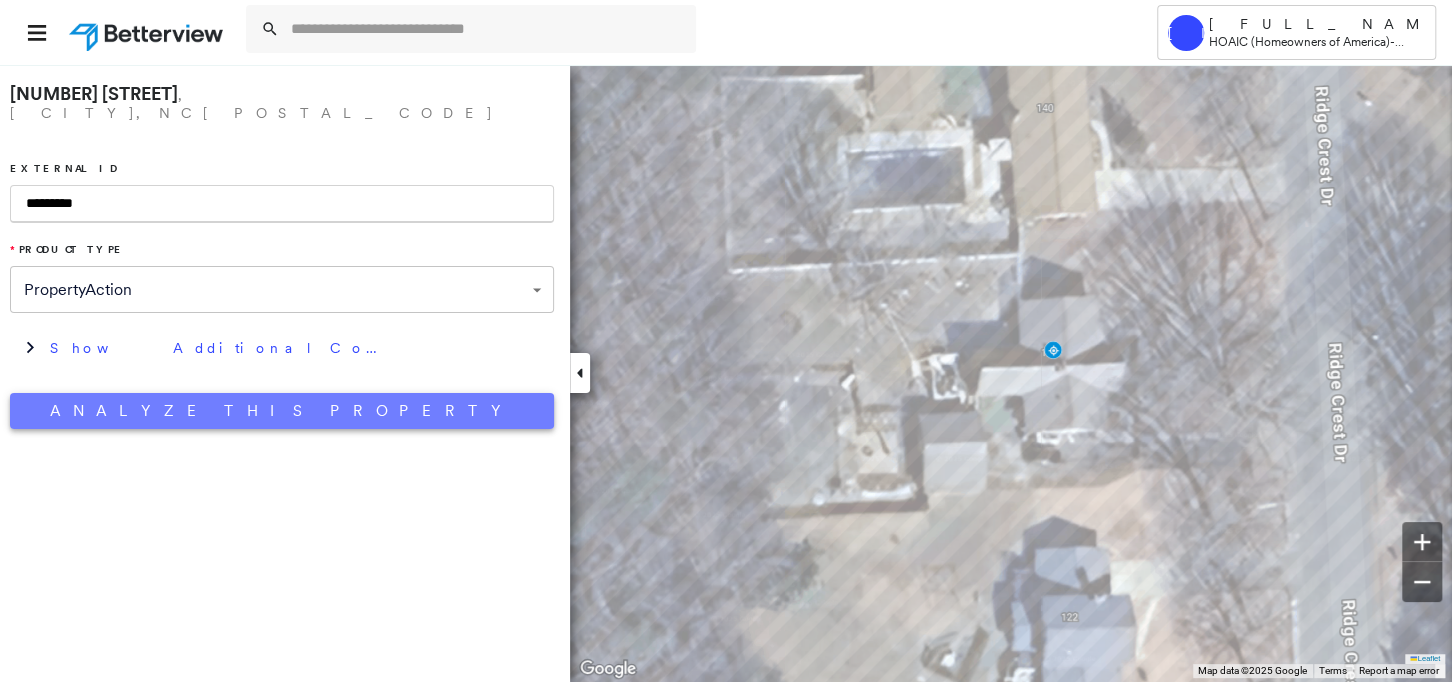 type on "*********" 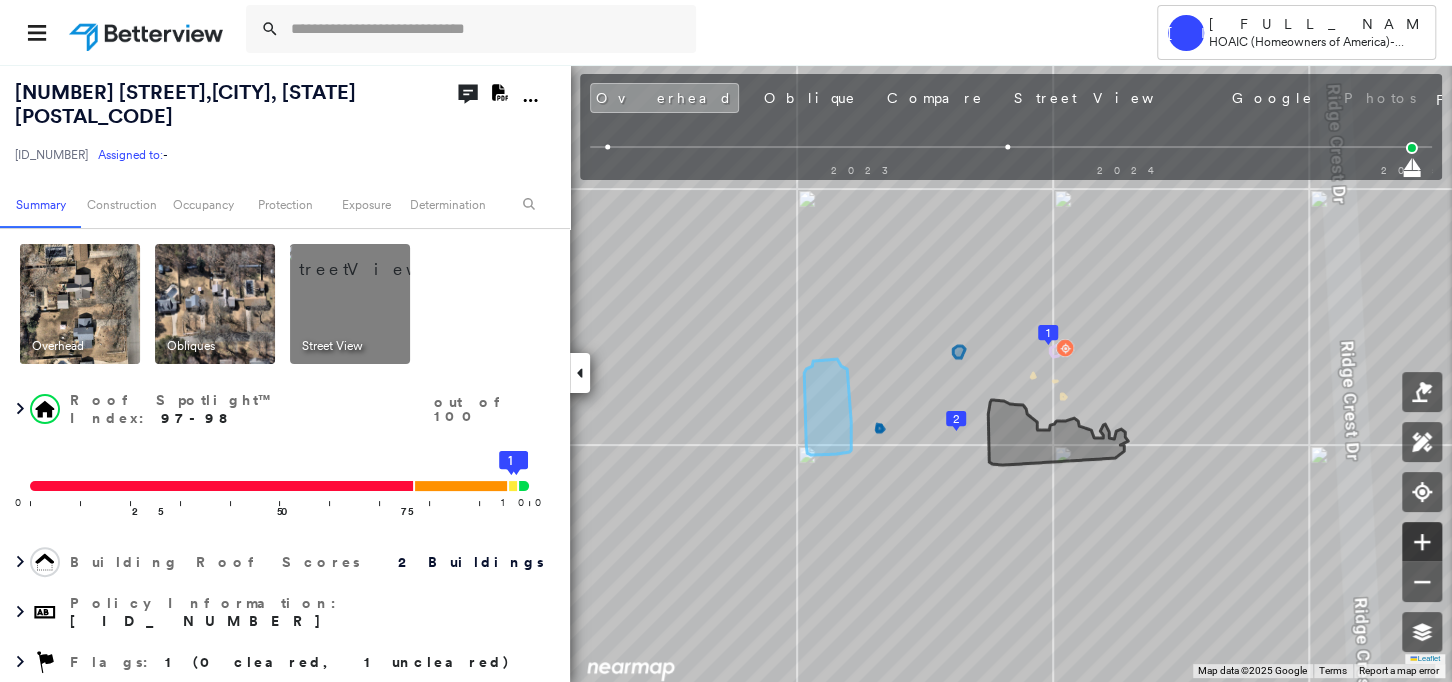 click at bounding box center [1422, 542] 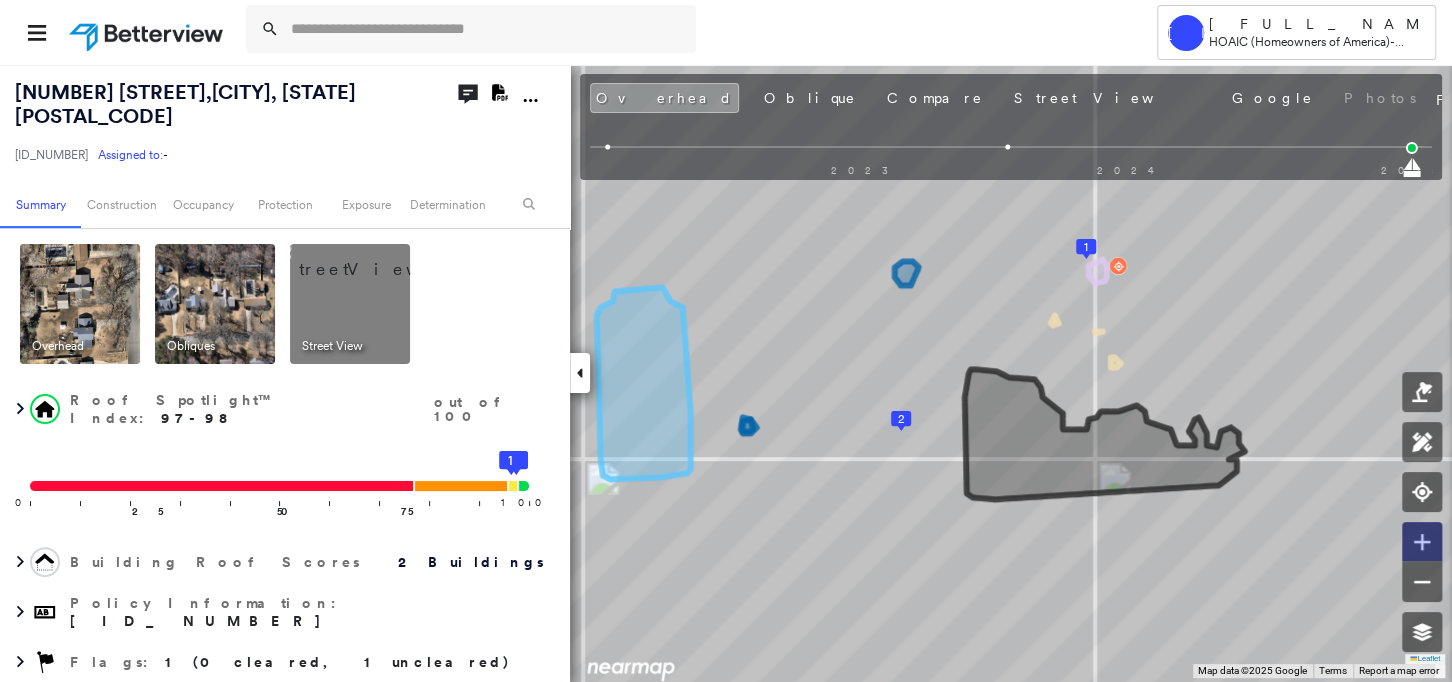 click at bounding box center (1422, 542) 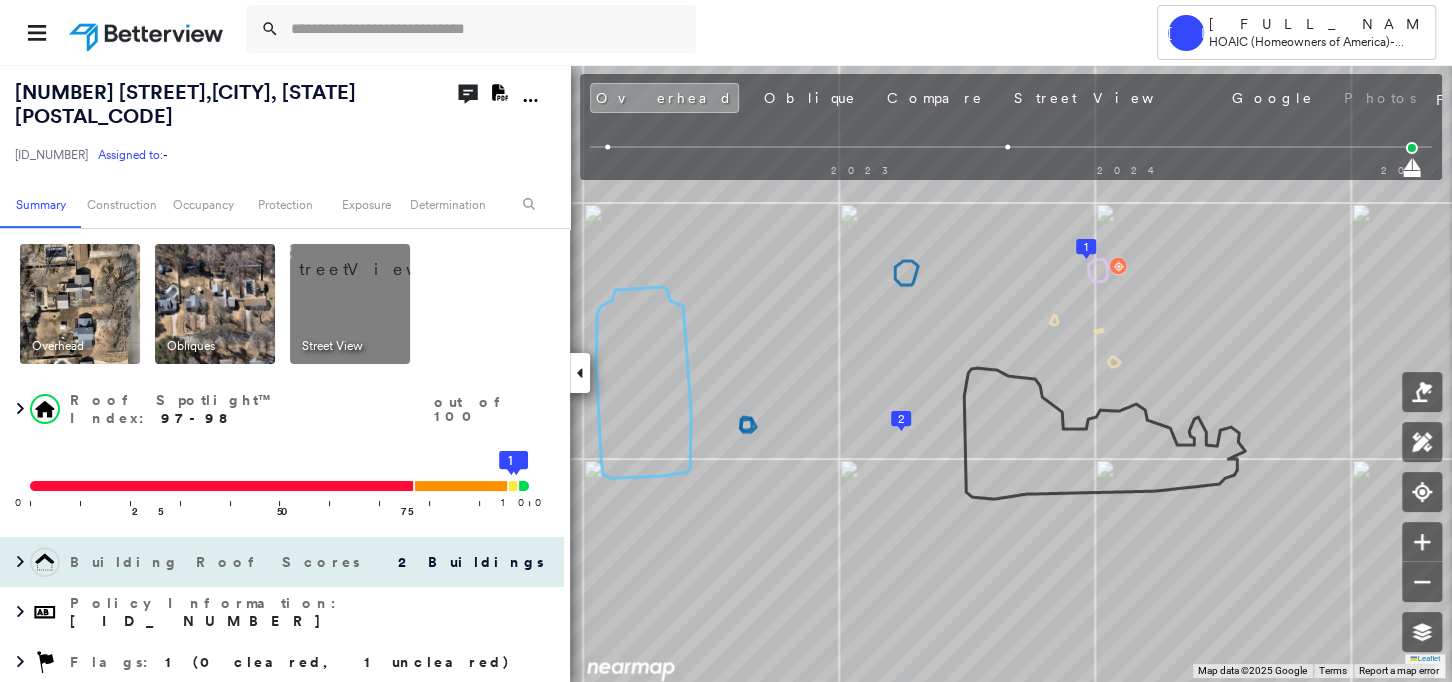drag, startPoint x: 151, startPoint y: 629, endPoint x: 353, endPoint y: 530, distance: 224.95555 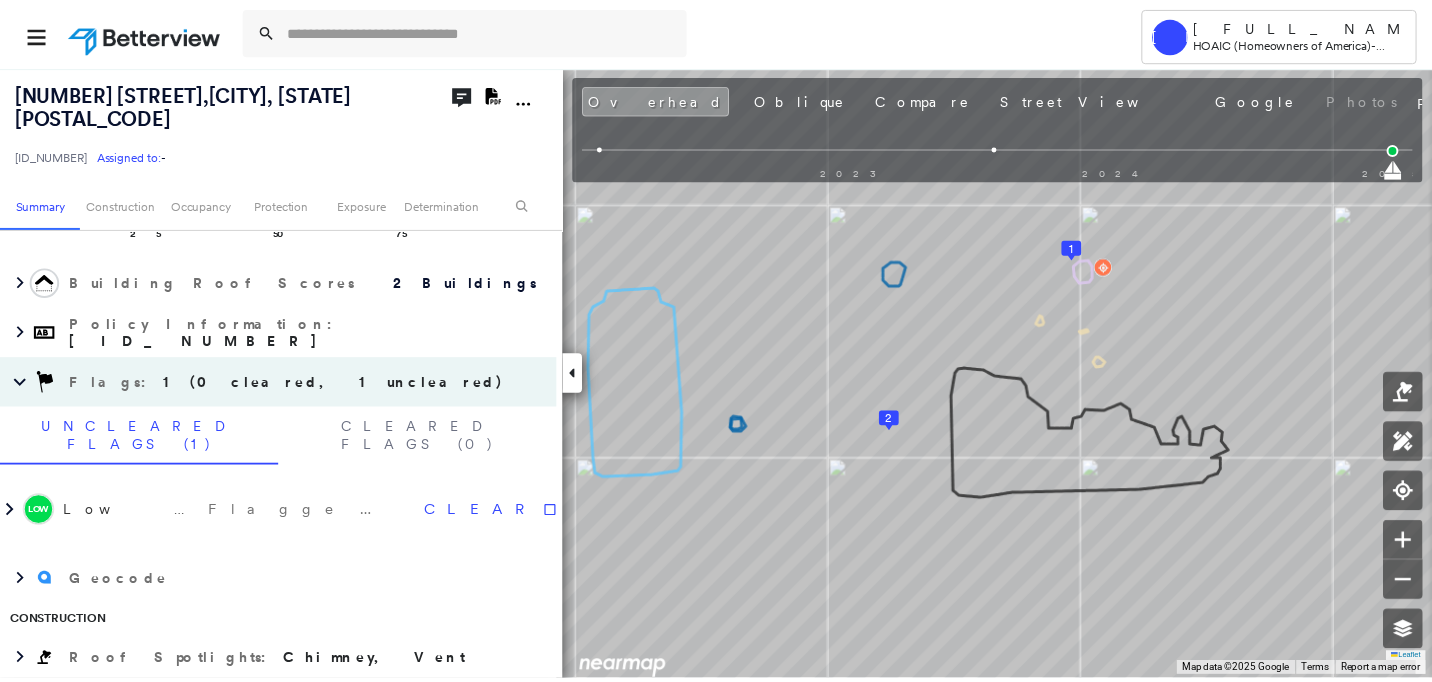scroll, scrollTop: 304, scrollLeft: 0, axis: vertical 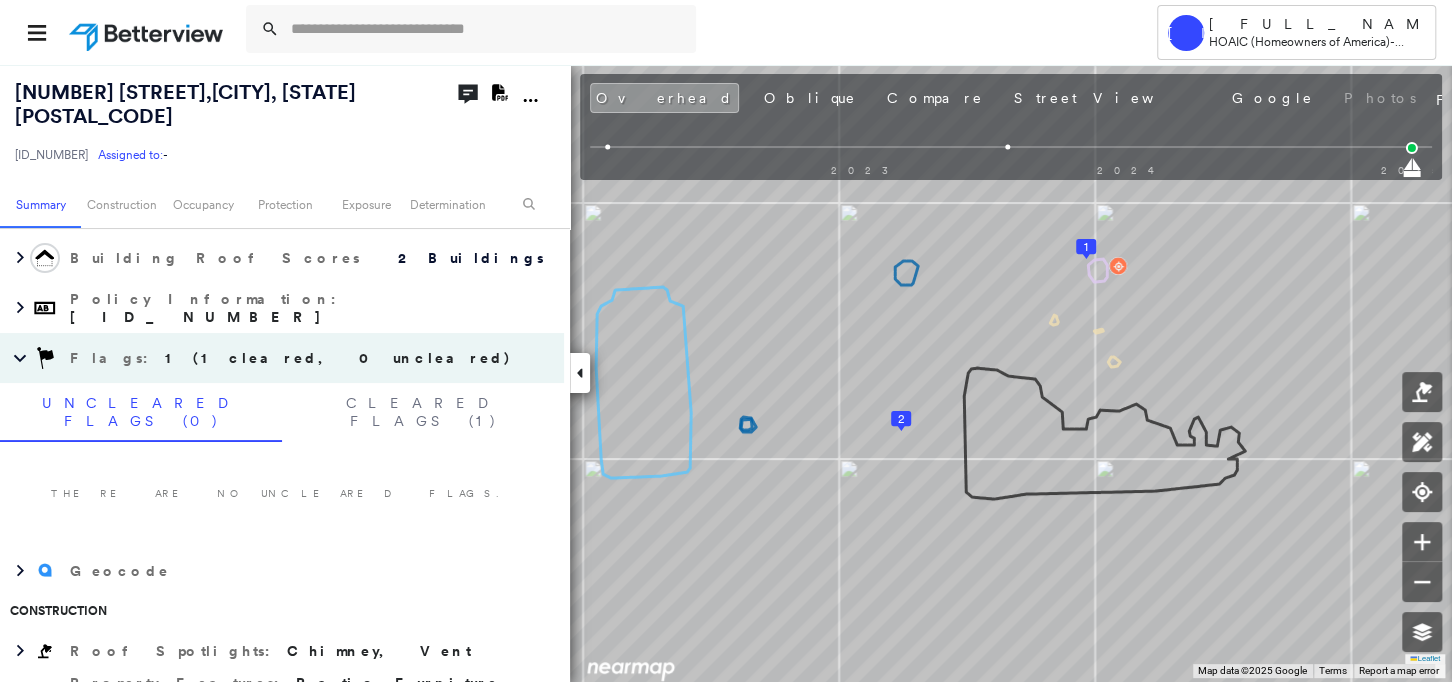 click at bounding box center [148, 32] 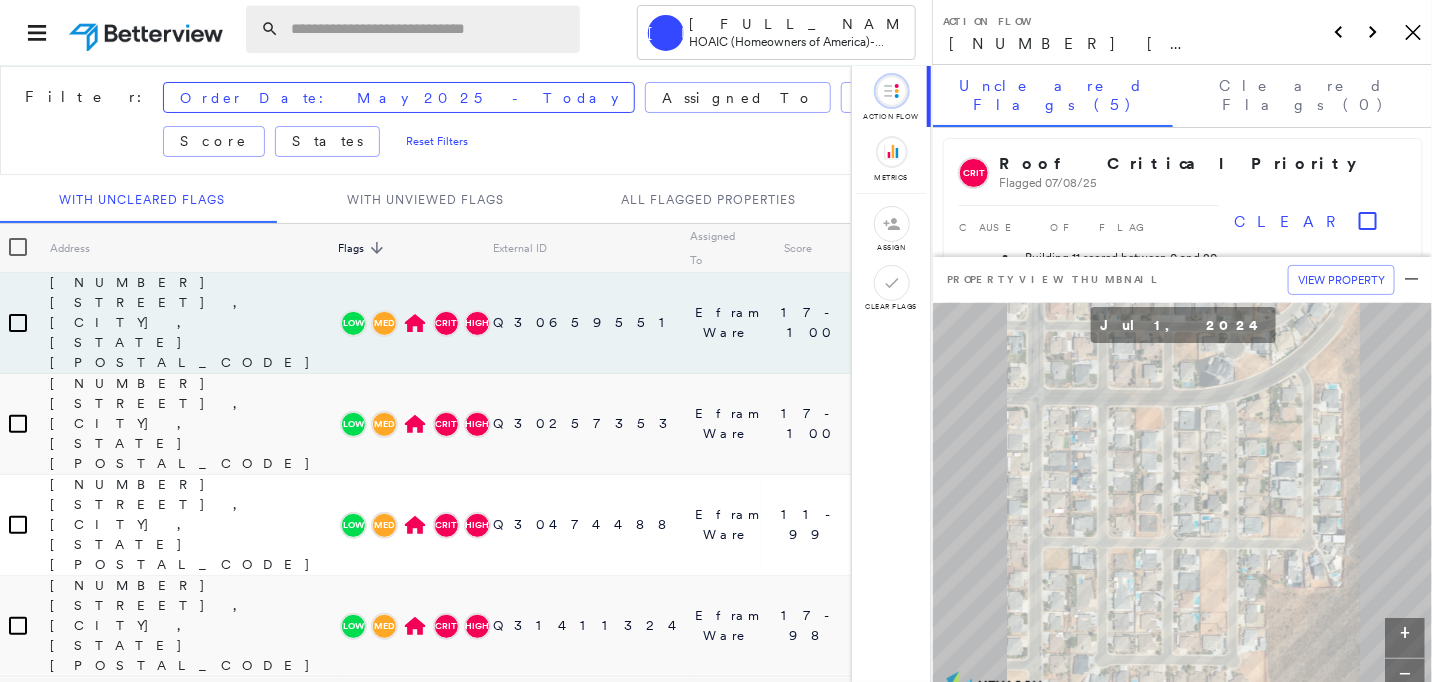 click at bounding box center (429, 29) 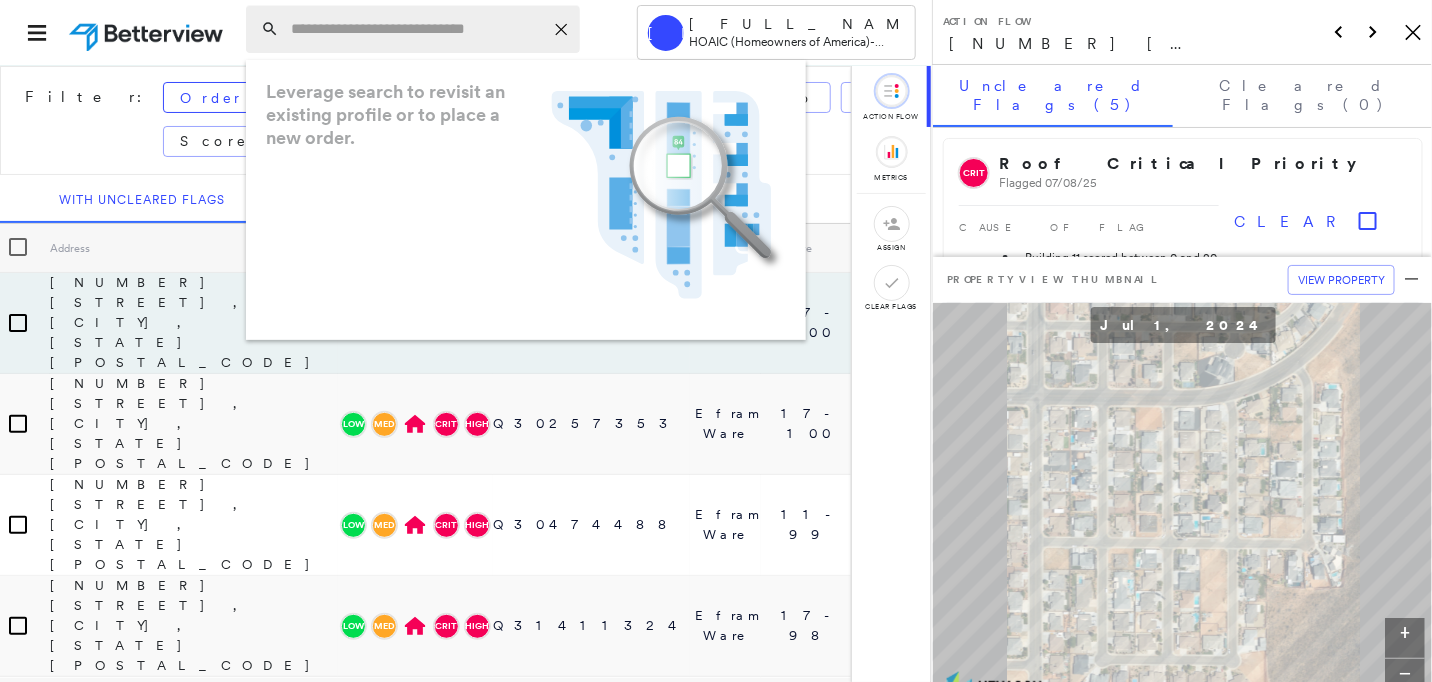 paste on "**********" 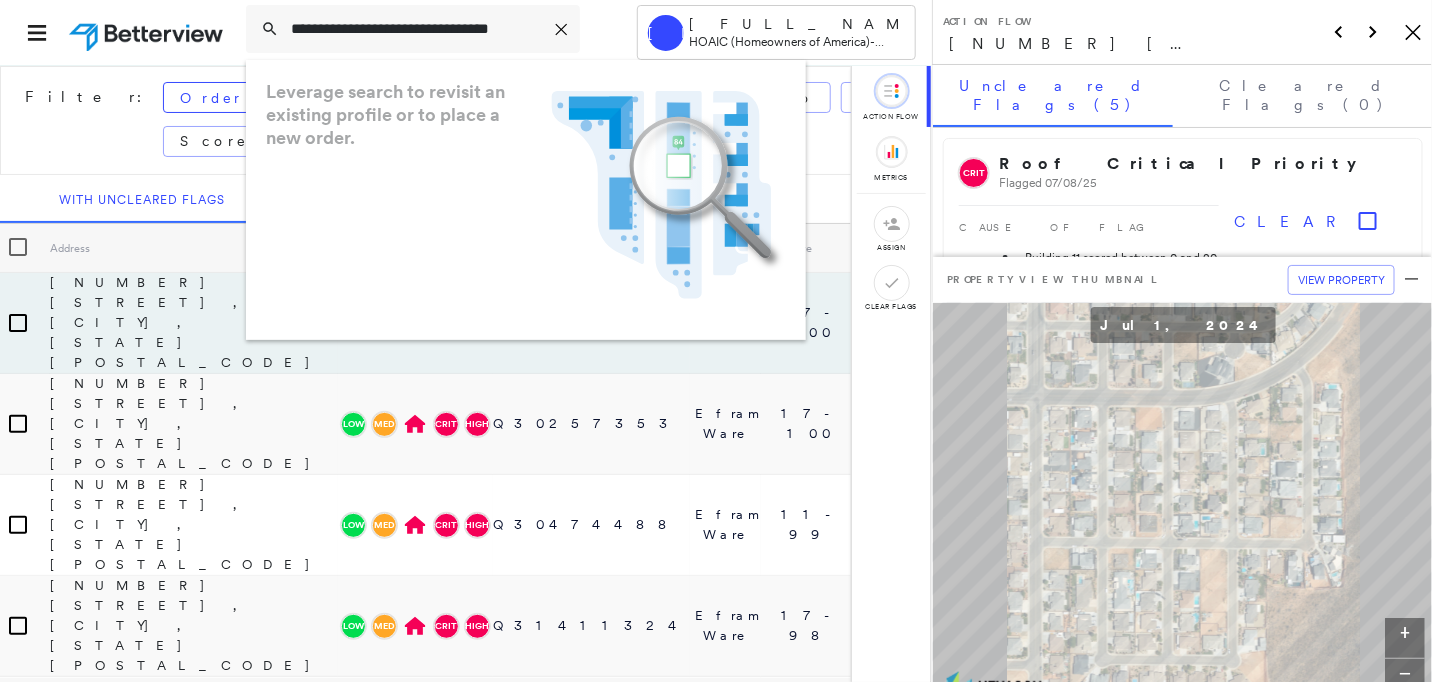 scroll, scrollTop: 0, scrollLeft: 21, axis: horizontal 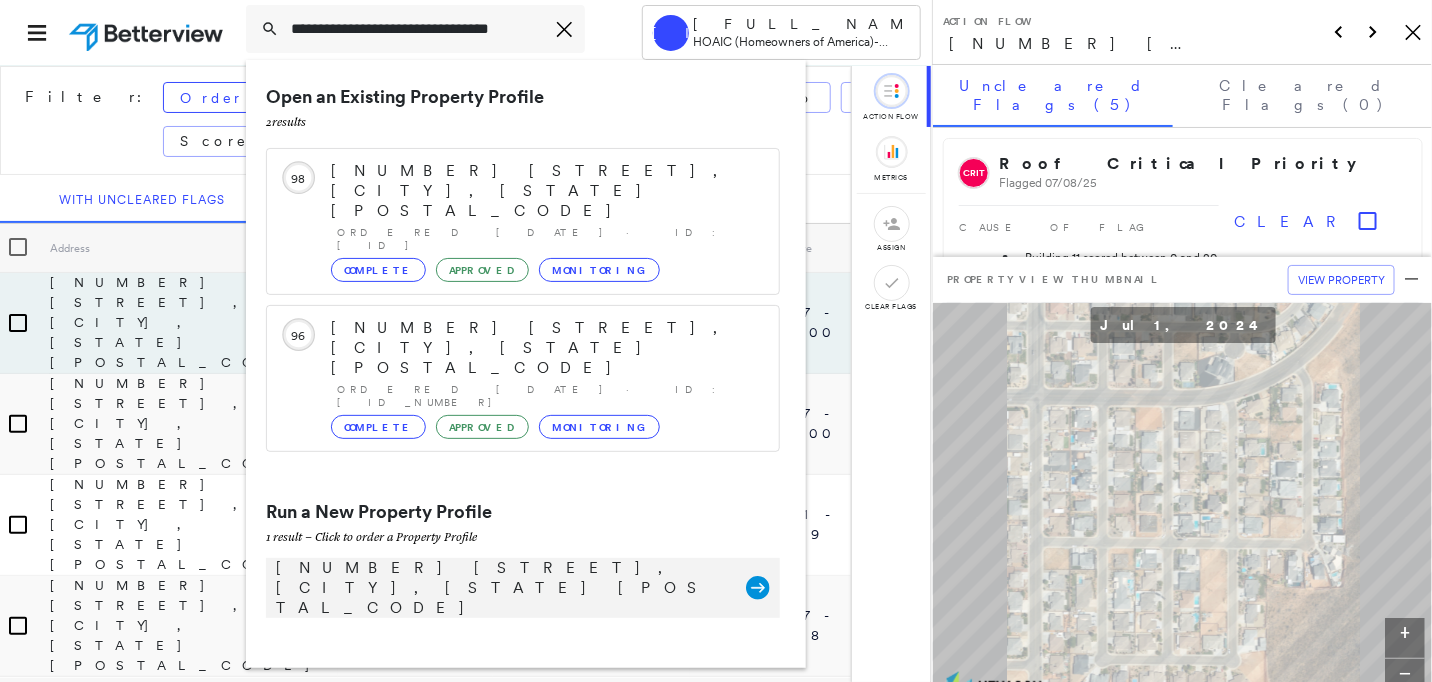 type on "**********" 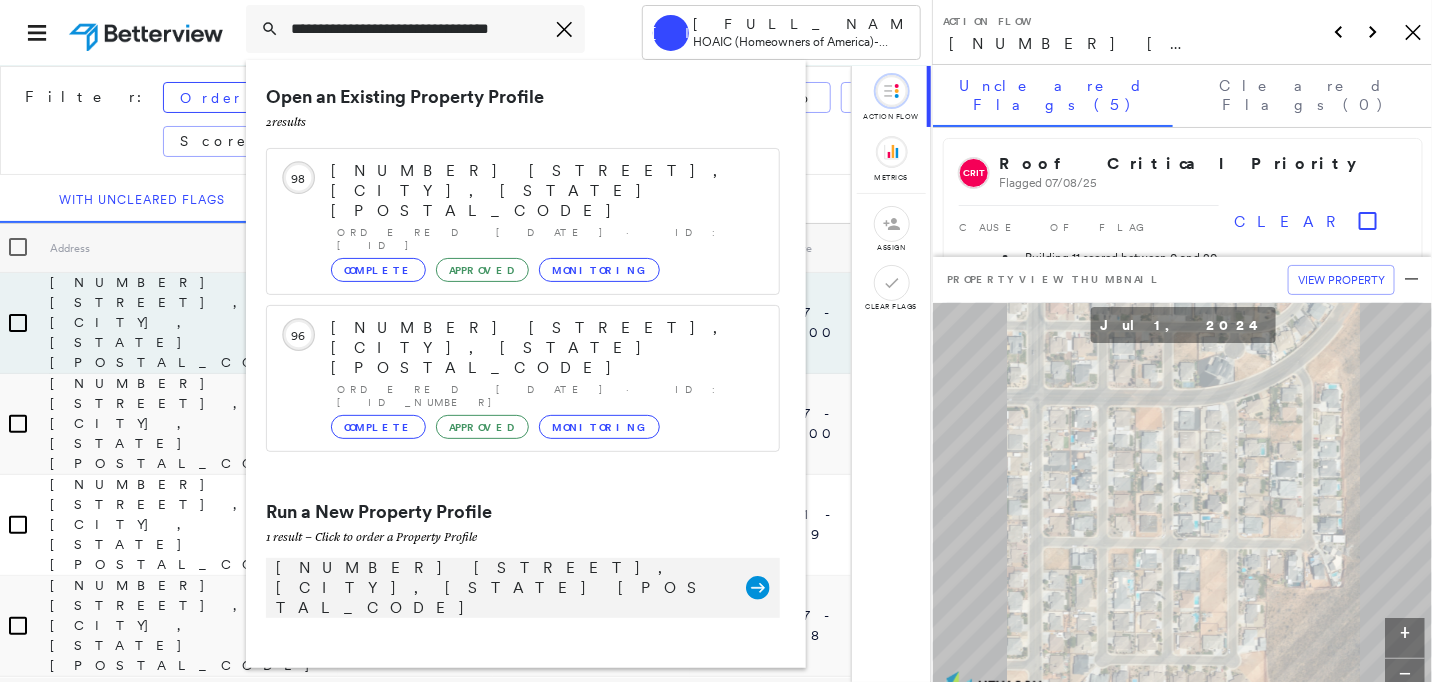 scroll, scrollTop: 0, scrollLeft: 0, axis: both 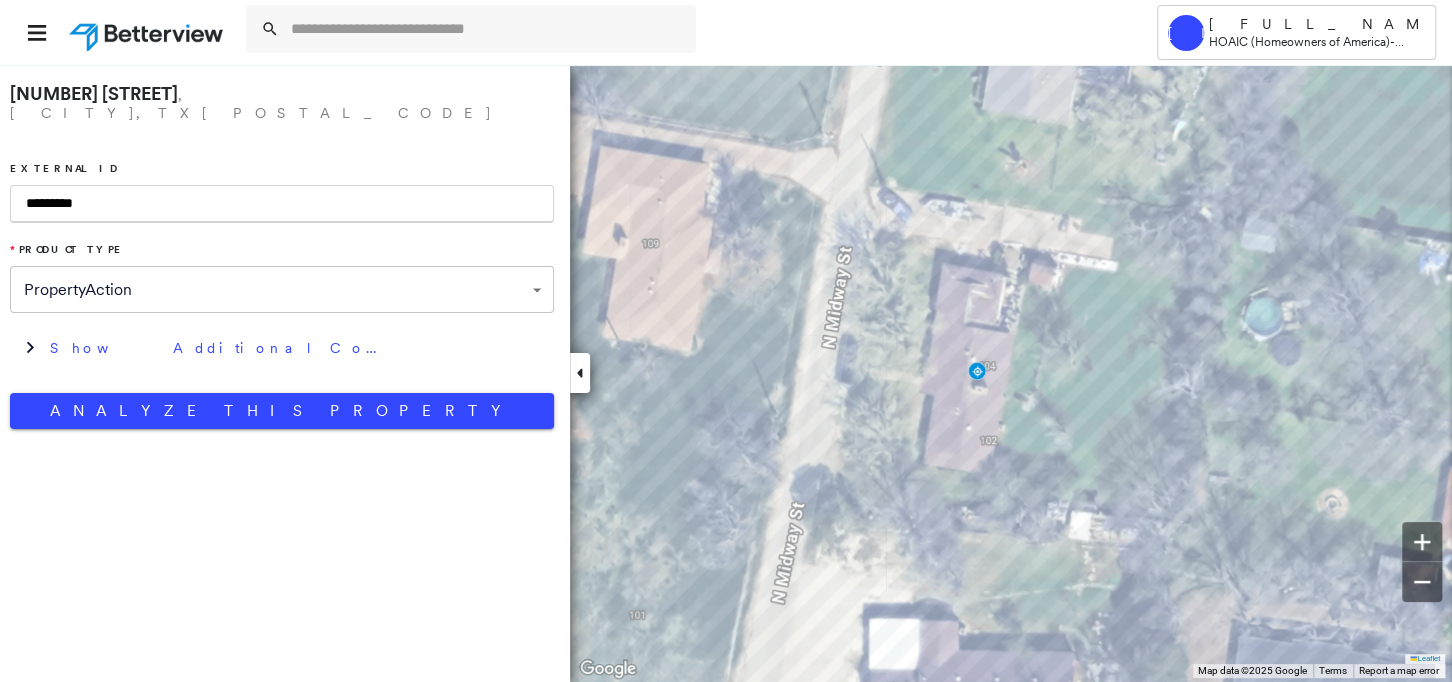 type on "*********" 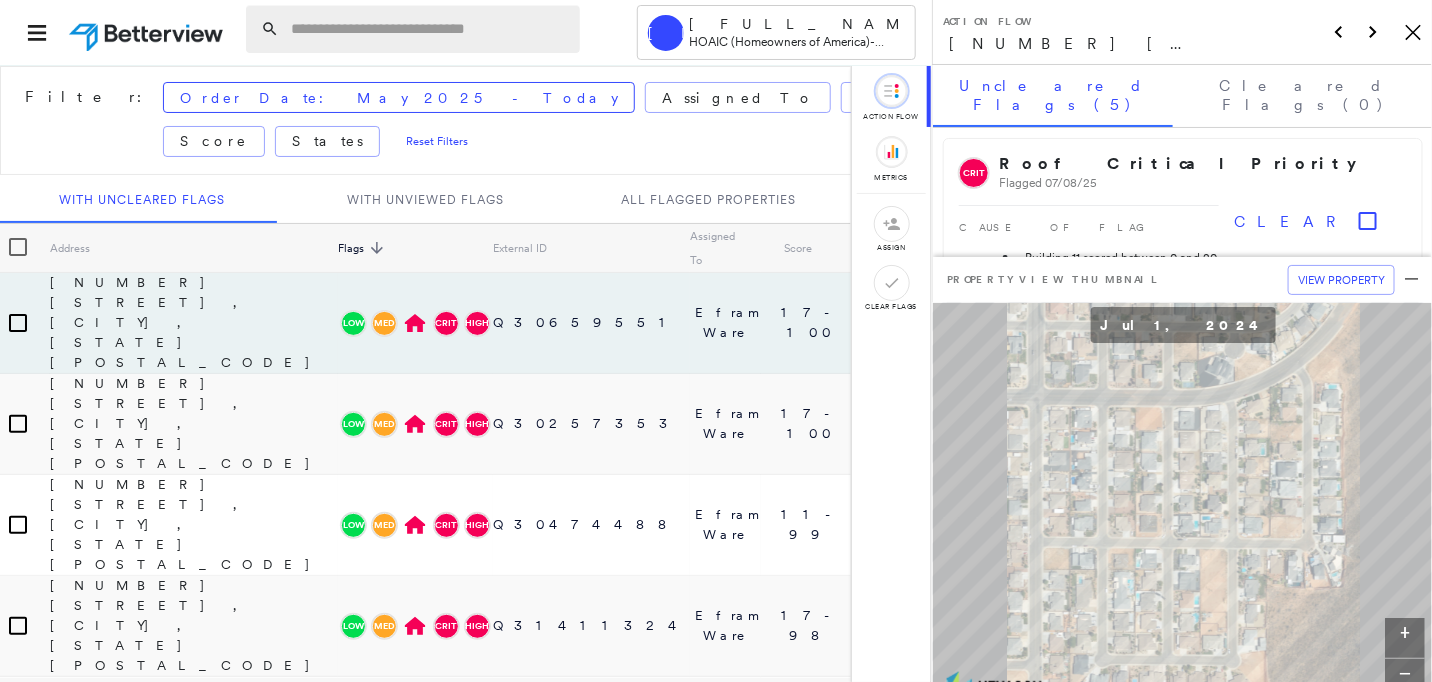 click at bounding box center (429, 29) 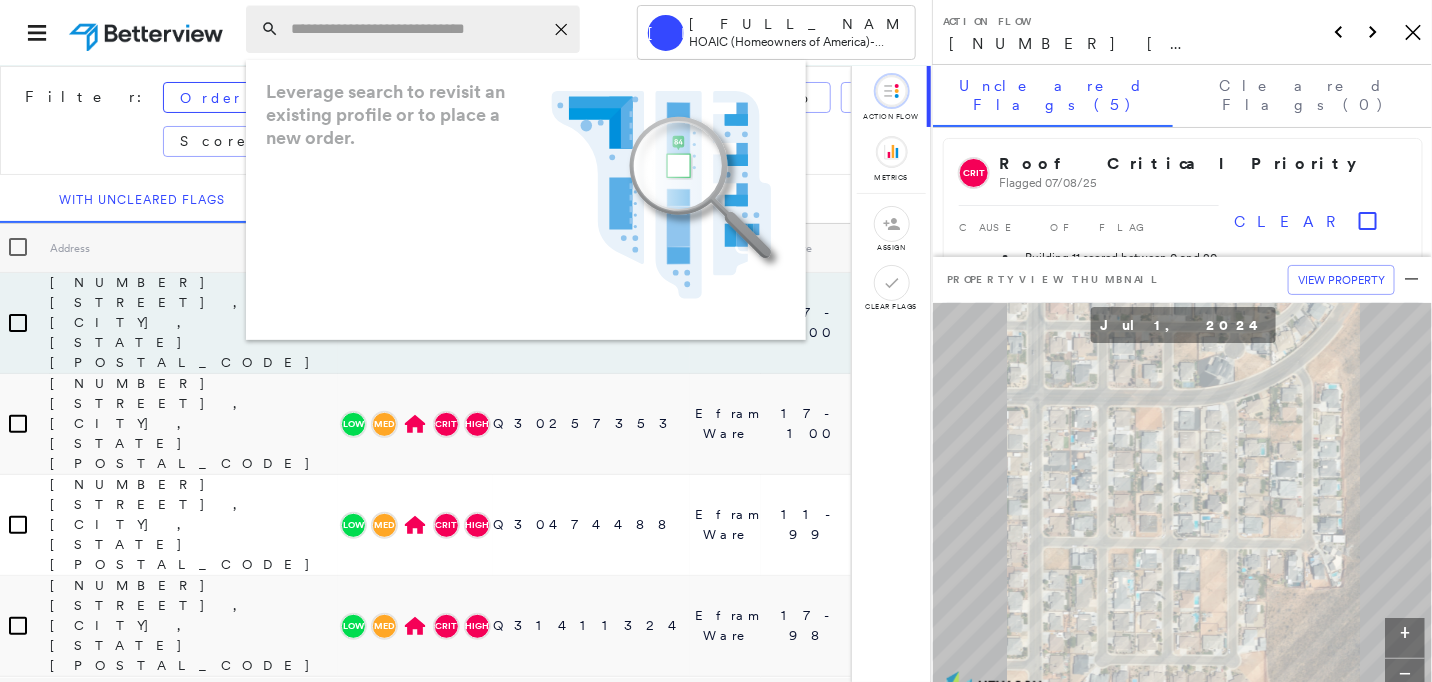 paste on "**********" 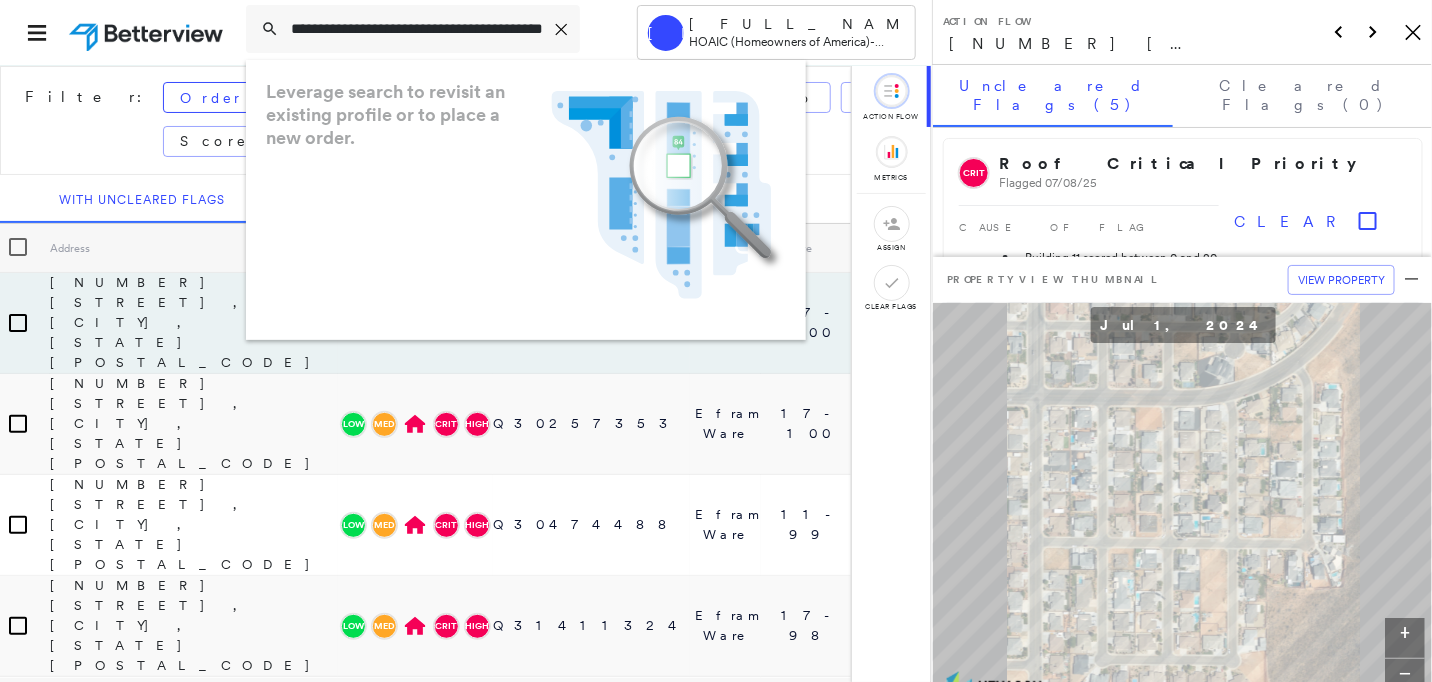scroll, scrollTop: 0, scrollLeft: 86, axis: horizontal 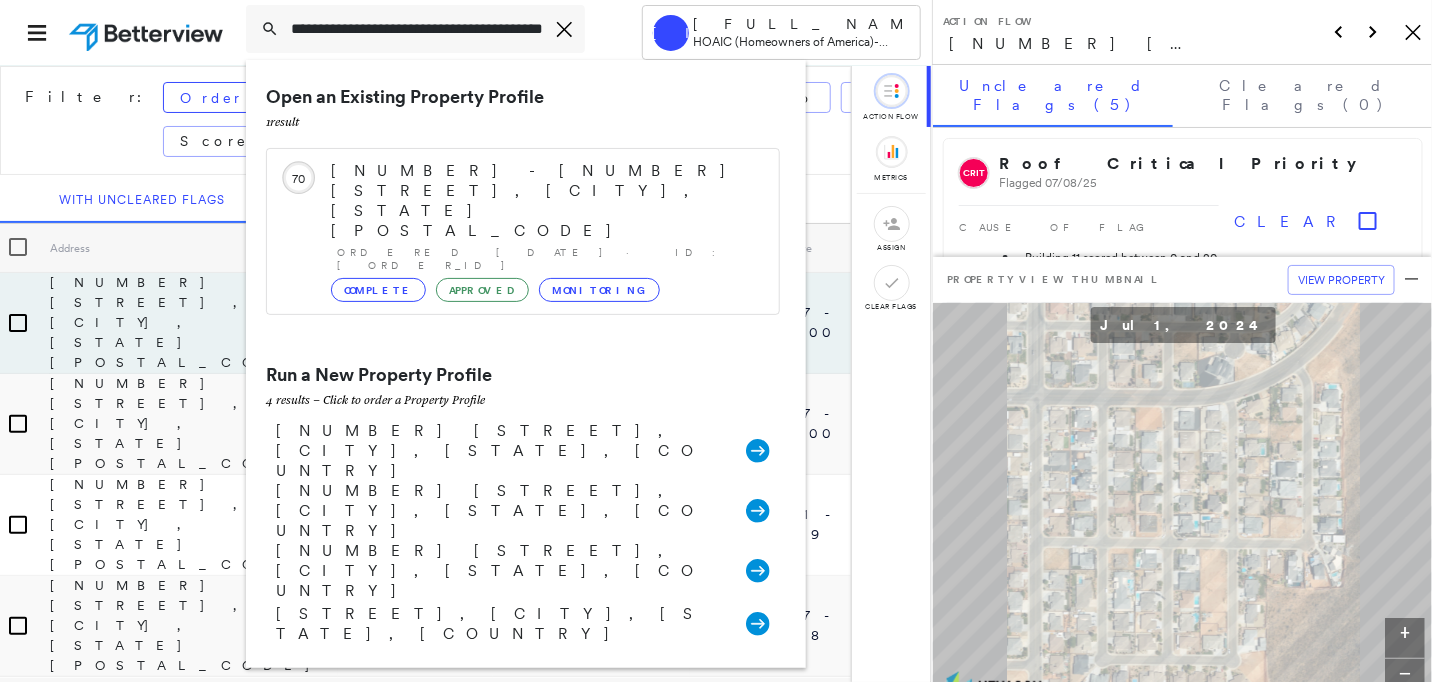 type on "**********" 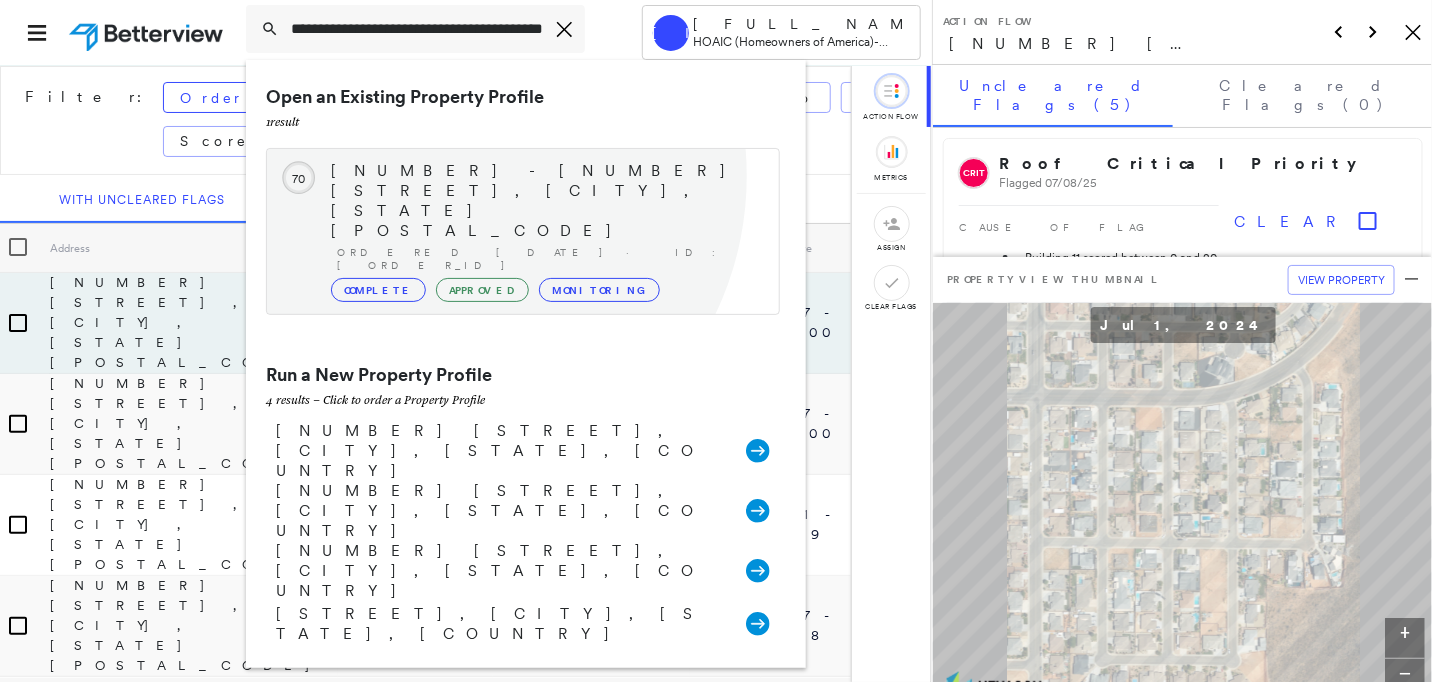 scroll, scrollTop: 0, scrollLeft: 0, axis: both 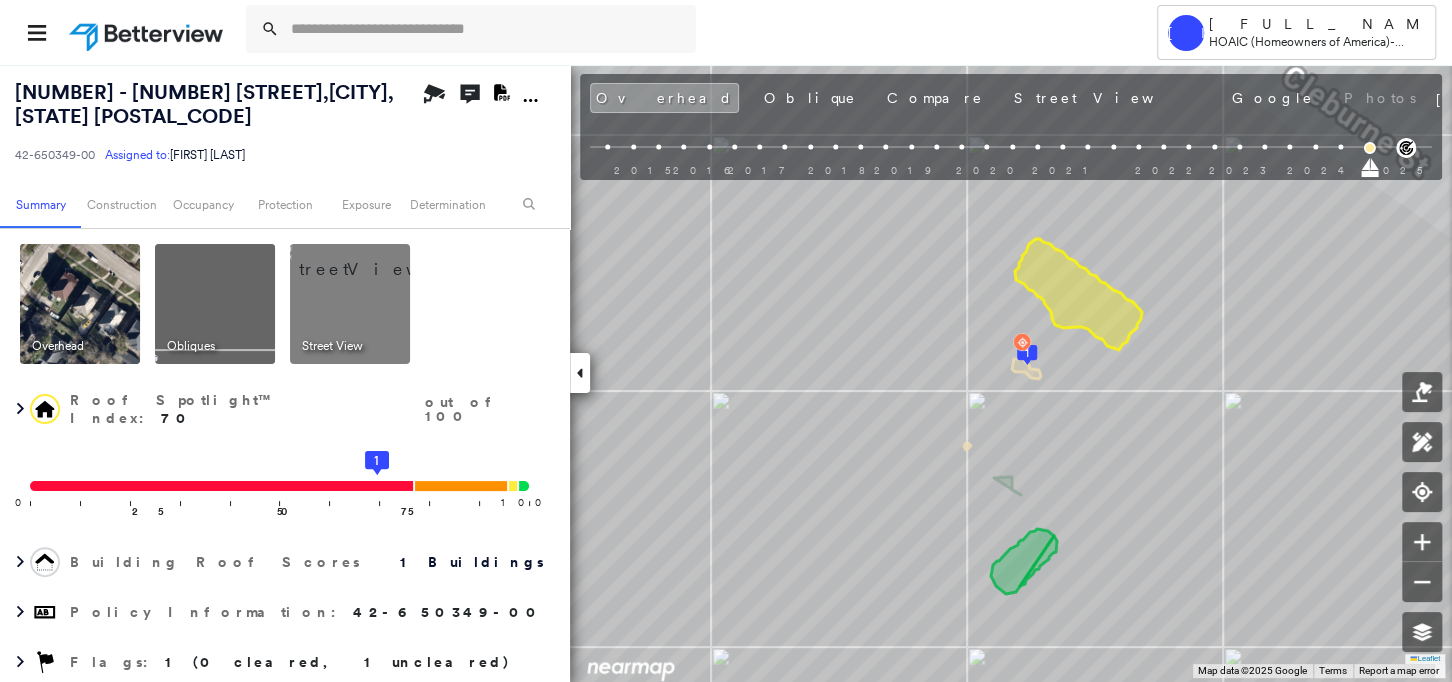 click 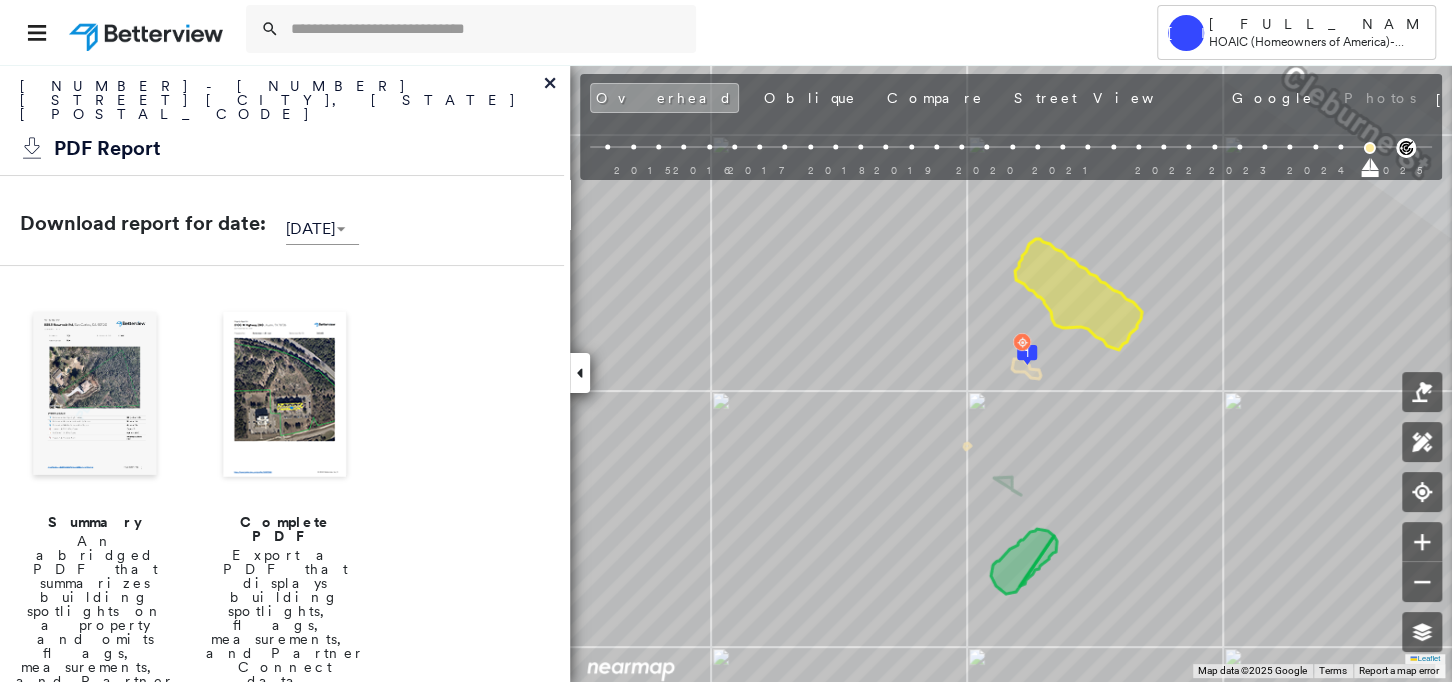 click at bounding box center [95, 396] 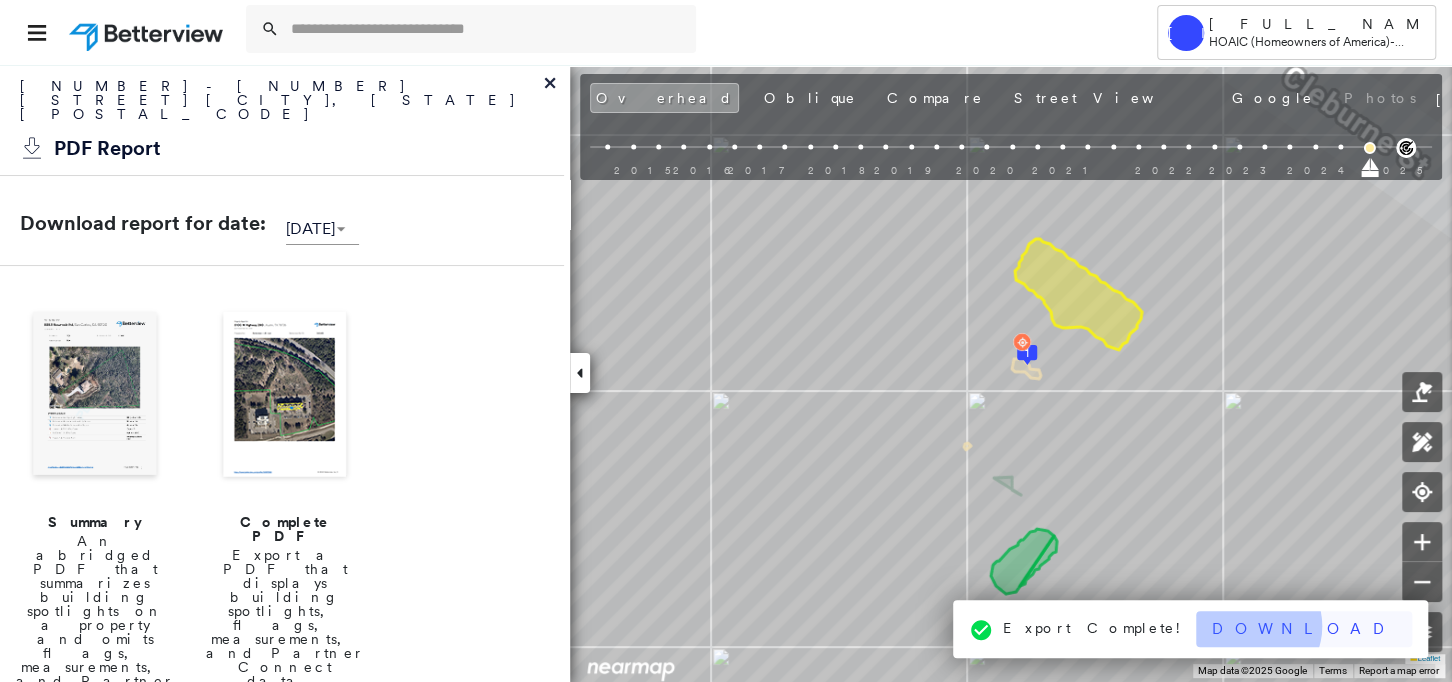 click on "Download" at bounding box center [1304, 629] 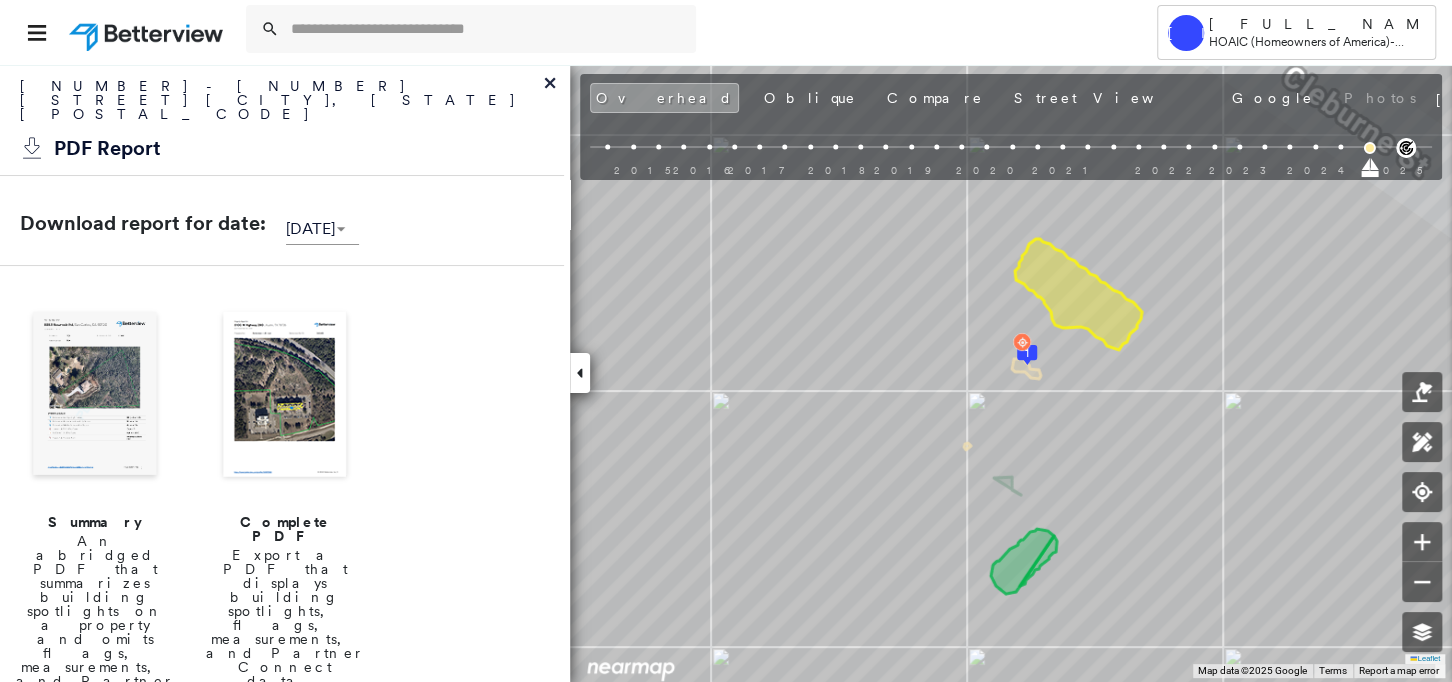 click at bounding box center (148, 32) 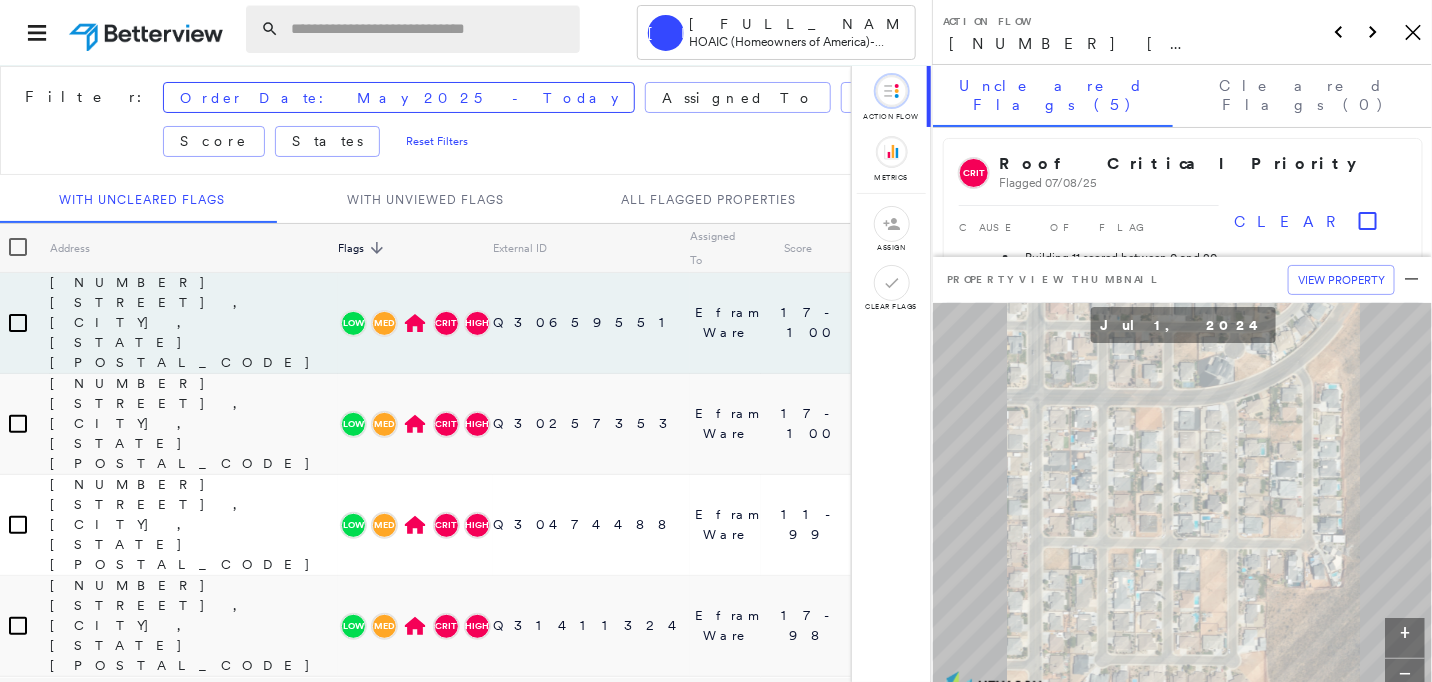 click at bounding box center (429, 29) 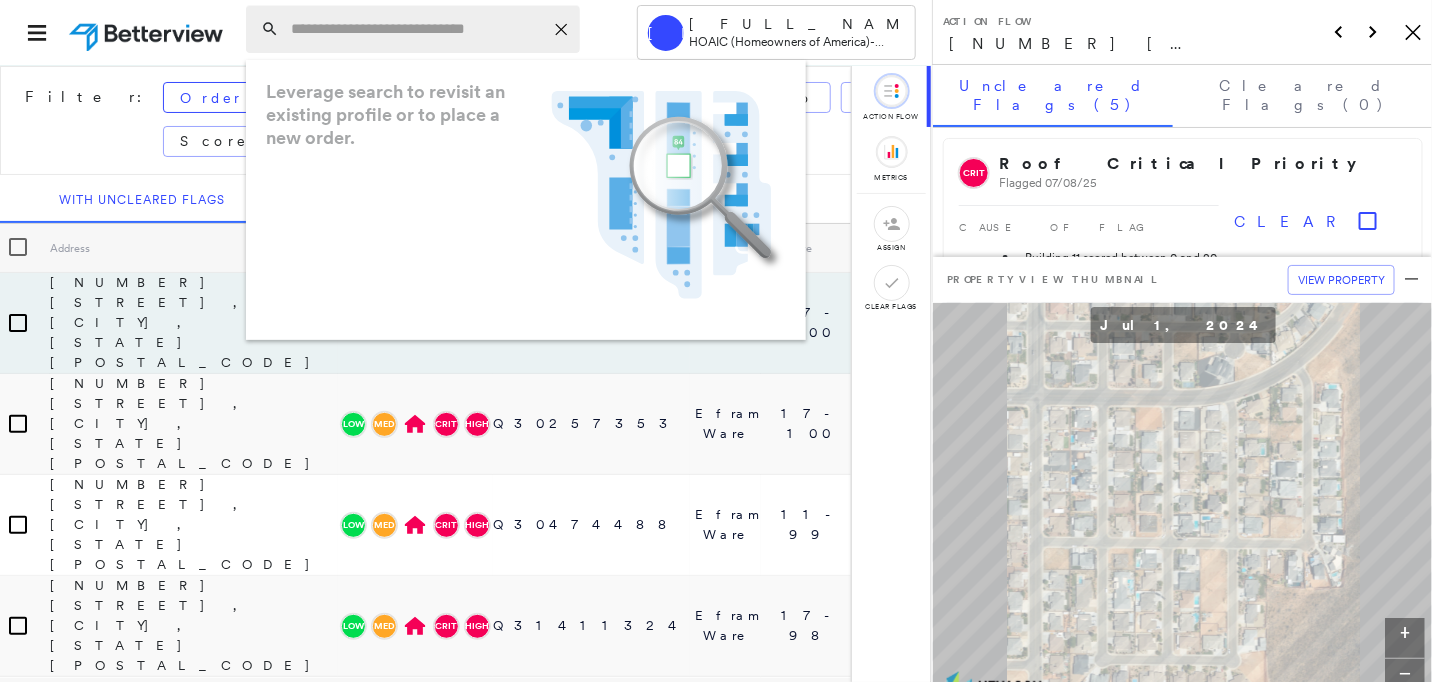 paste on "**********" 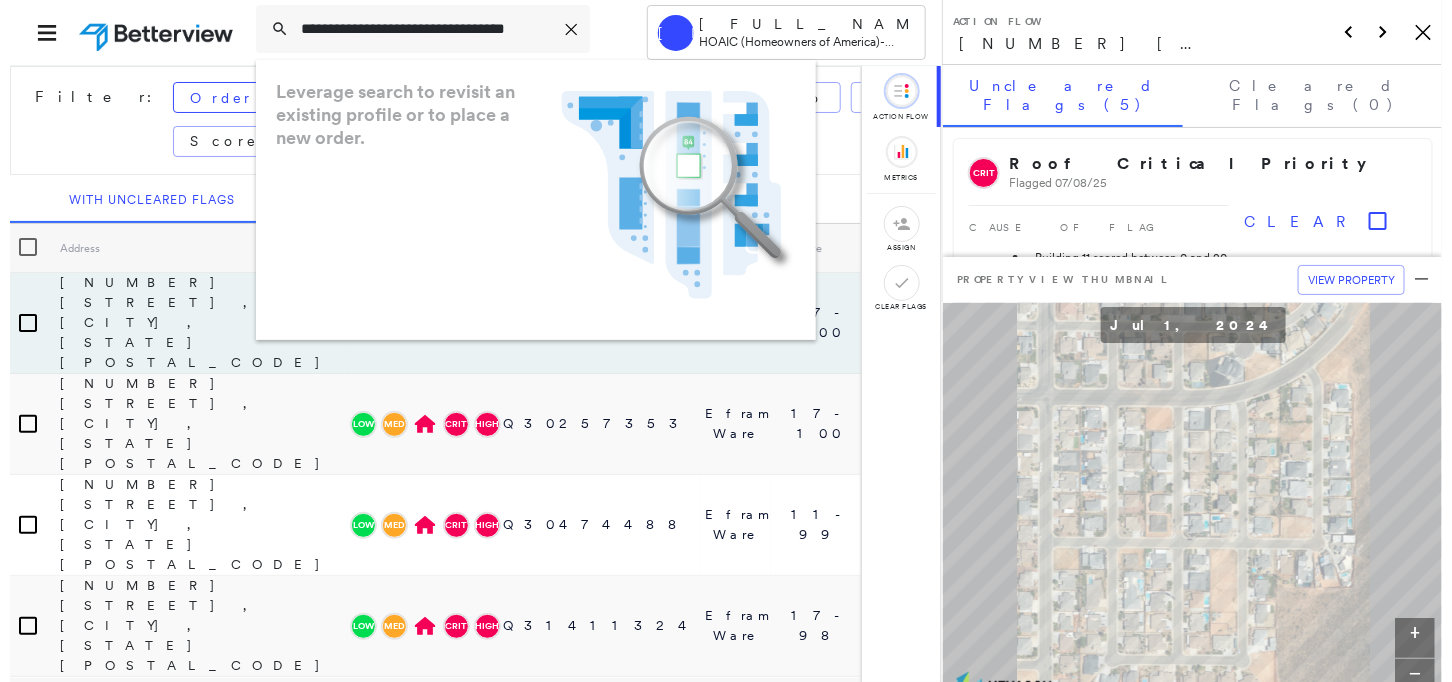 scroll, scrollTop: 0, scrollLeft: 24, axis: horizontal 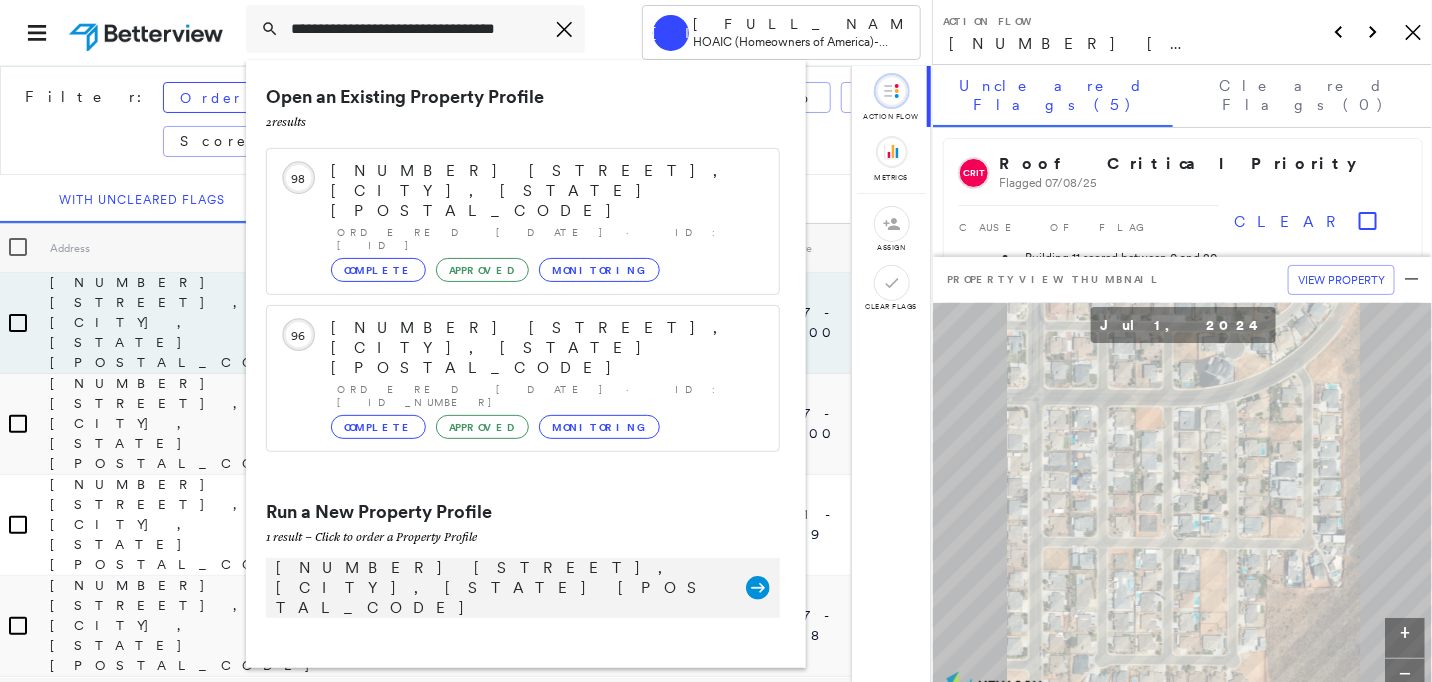 click on "[NUMBER] [STREET], [CITY], [STATE] [POSTAL_CODE]" at bounding box center (501, 588) 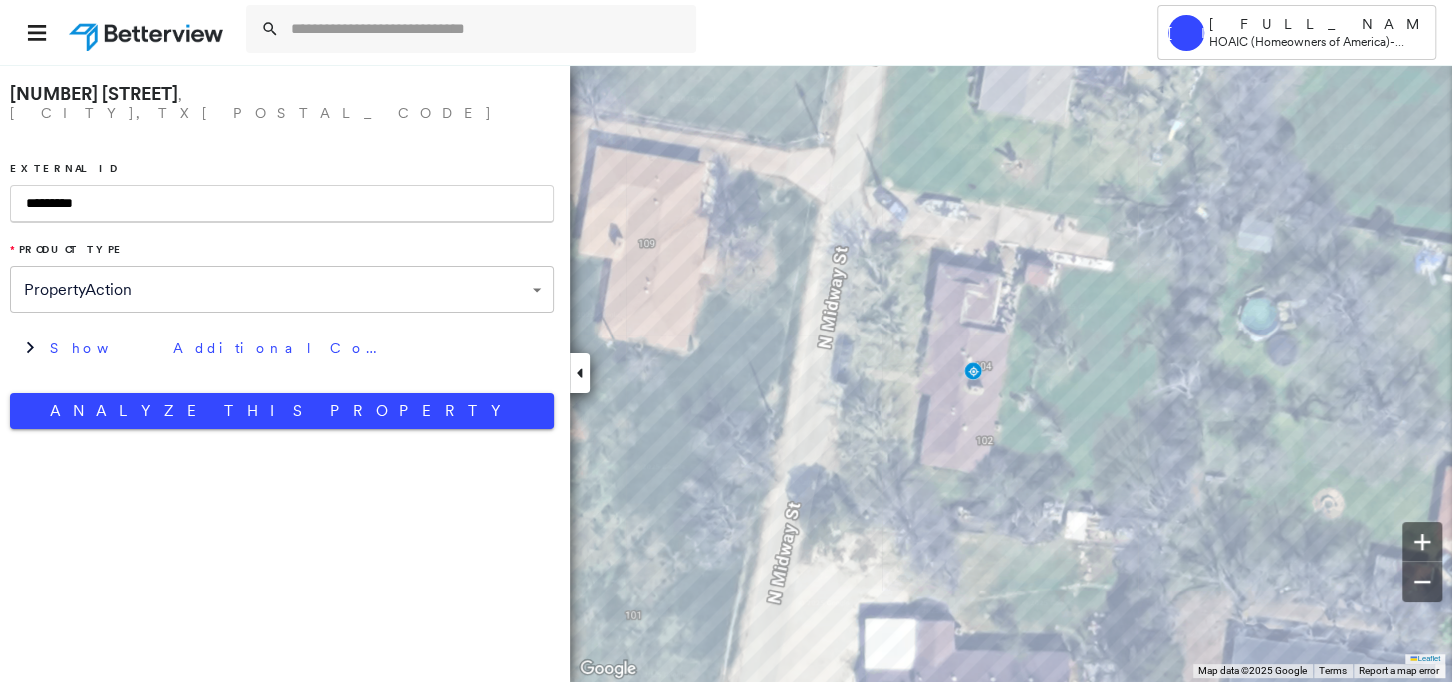 type on "*********" 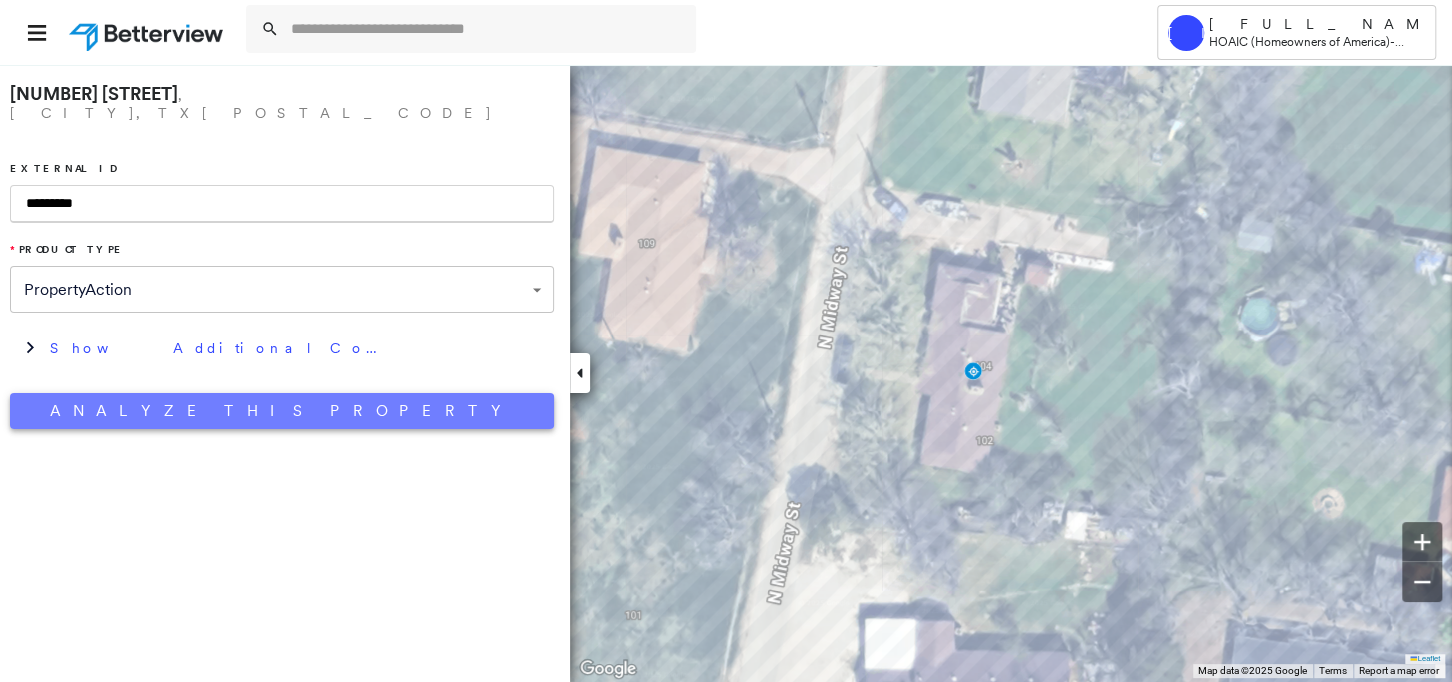 click on "Analyze This Property" at bounding box center (282, 411) 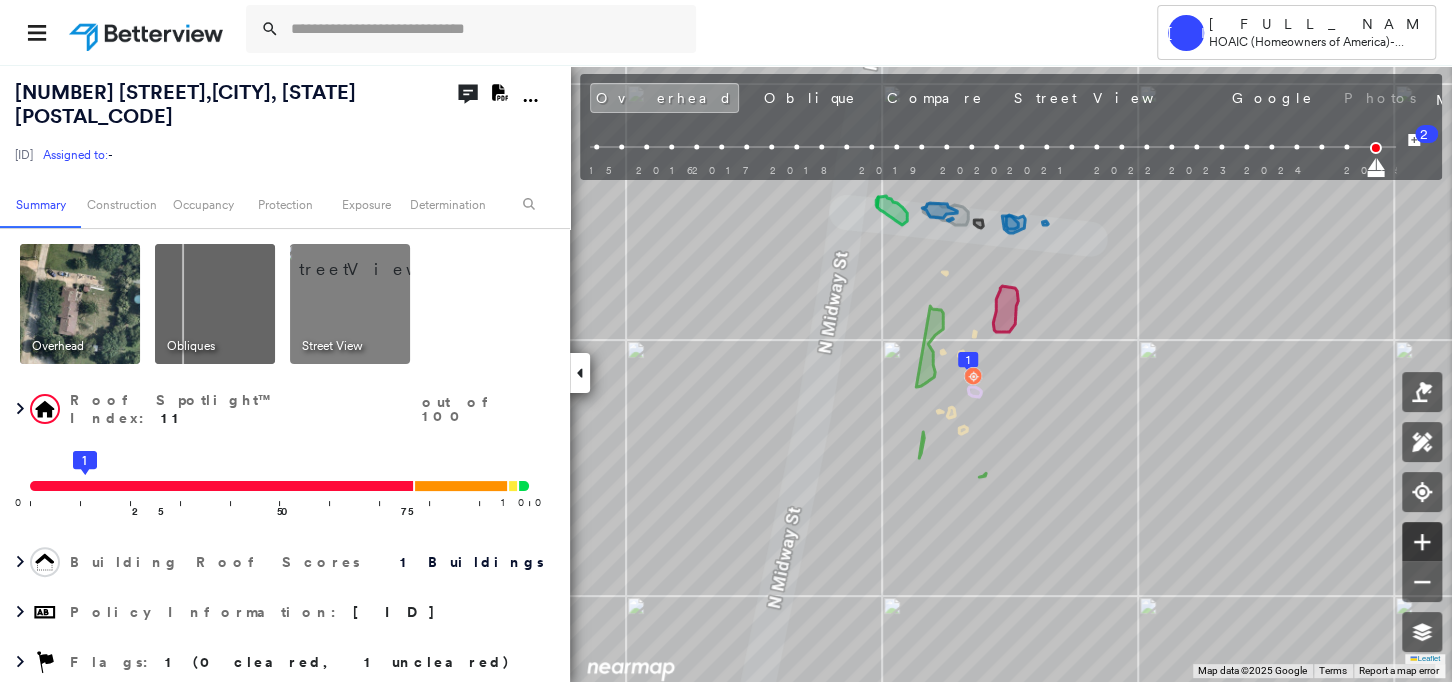 click at bounding box center [1422, 542] 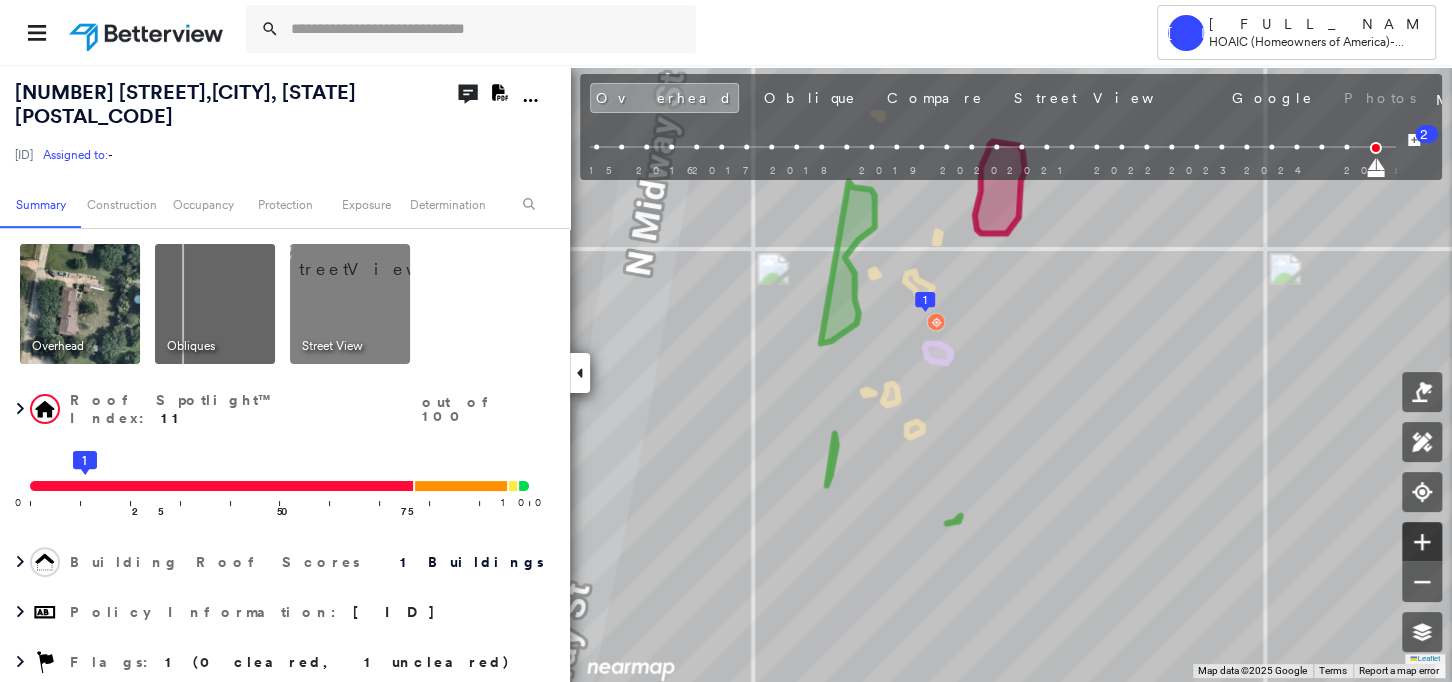 click at bounding box center [1422, 542] 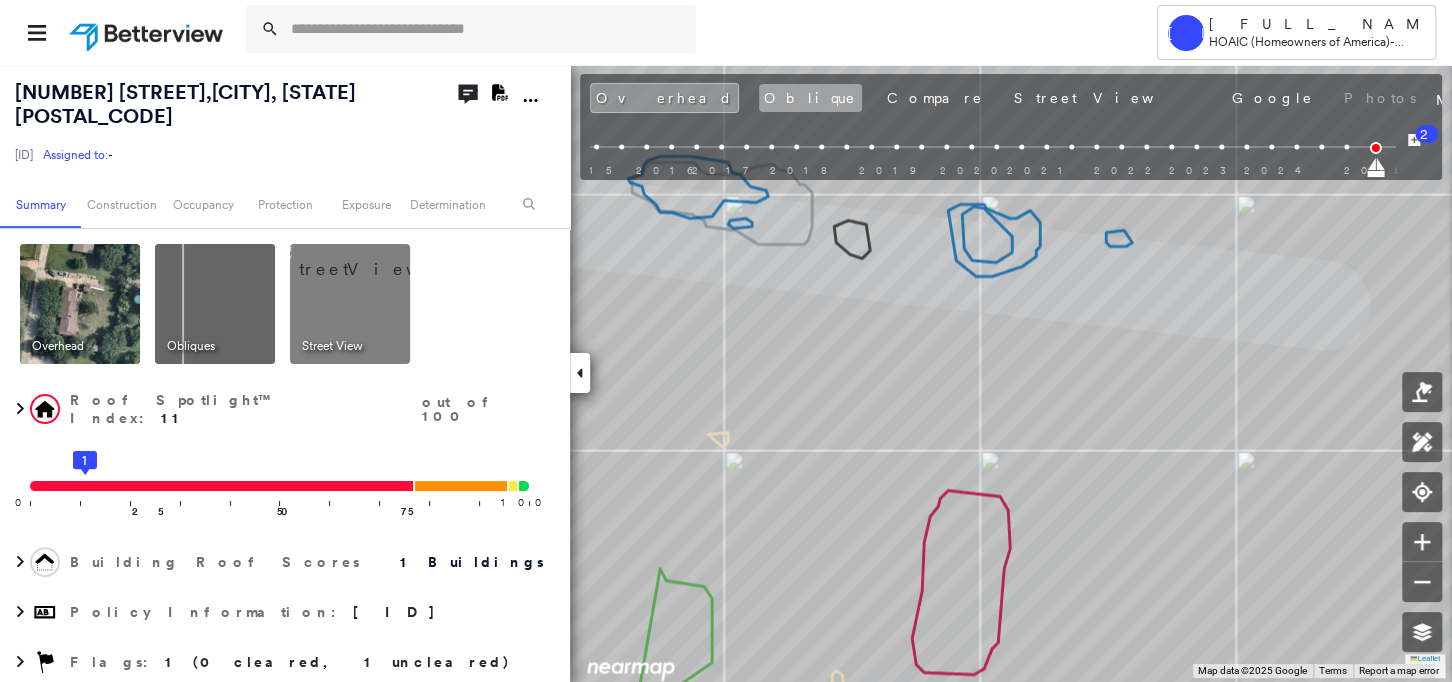 click on "Oblique" at bounding box center (810, 98) 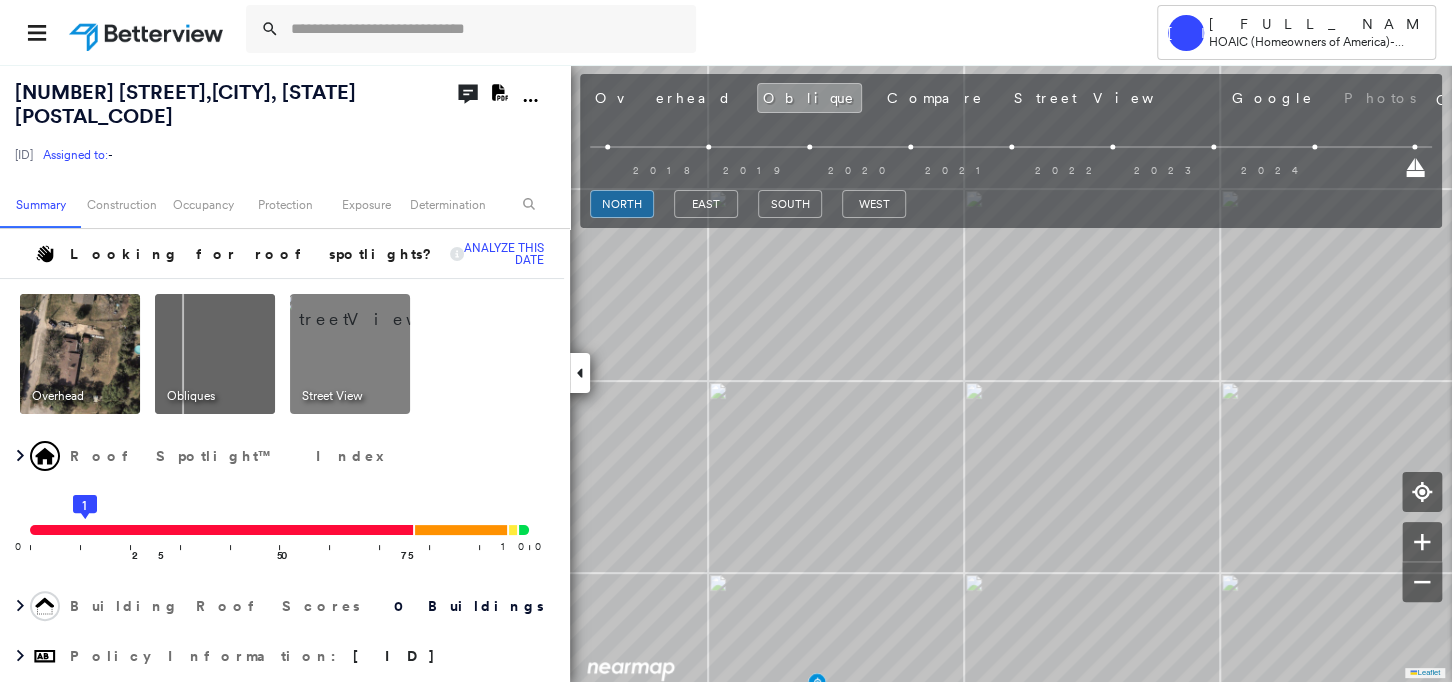 click on "north east south west" at bounding box center [748, 204] 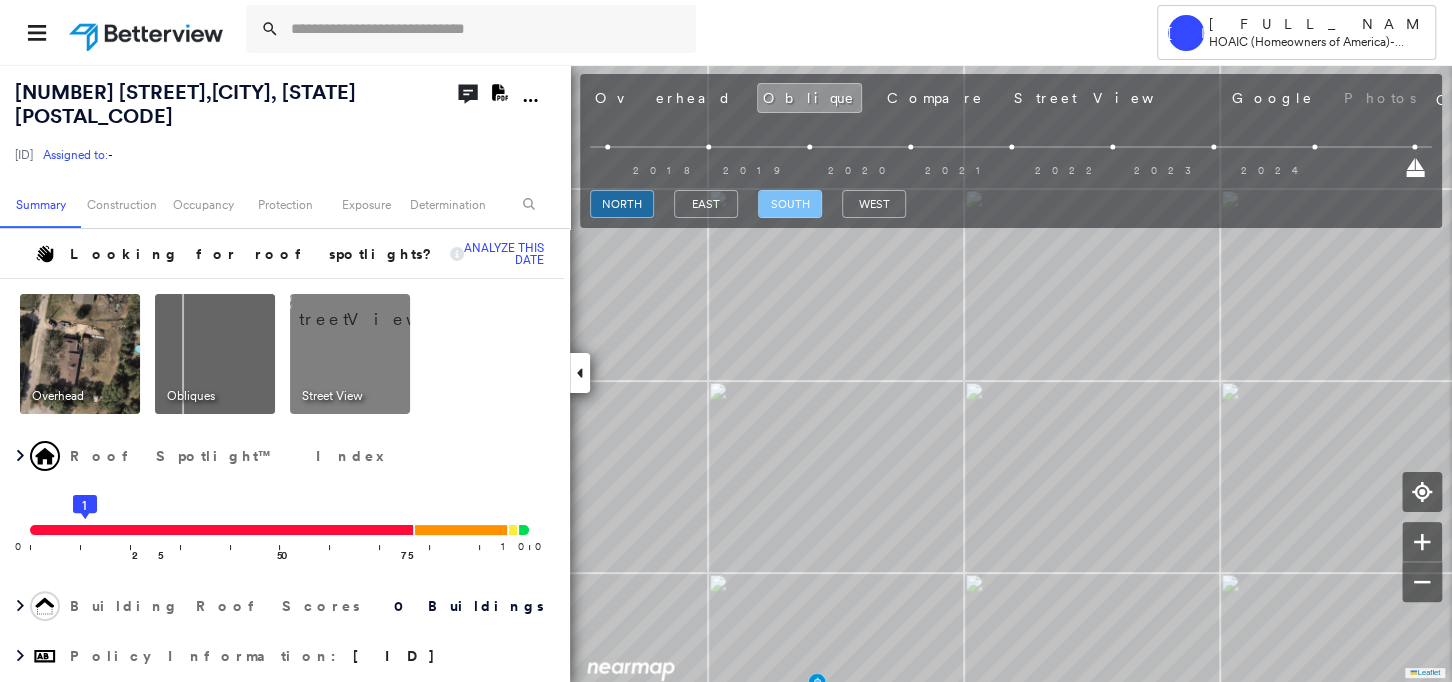 click on "south" at bounding box center [790, 204] 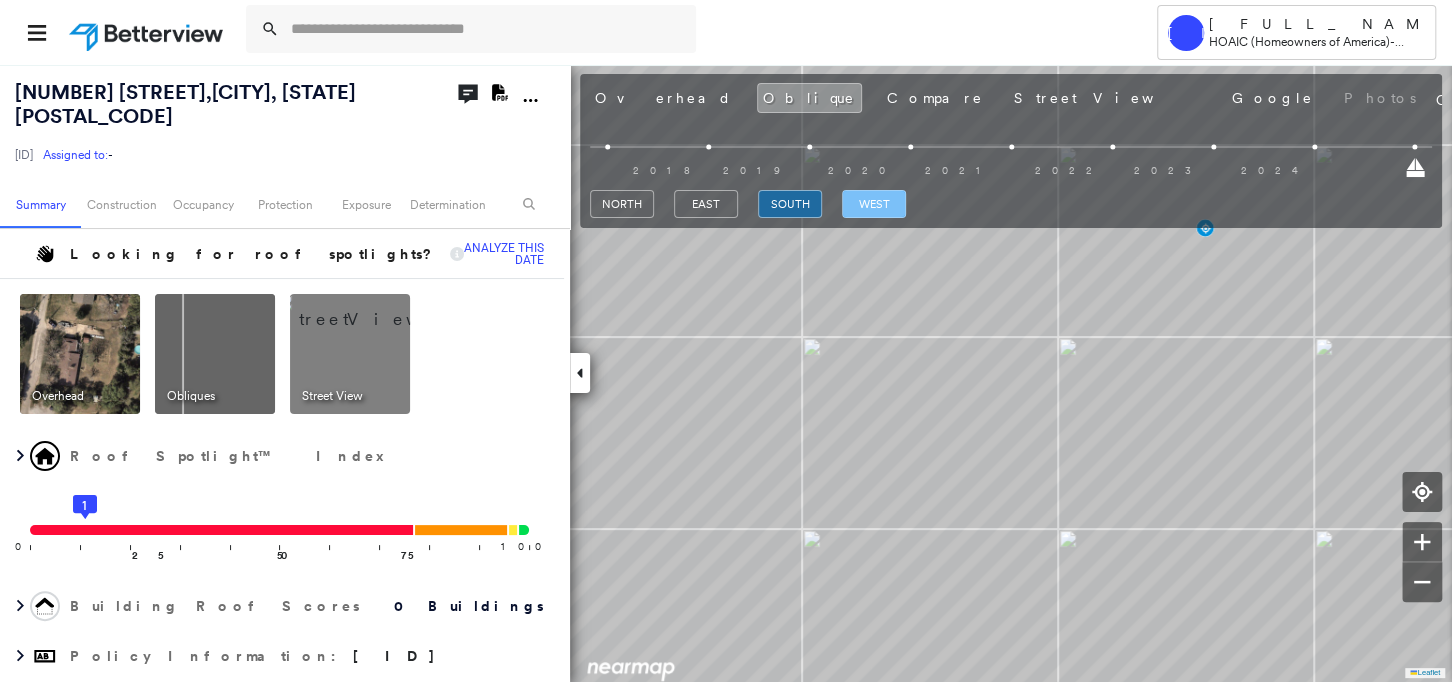 click on "west" at bounding box center (874, 204) 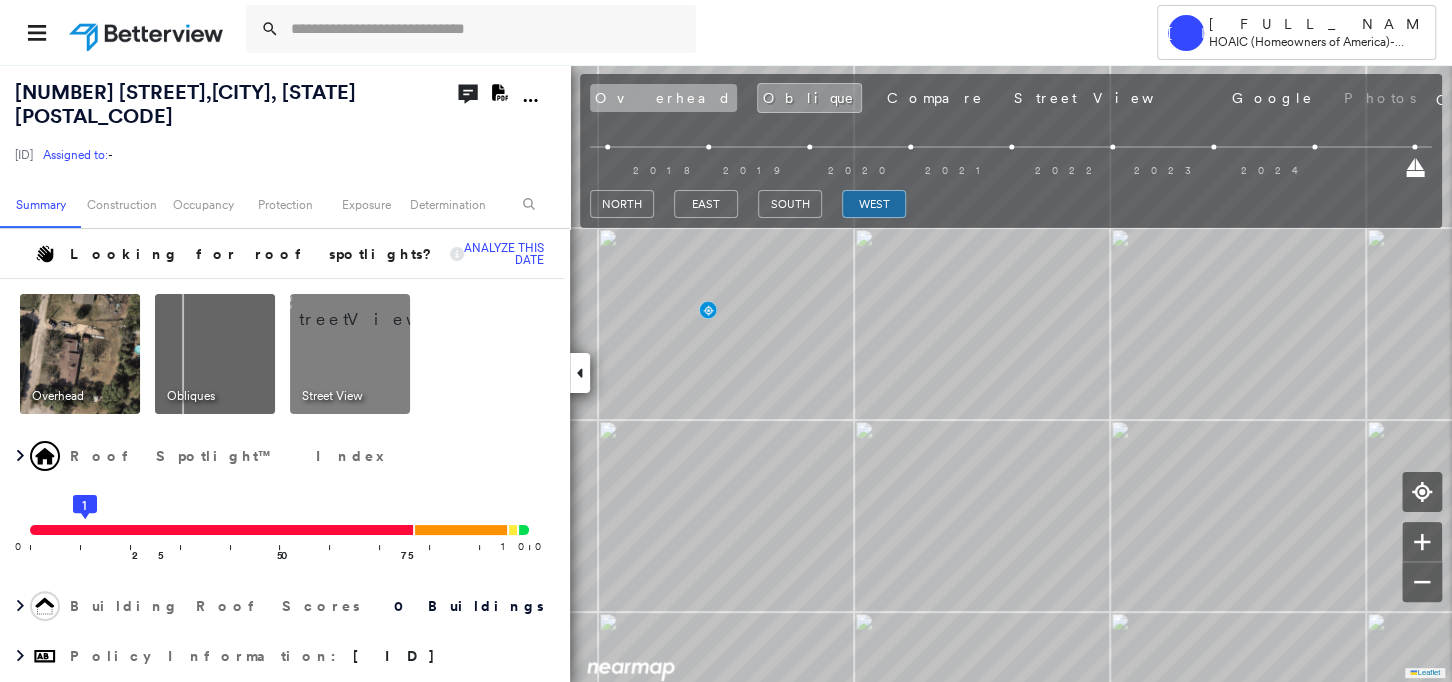 click on "Overhead" at bounding box center (663, 98) 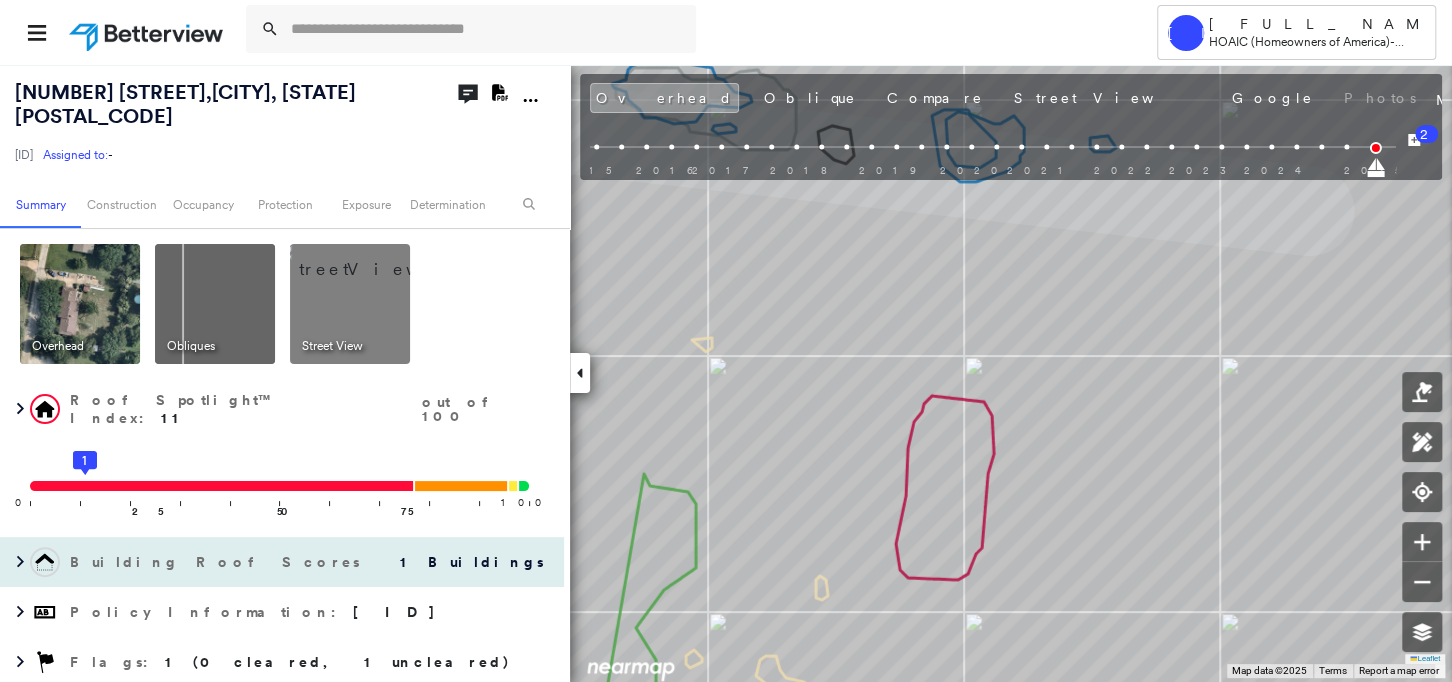 click on "Building Roof Scores" at bounding box center (217, 562) 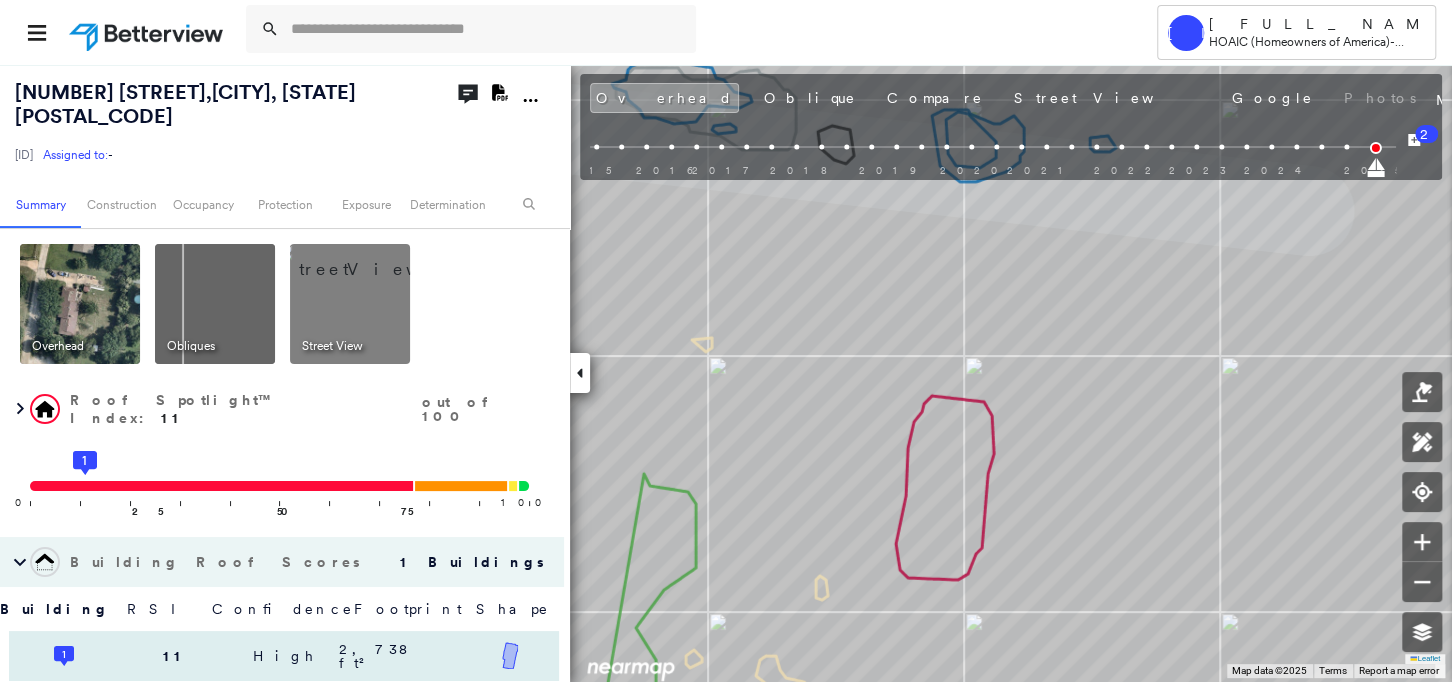 click on "11" at bounding box center [174, 656] 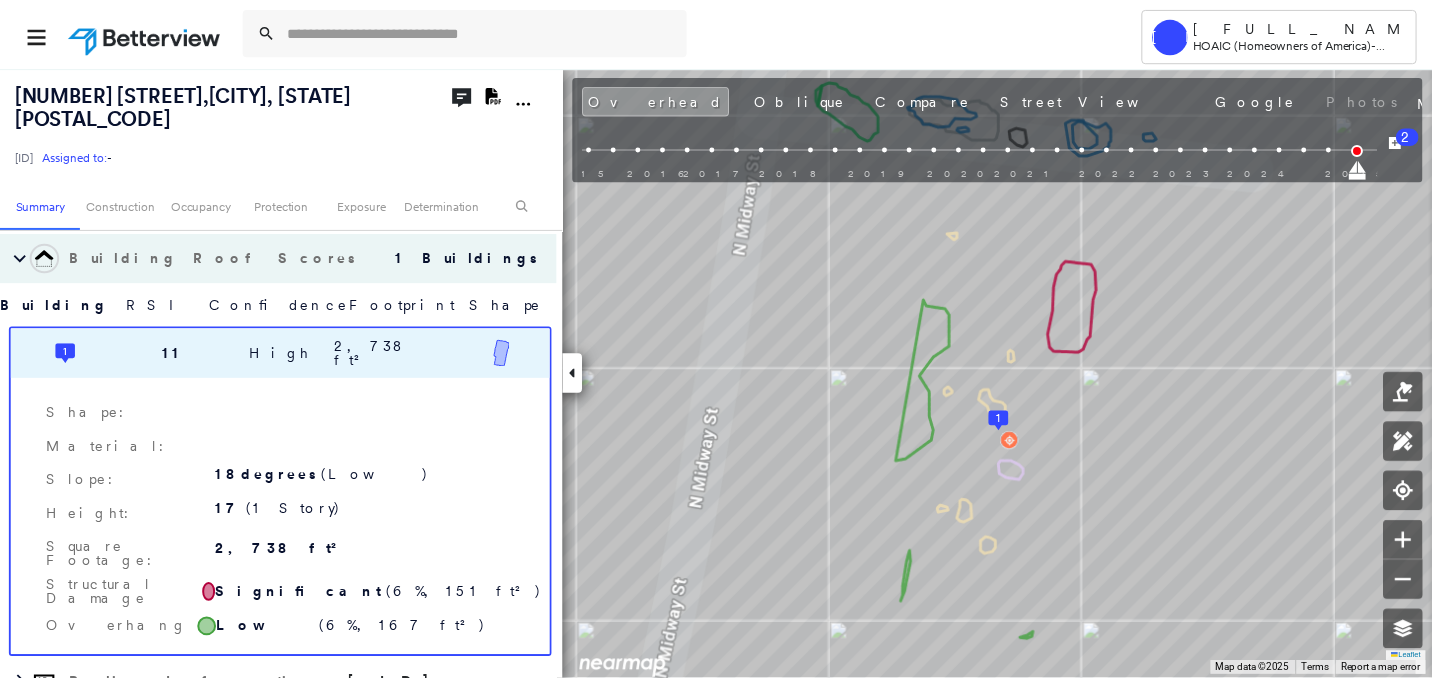 scroll, scrollTop: 355, scrollLeft: 0, axis: vertical 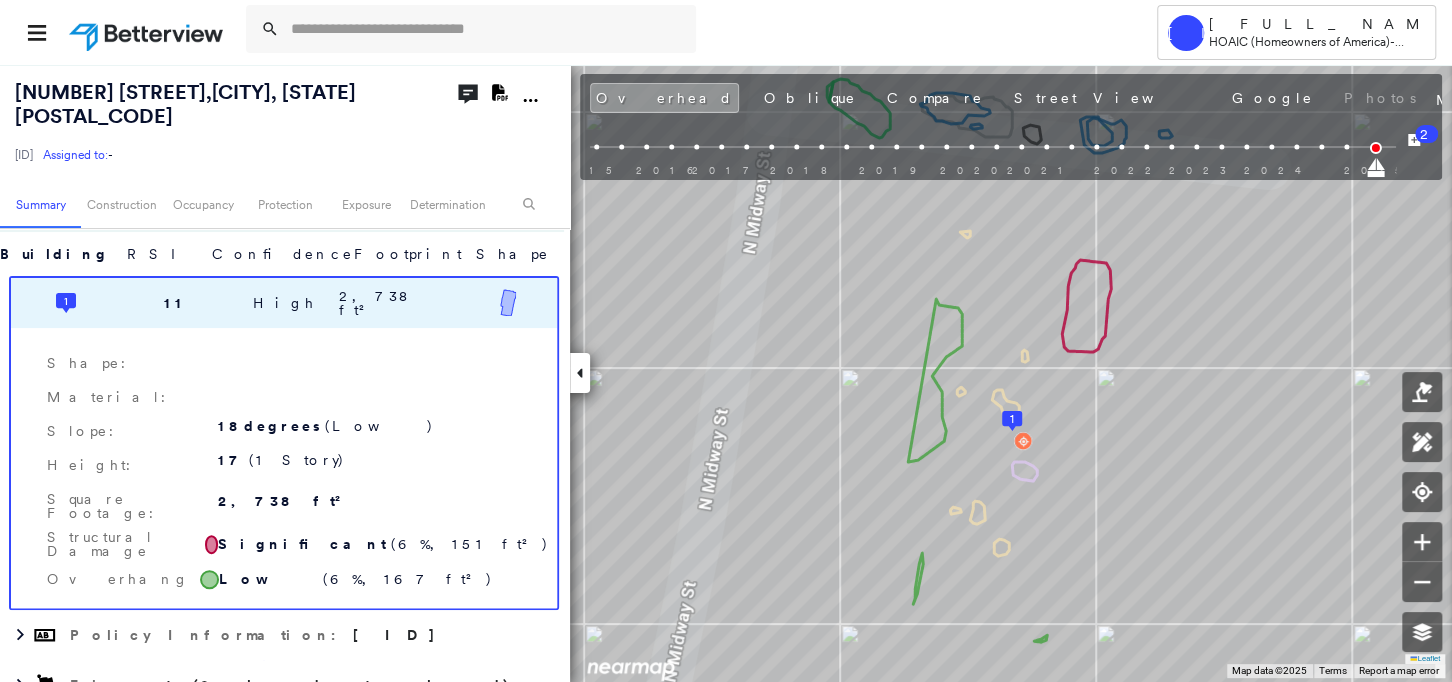 drag, startPoint x: 352, startPoint y: 267, endPoint x: 180, endPoint y: 531, distance: 315.08728 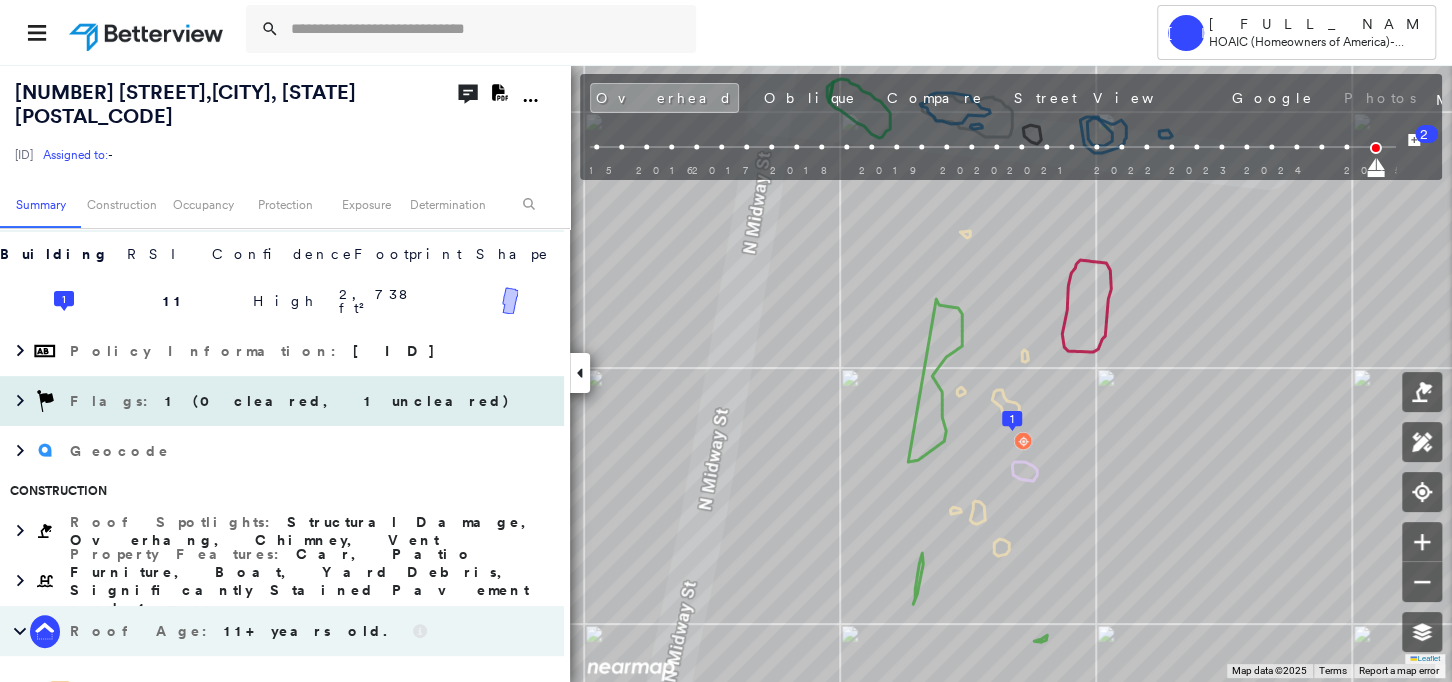 click on "1 (0 cleared, 1 uncleared)" at bounding box center [338, 401] 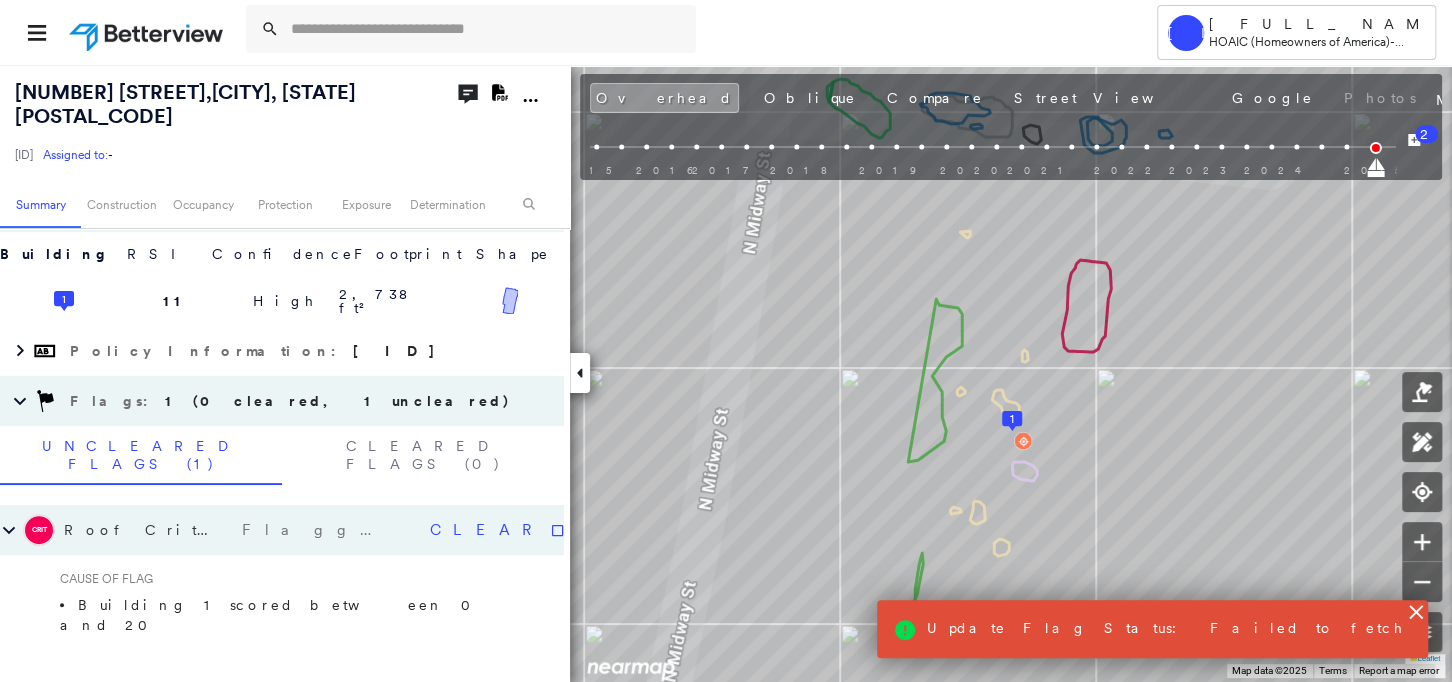 click at bounding box center [148, 32] 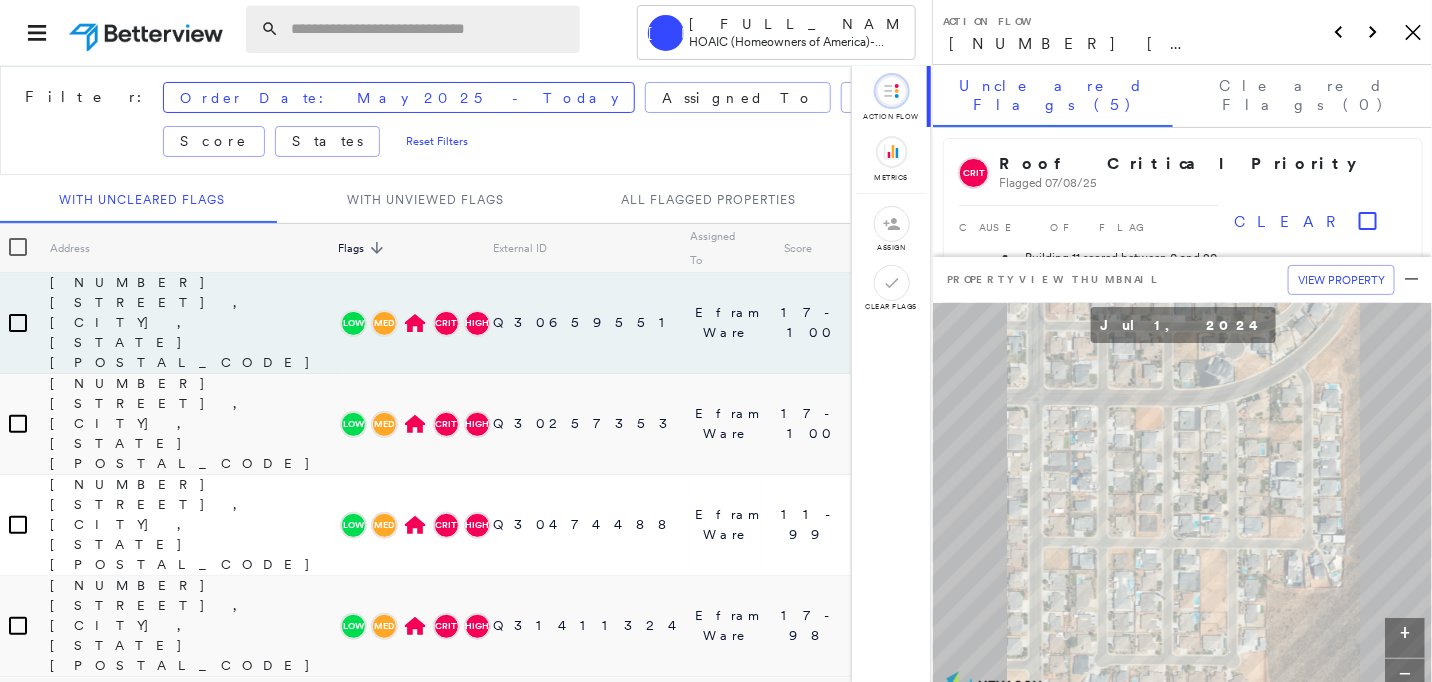 click at bounding box center [429, 29] 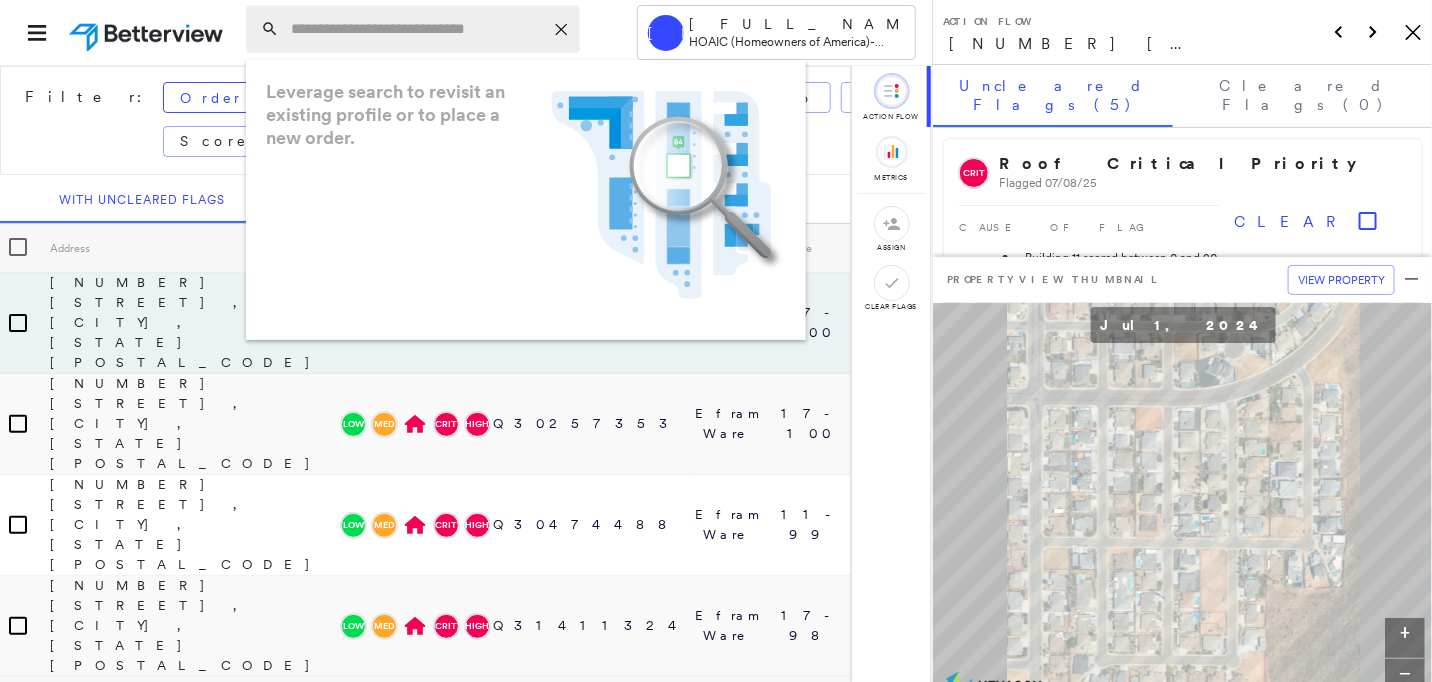 paste on "**********" 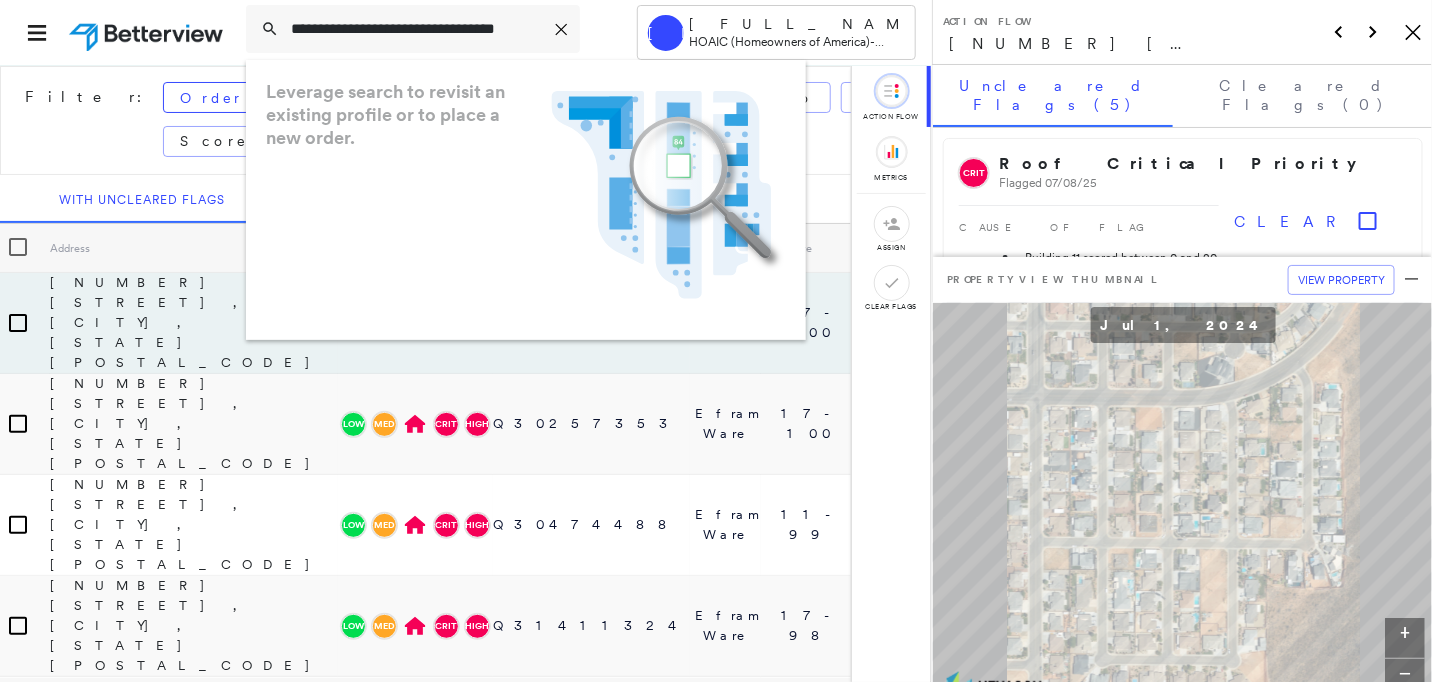 scroll, scrollTop: 0, scrollLeft: 29, axis: horizontal 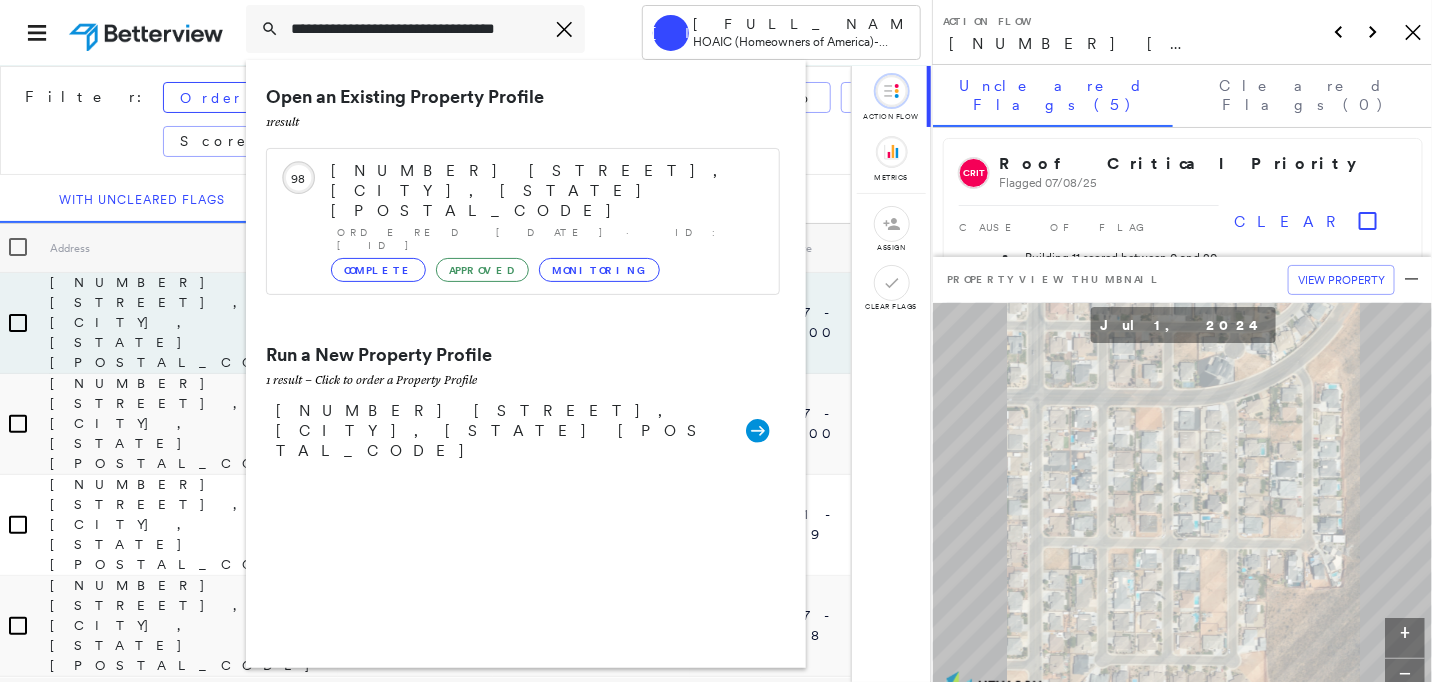type on "**********" 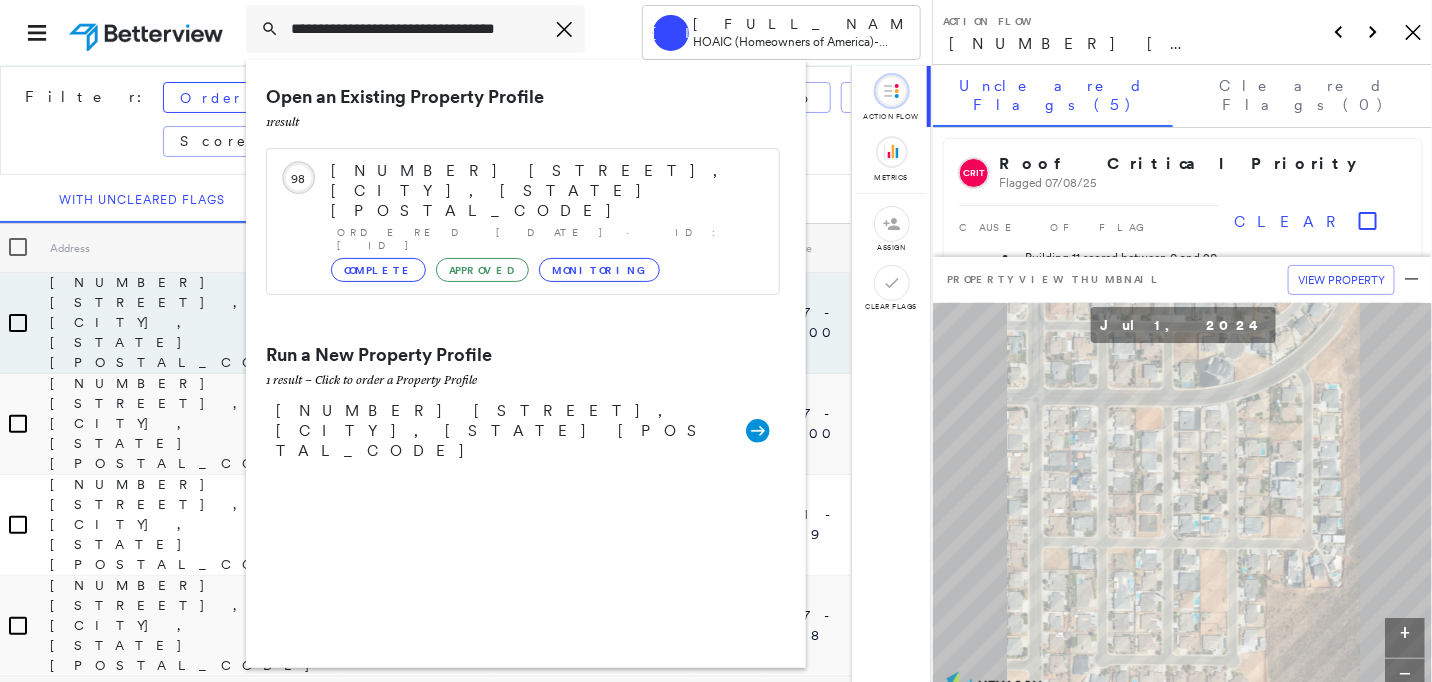 scroll, scrollTop: 0, scrollLeft: 0, axis: both 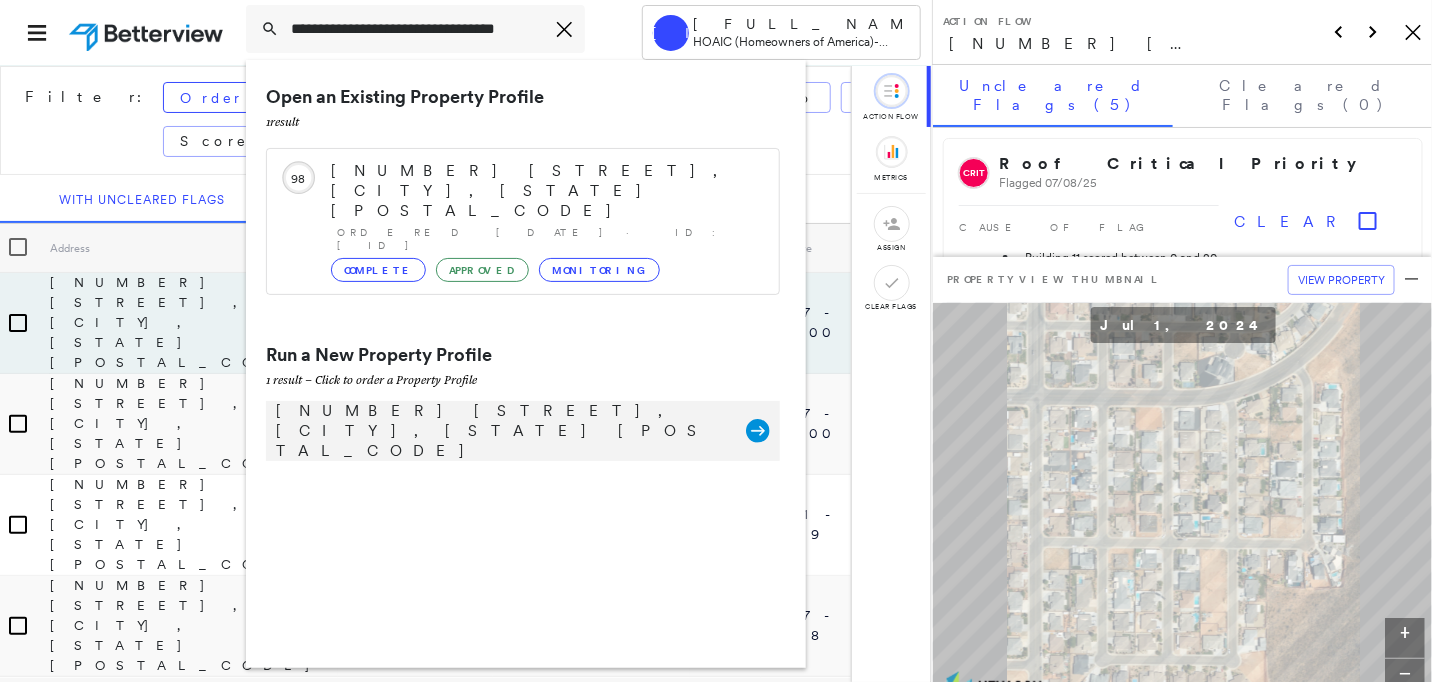 click on "[NUMBER] [STREET], [CITY], [STATE] [POSTAL_CODE]" at bounding box center [501, 431] 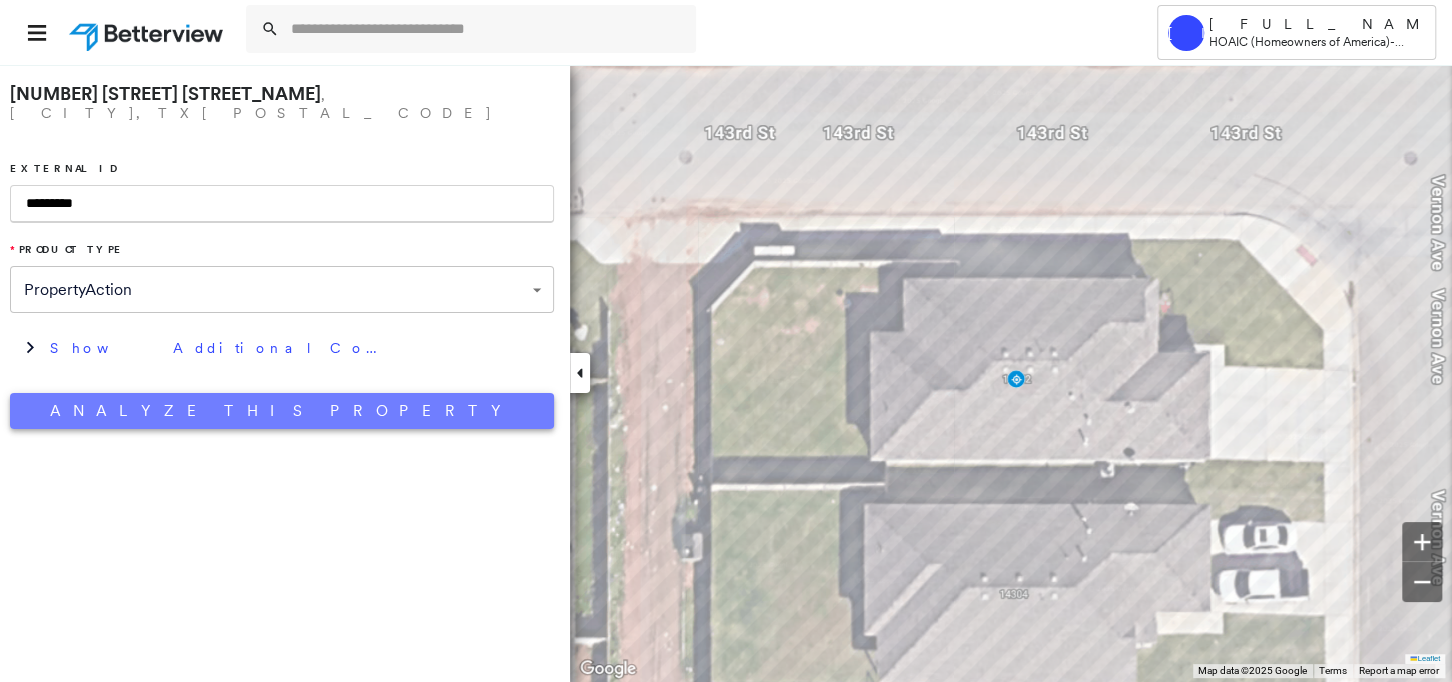 type on "*********" 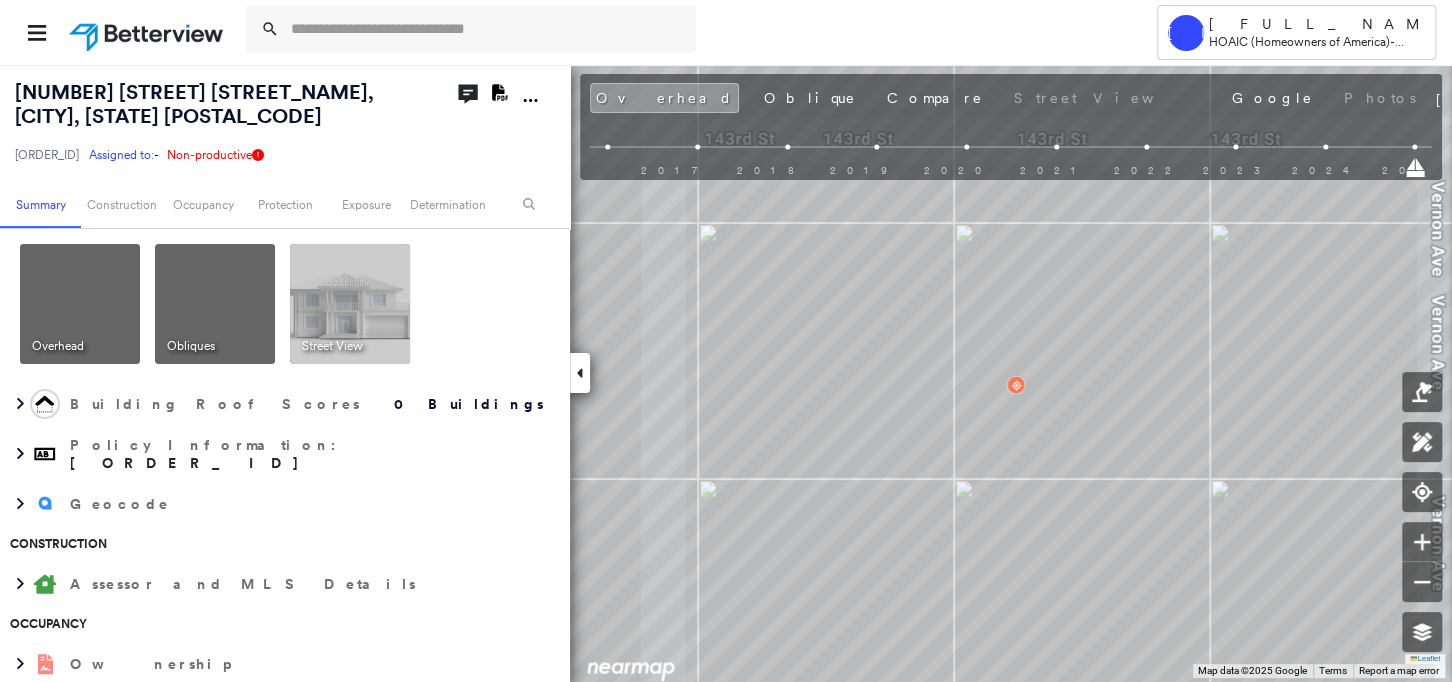click at bounding box center (148, 32) 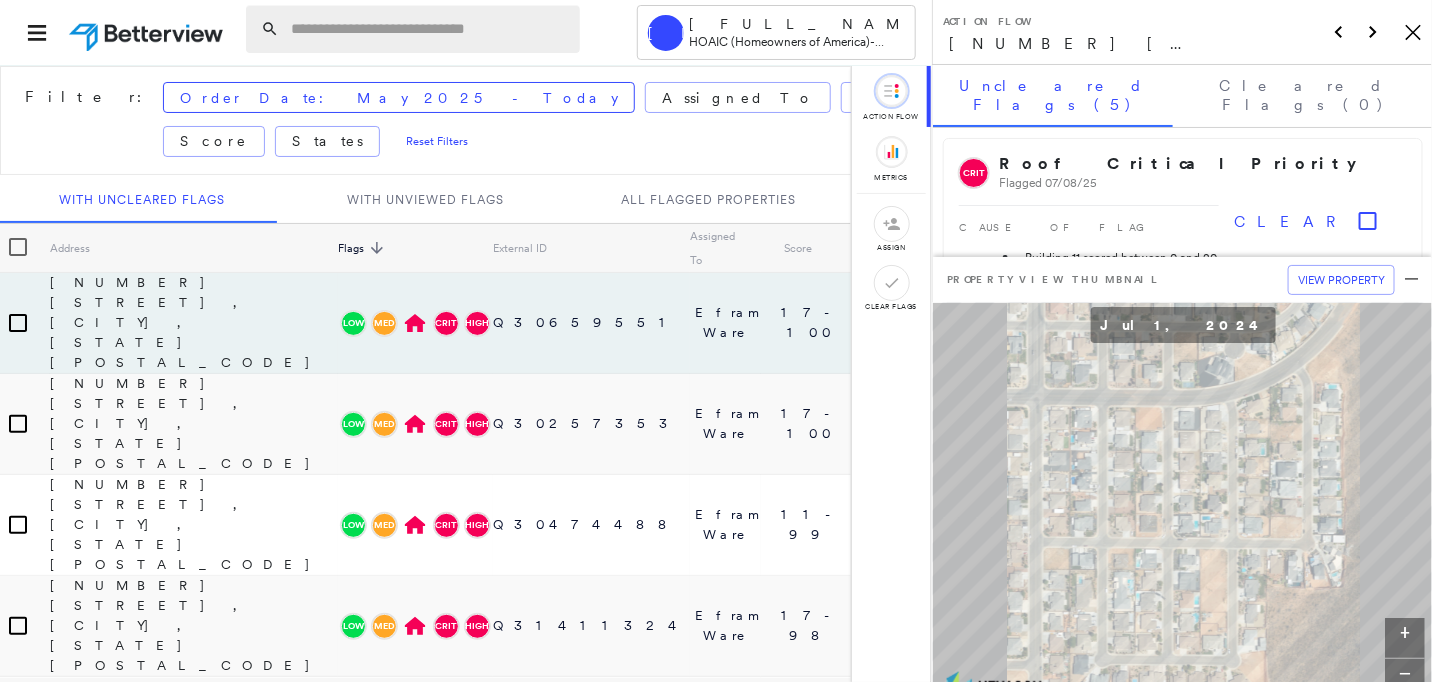 click at bounding box center [429, 29] 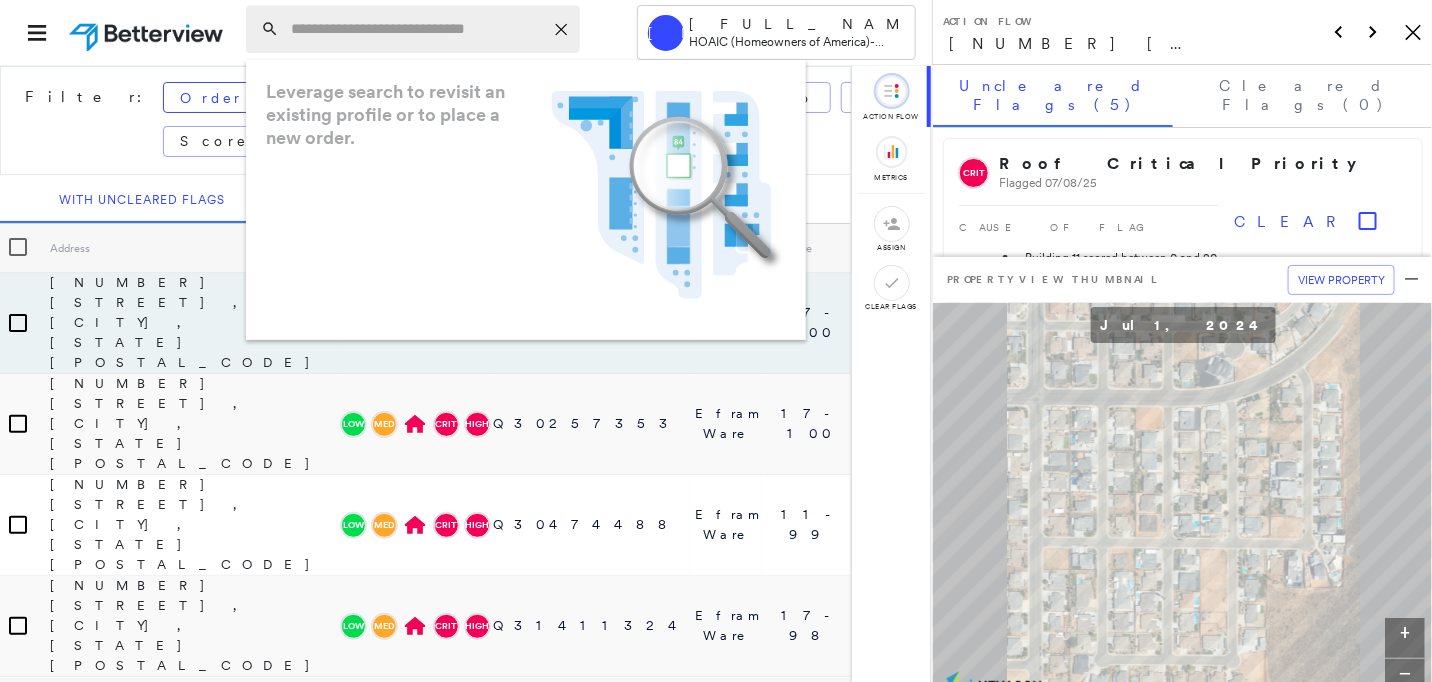 paste on "**********" 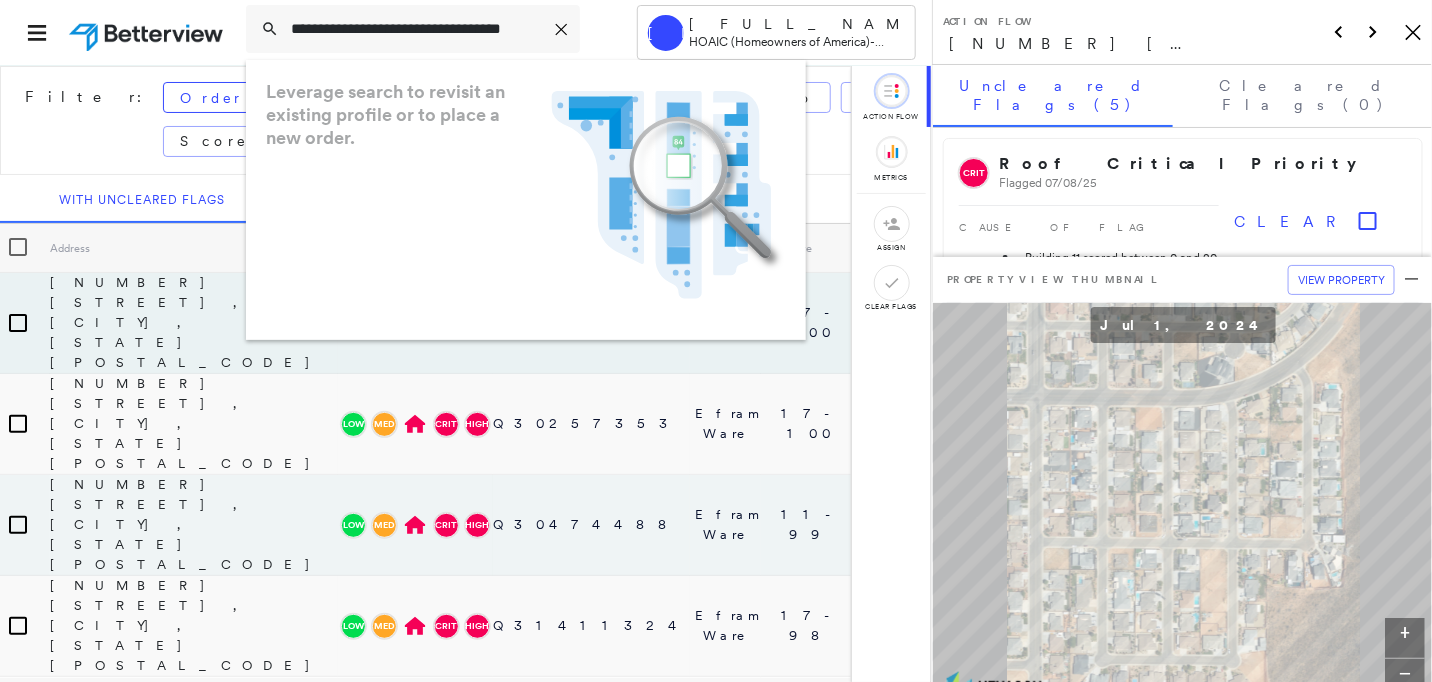 scroll, scrollTop: 0, scrollLeft: 45, axis: horizontal 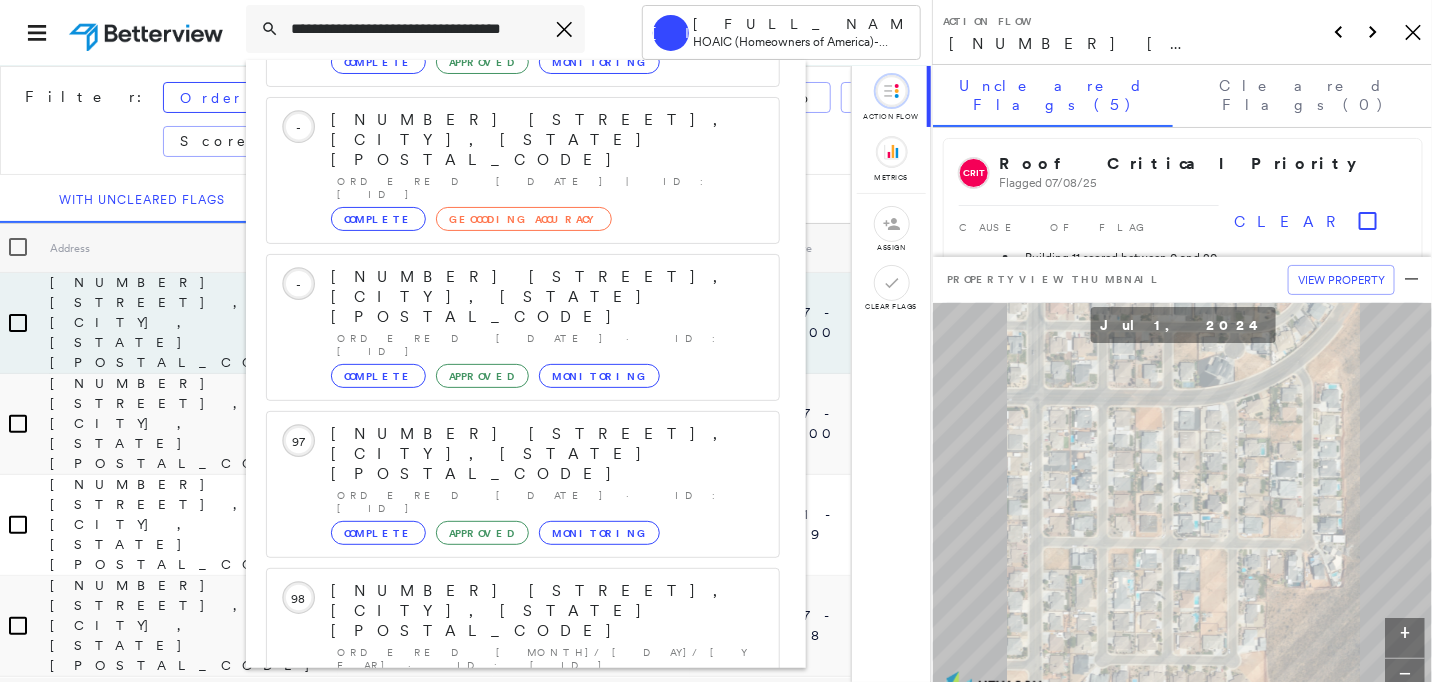 click on "[NUMBER] [STREET], [CITY], [STATE] [POSTAL_CODE]" at bounding box center [501, 903] 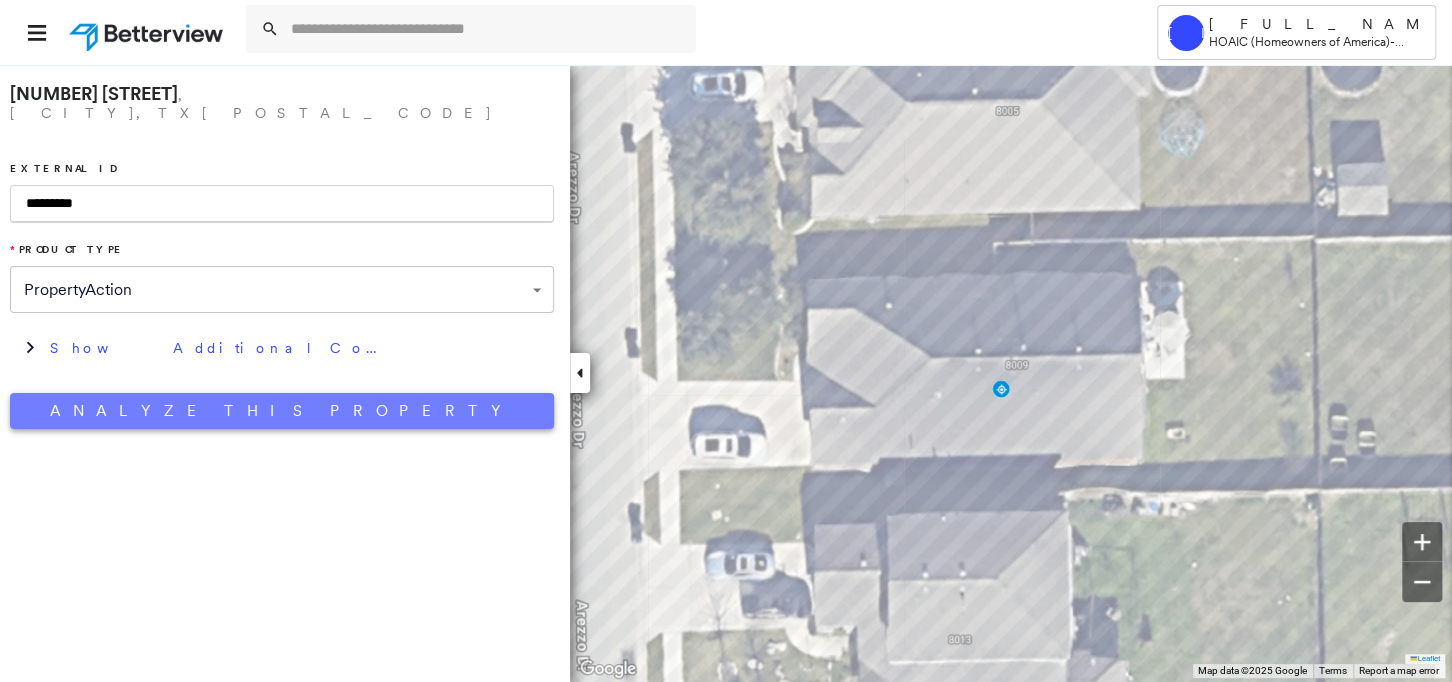 type on "*********" 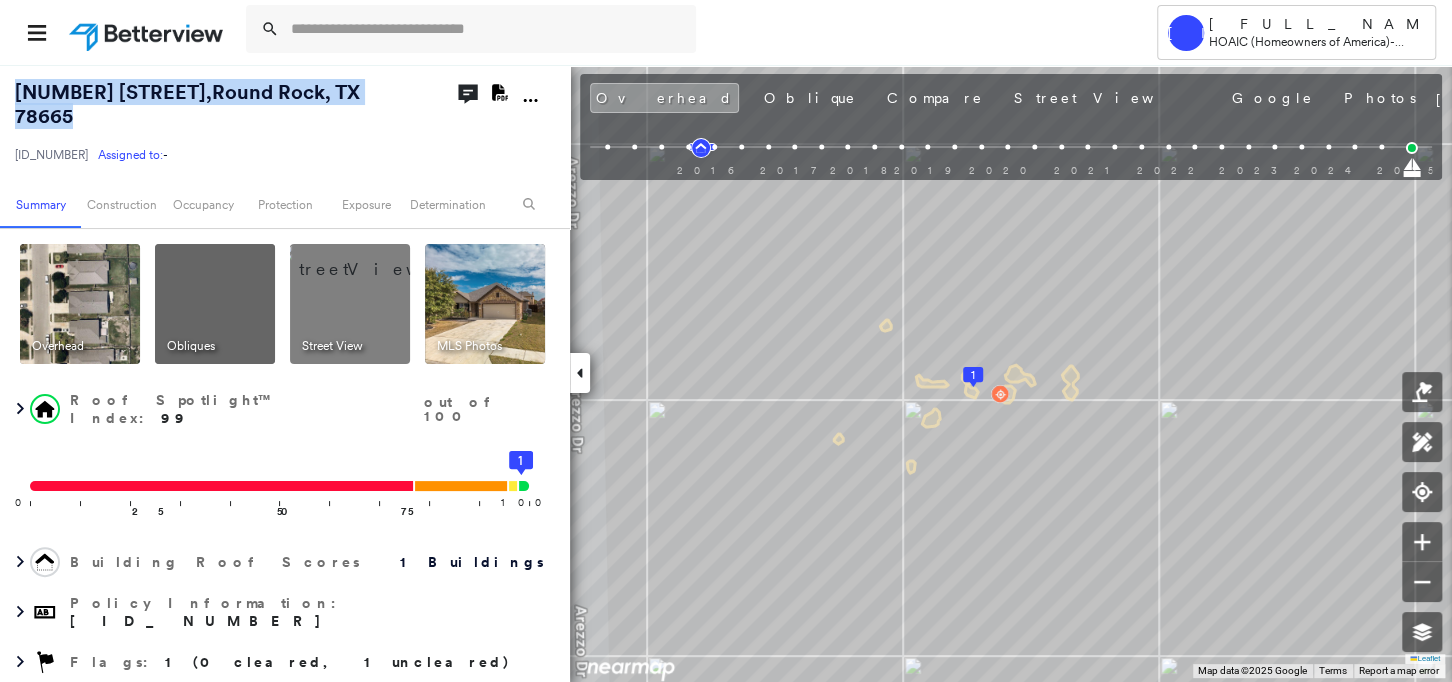 drag, startPoint x: 385, startPoint y: 87, endPoint x: 13, endPoint y: 93, distance: 372.04837 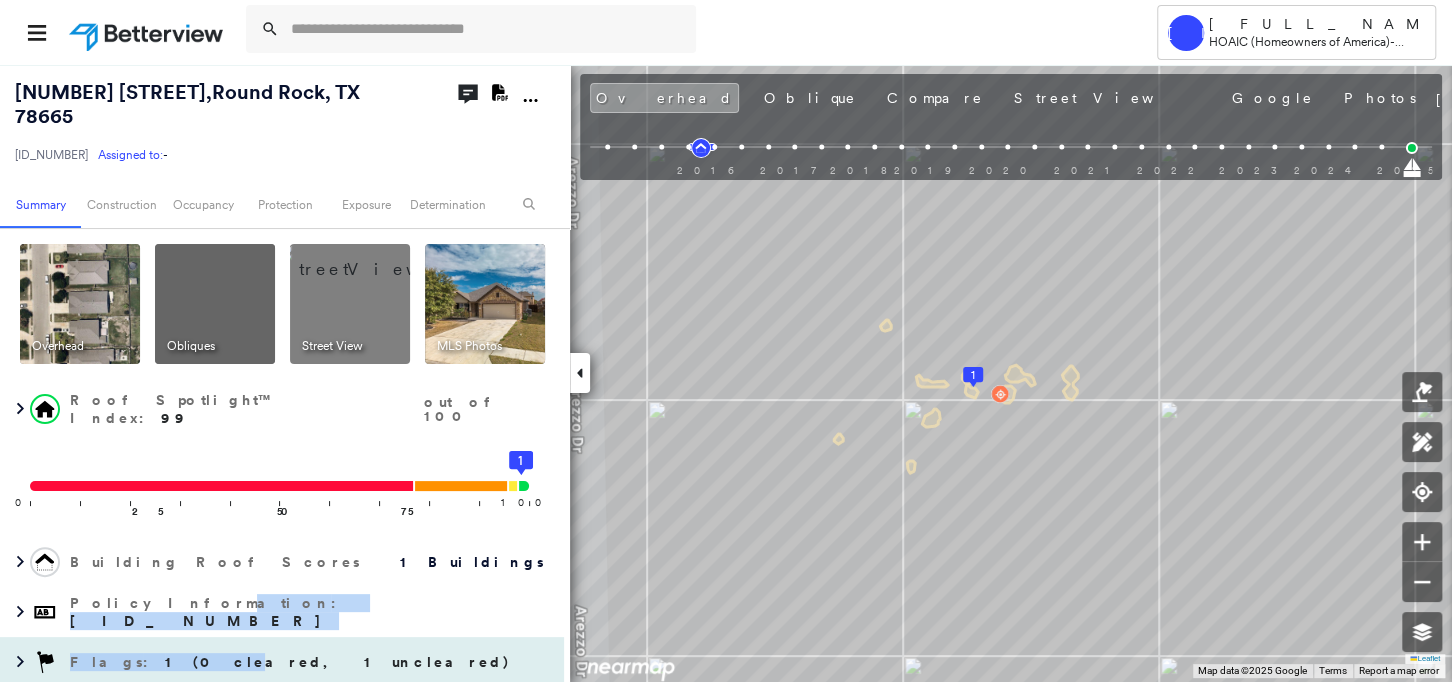 click on "Overhead Obliques Street View MLS Photos Roof Spotlight™ Index :  99 out of 100 0 100 25 50 75 1 Building Roof Scores 1 Buildings Policy Information :  [ID] Flags :  1 (0 cleared, 1 uncleared) Geocode" at bounding box center (282, 483) 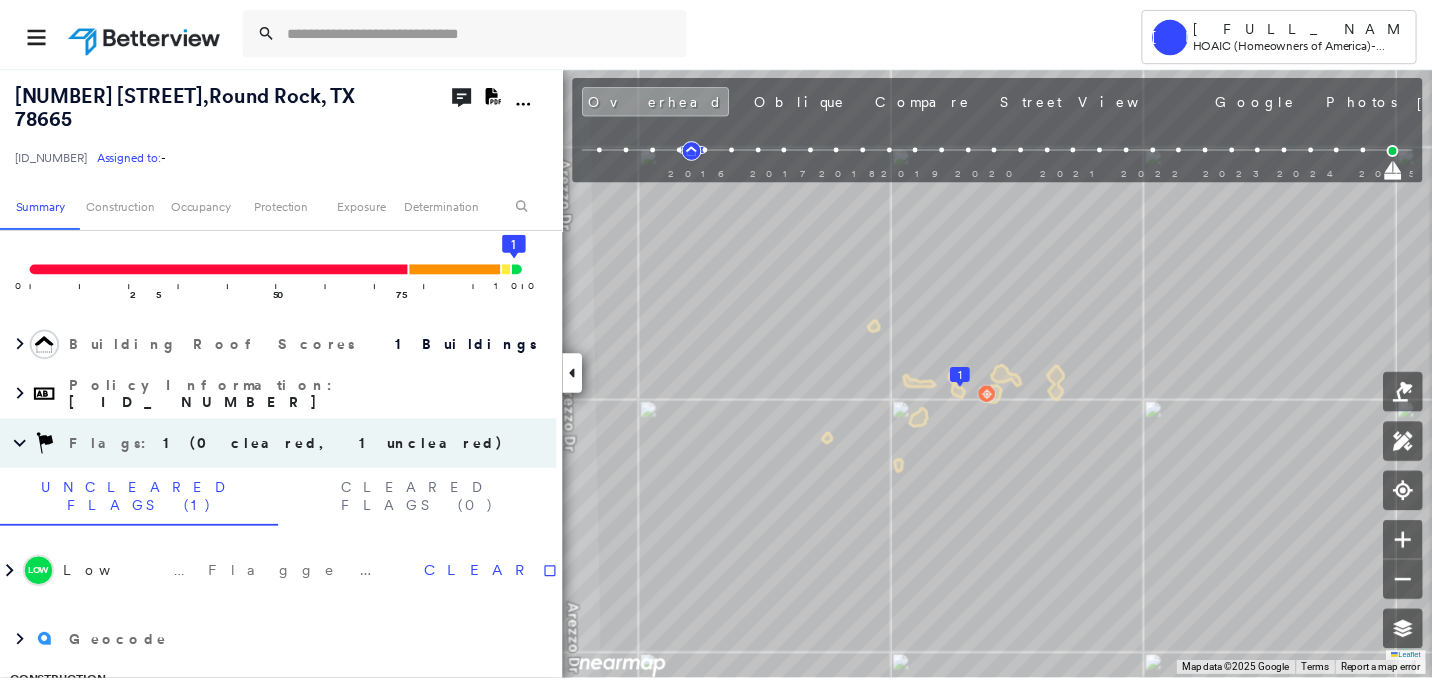 scroll, scrollTop: 243, scrollLeft: 0, axis: vertical 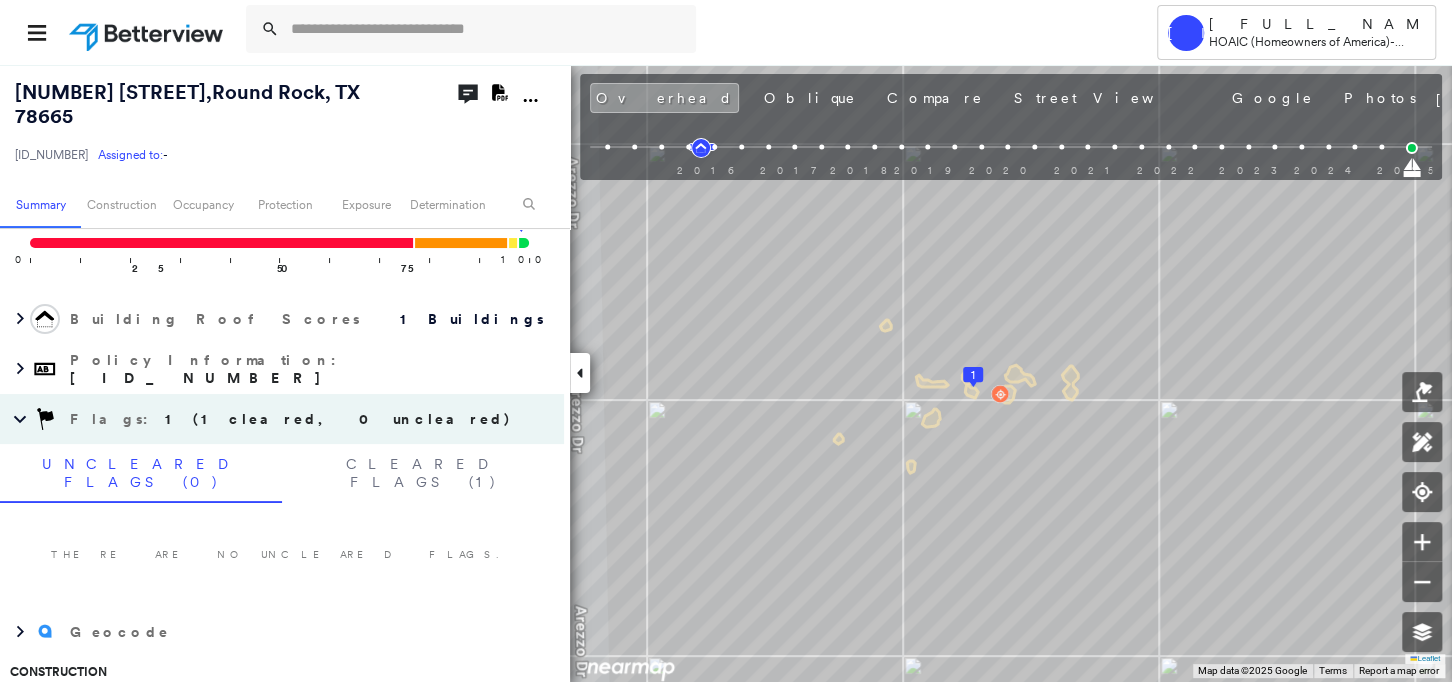click at bounding box center (148, 32) 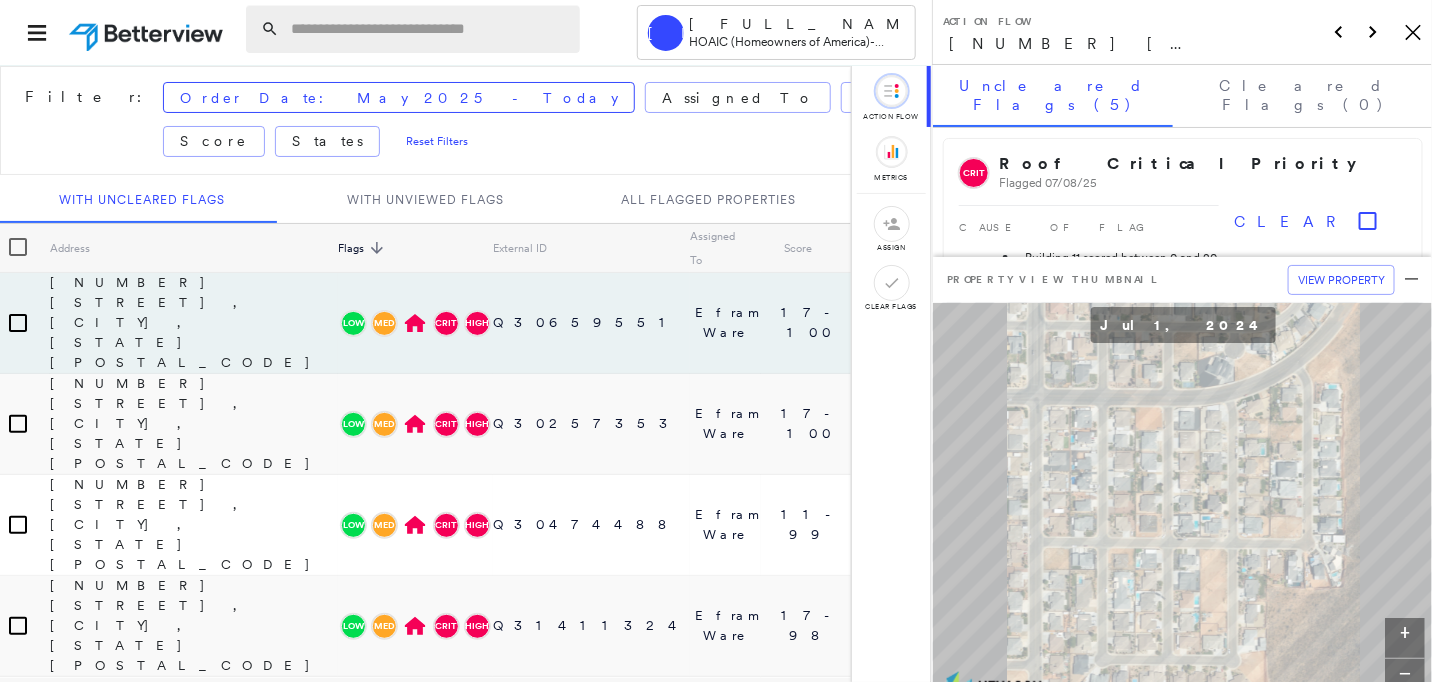 click at bounding box center (429, 29) 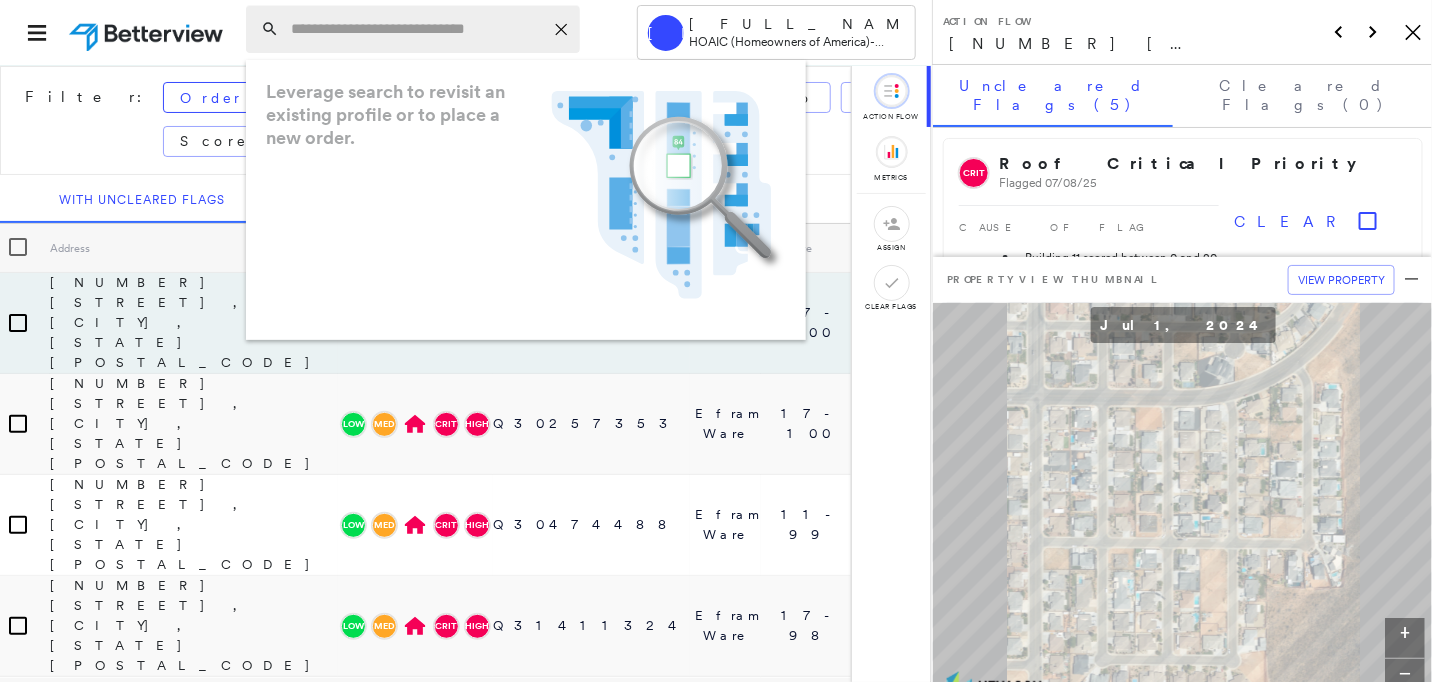 paste on "**********" 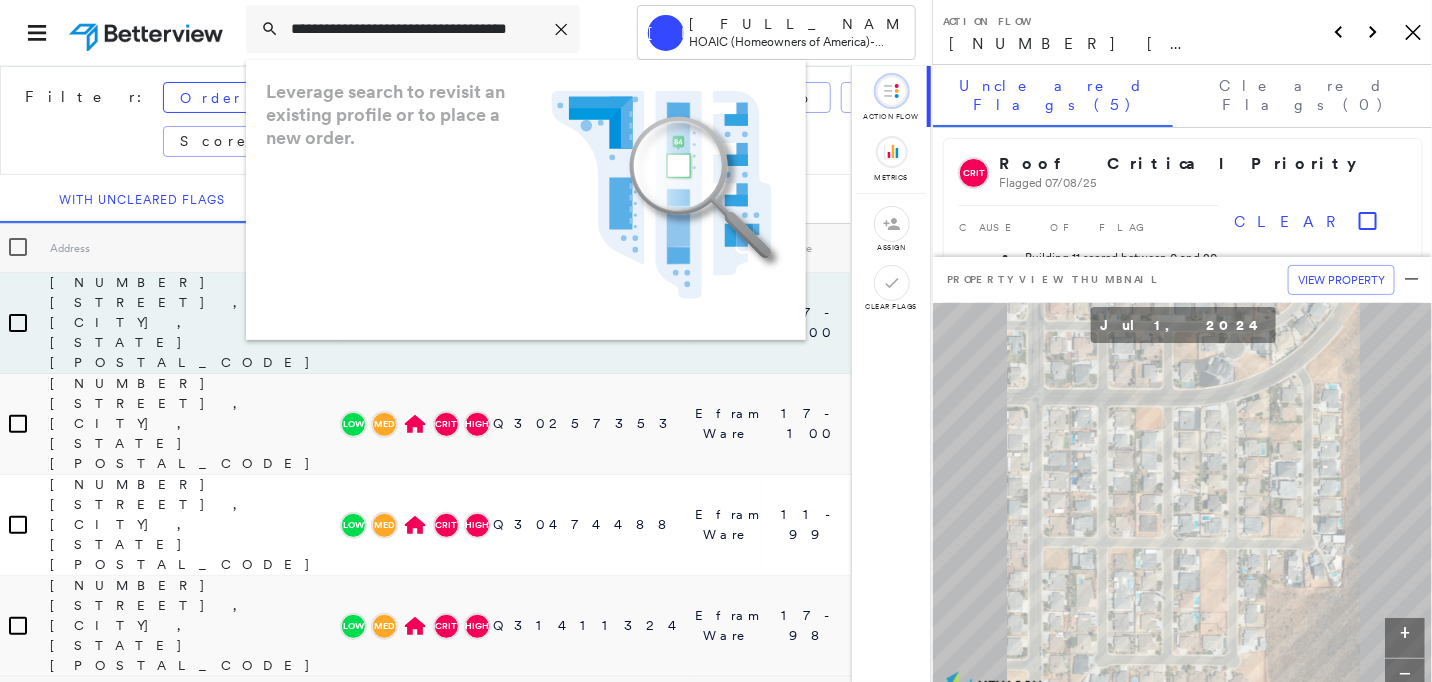 scroll, scrollTop: 0, scrollLeft: 32, axis: horizontal 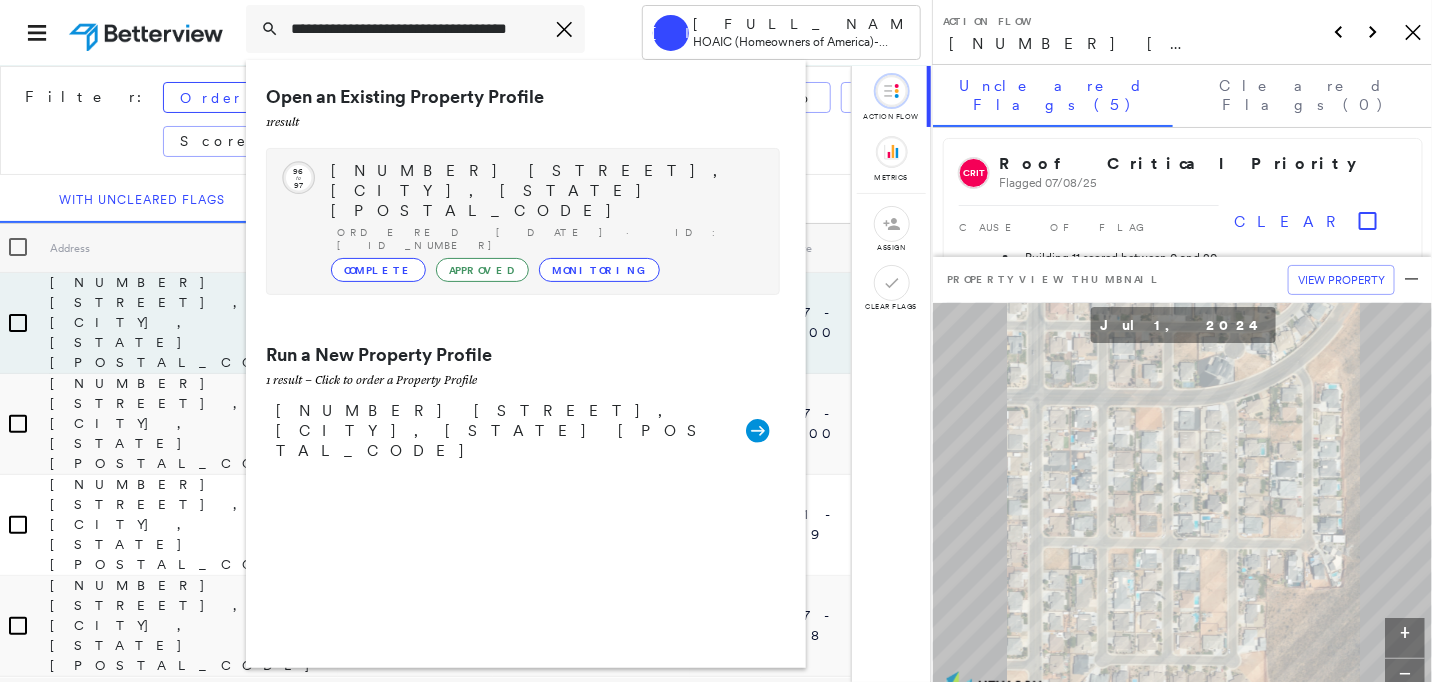 click on "[NUMBER] [STREET], [CITY], [STATE] [POSTAL_CODE]" at bounding box center [545, 191] 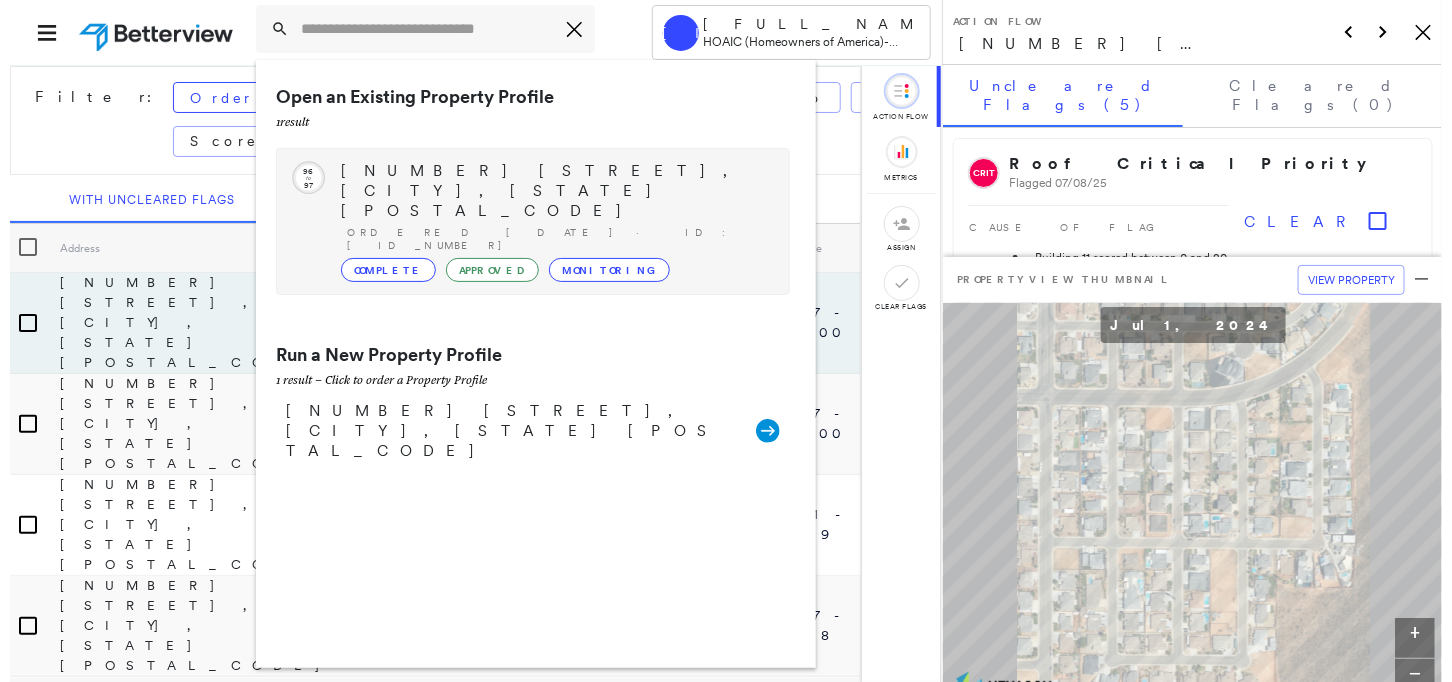 scroll, scrollTop: 0, scrollLeft: 0, axis: both 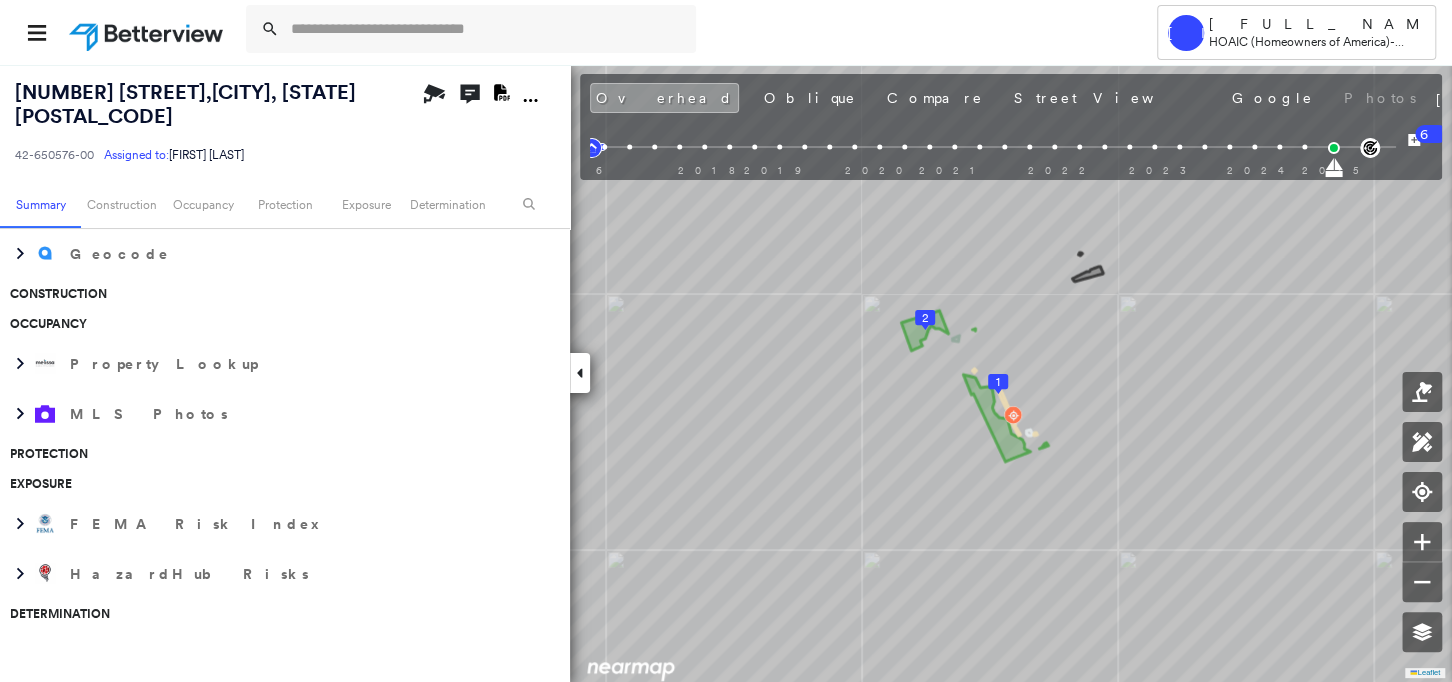 click 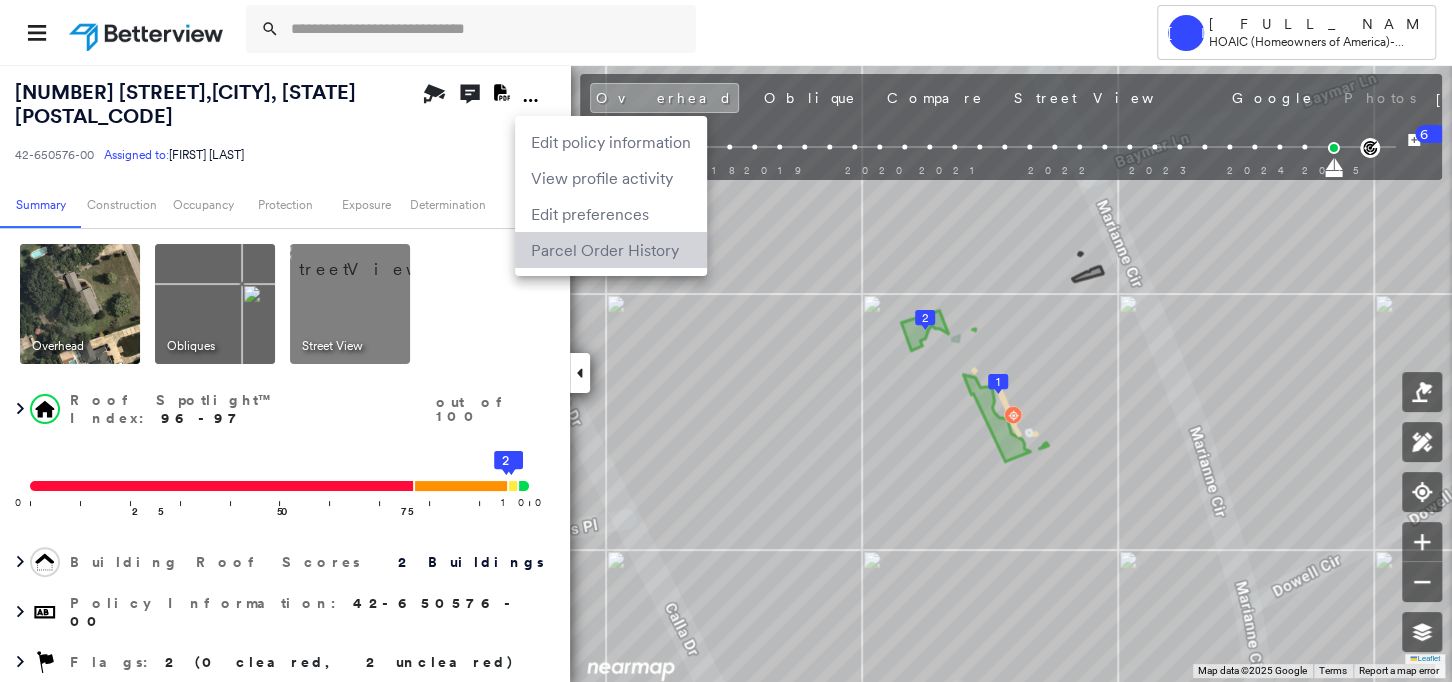 click on "Parcel Order History" at bounding box center (611, 250) 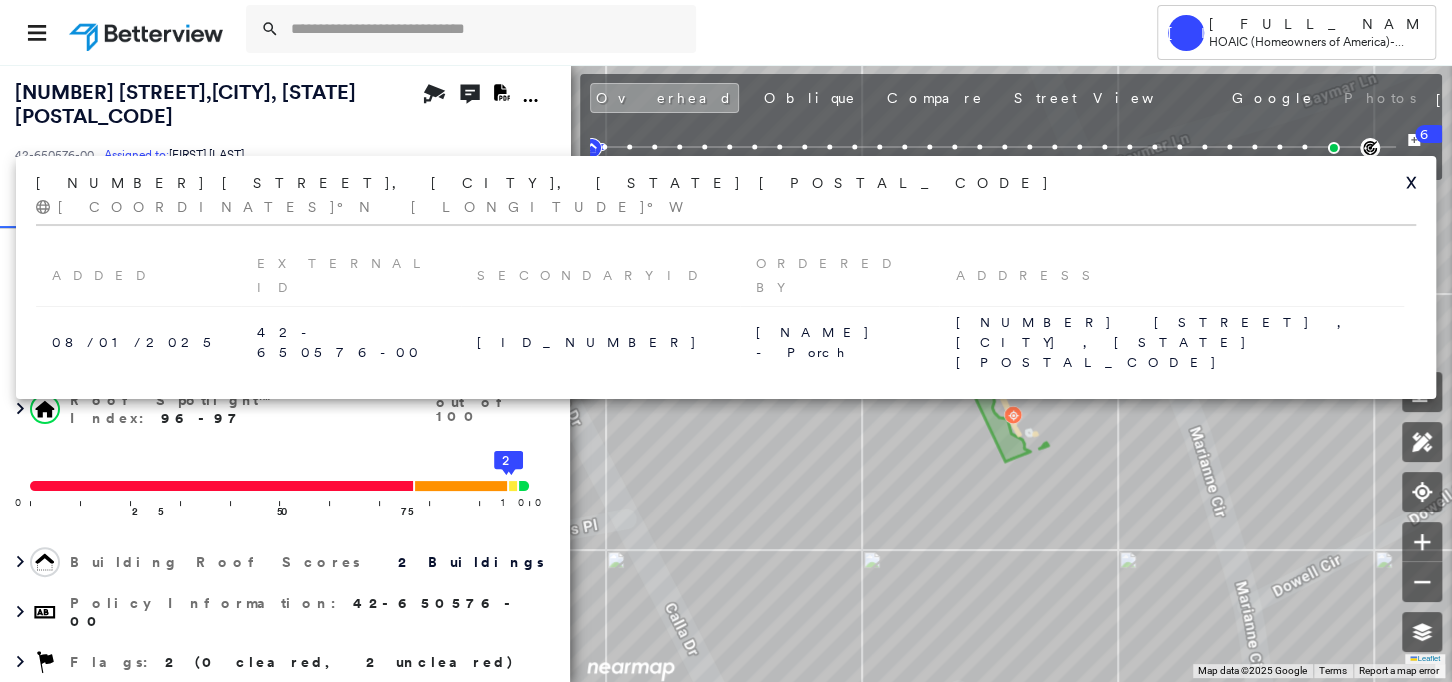 click 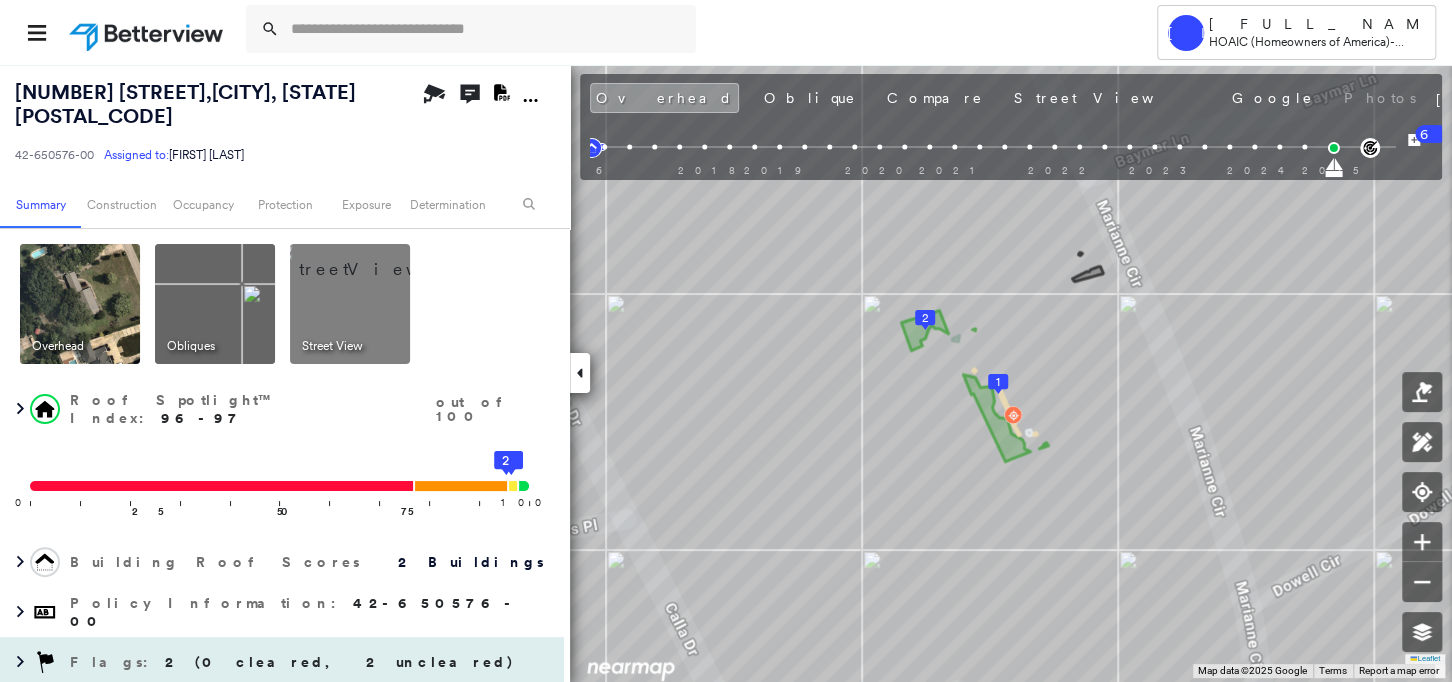 click on "2 (0 cleared, 2 uncleared)" at bounding box center [340, 662] 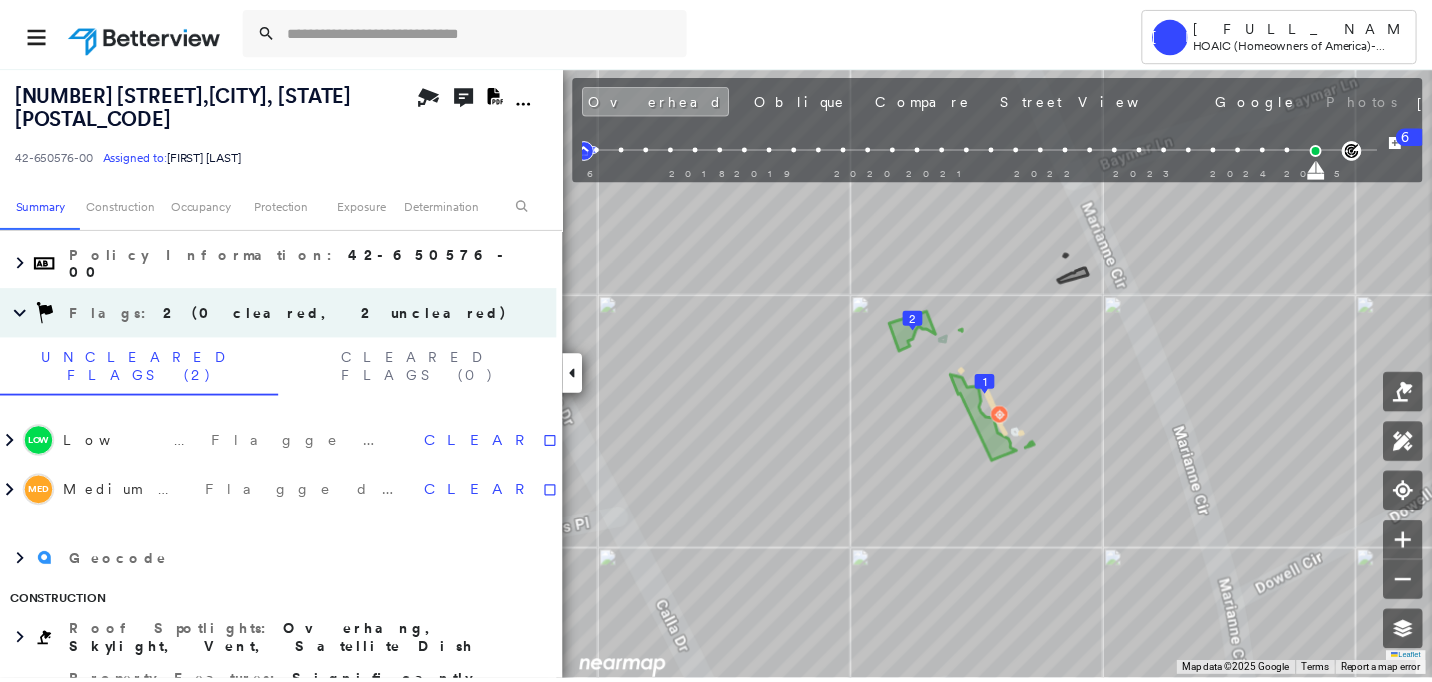 scroll, scrollTop: 404, scrollLeft: 0, axis: vertical 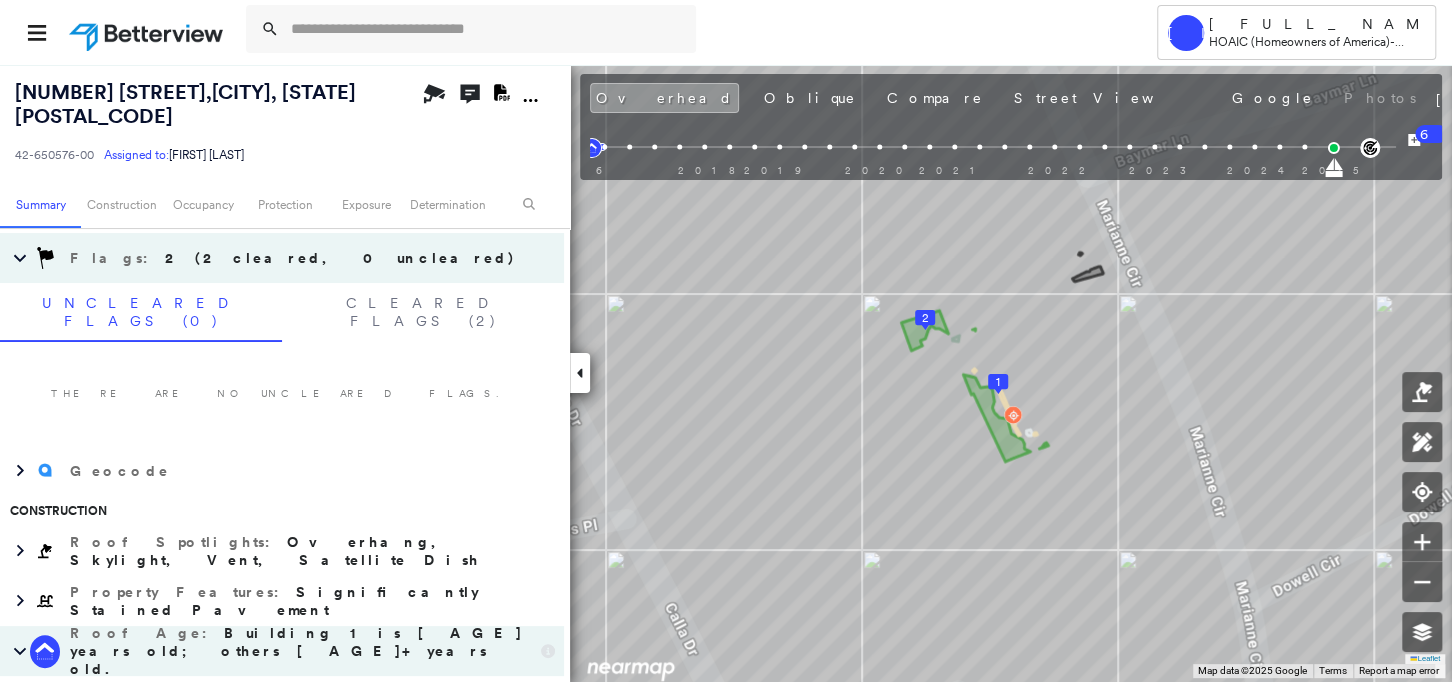 click at bounding box center (148, 32) 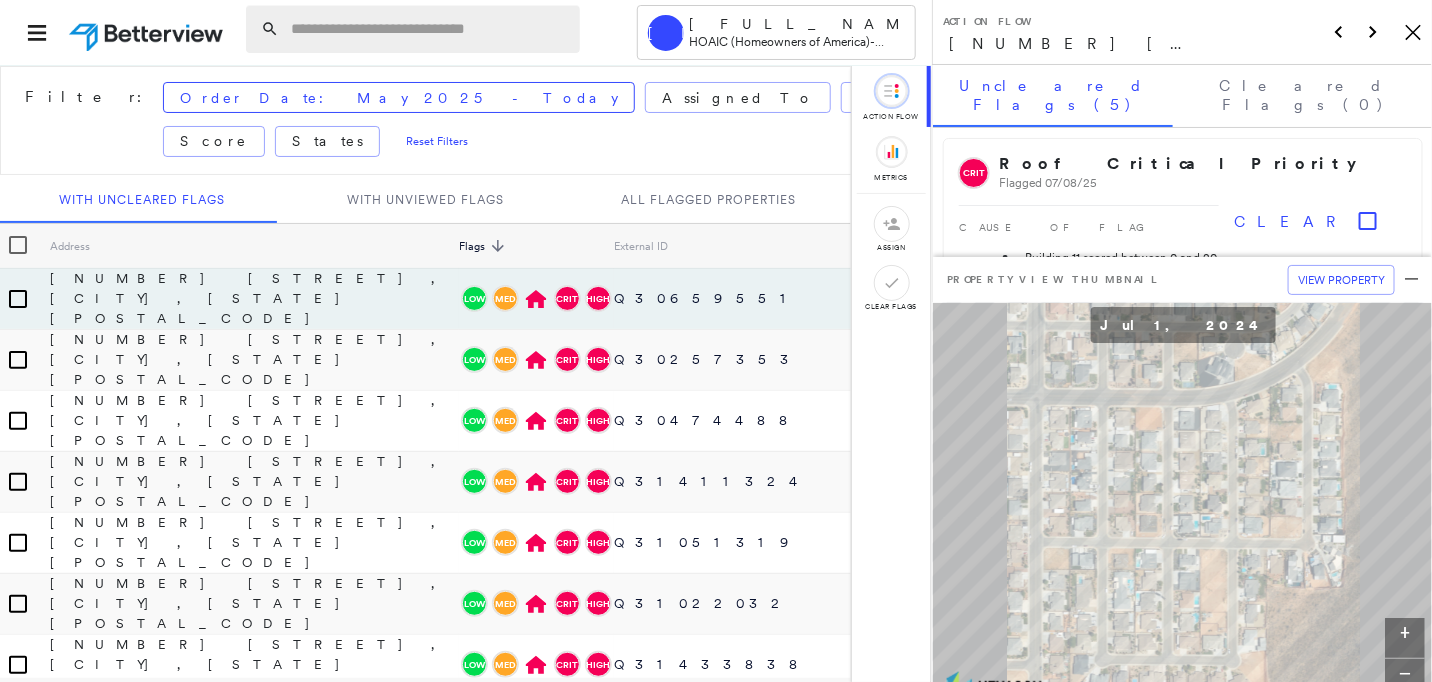 click at bounding box center [429, 29] 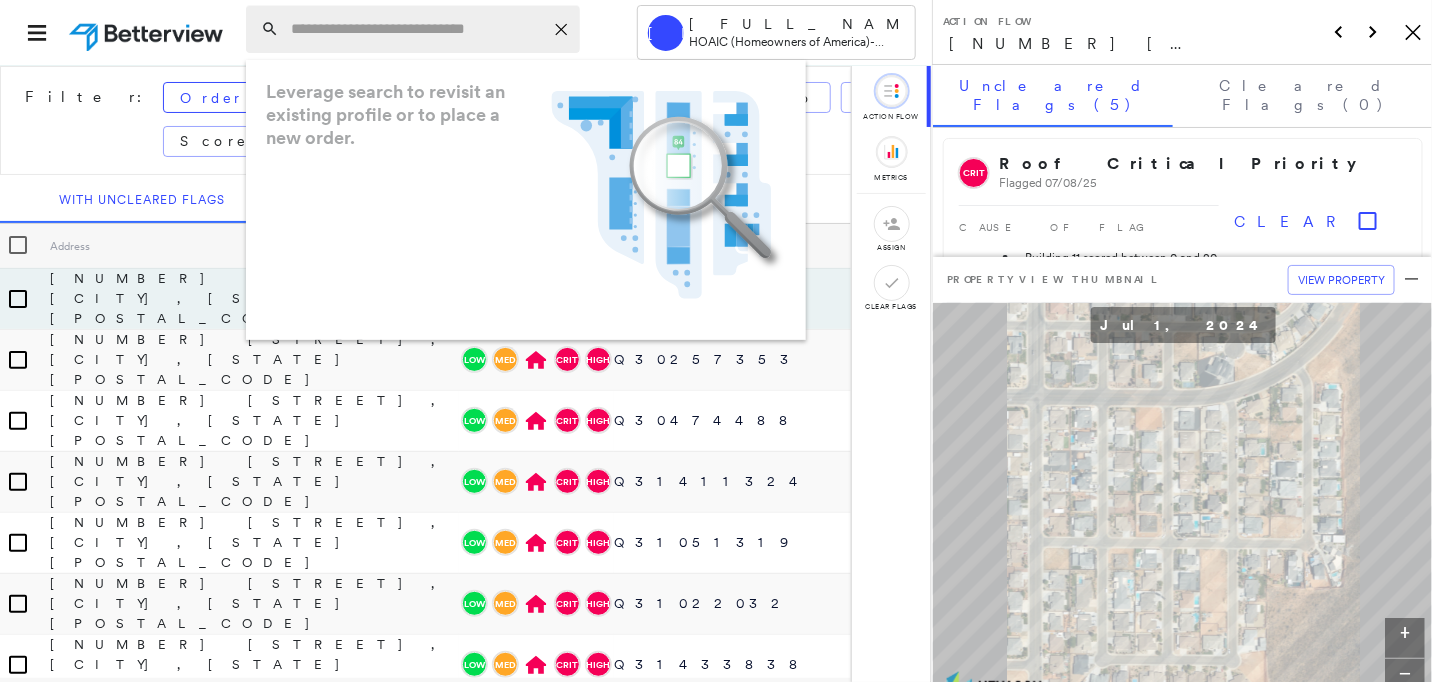 type on "**********" 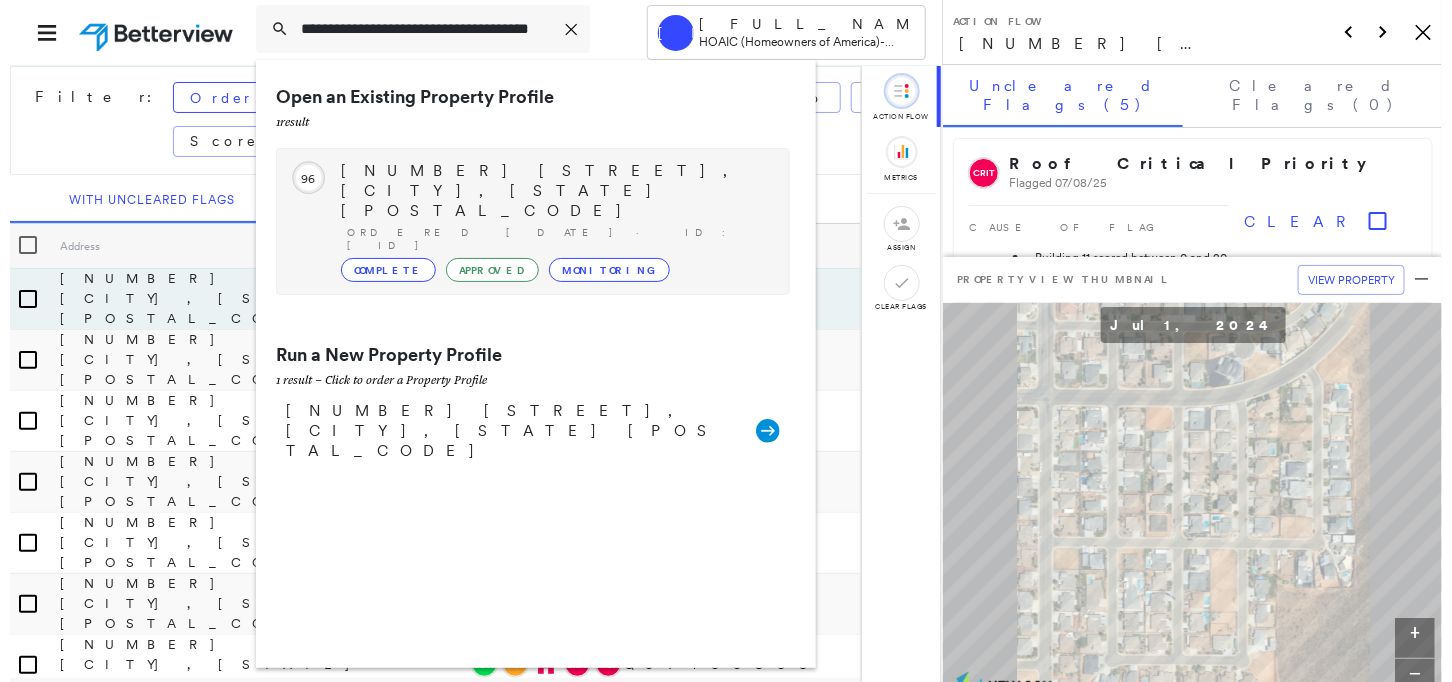 scroll, scrollTop: 0, scrollLeft: 45, axis: horizontal 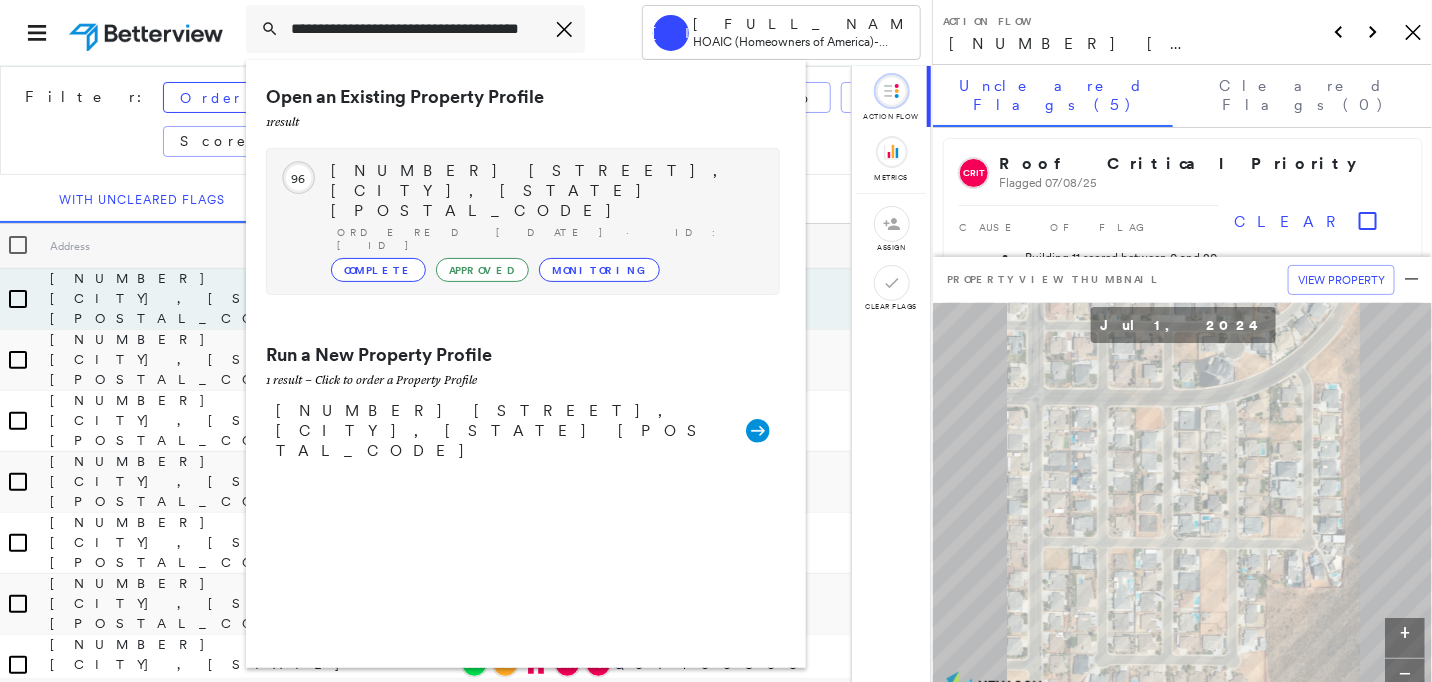 click on "[NUMBER] [STREET], [CITY], [STATE] [POSTAL_CODE]" at bounding box center [545, 191] 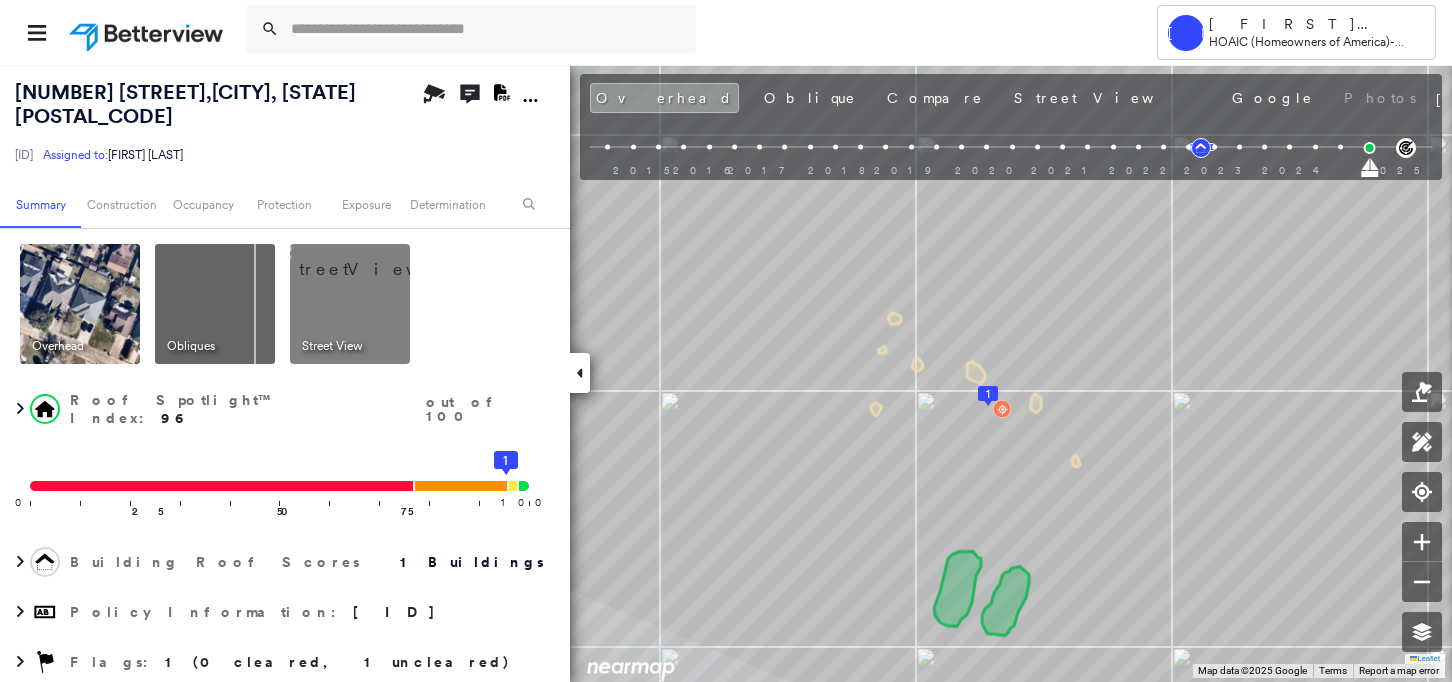 scroll, scrollTop: 0, scrollLeft: 0, axis: both 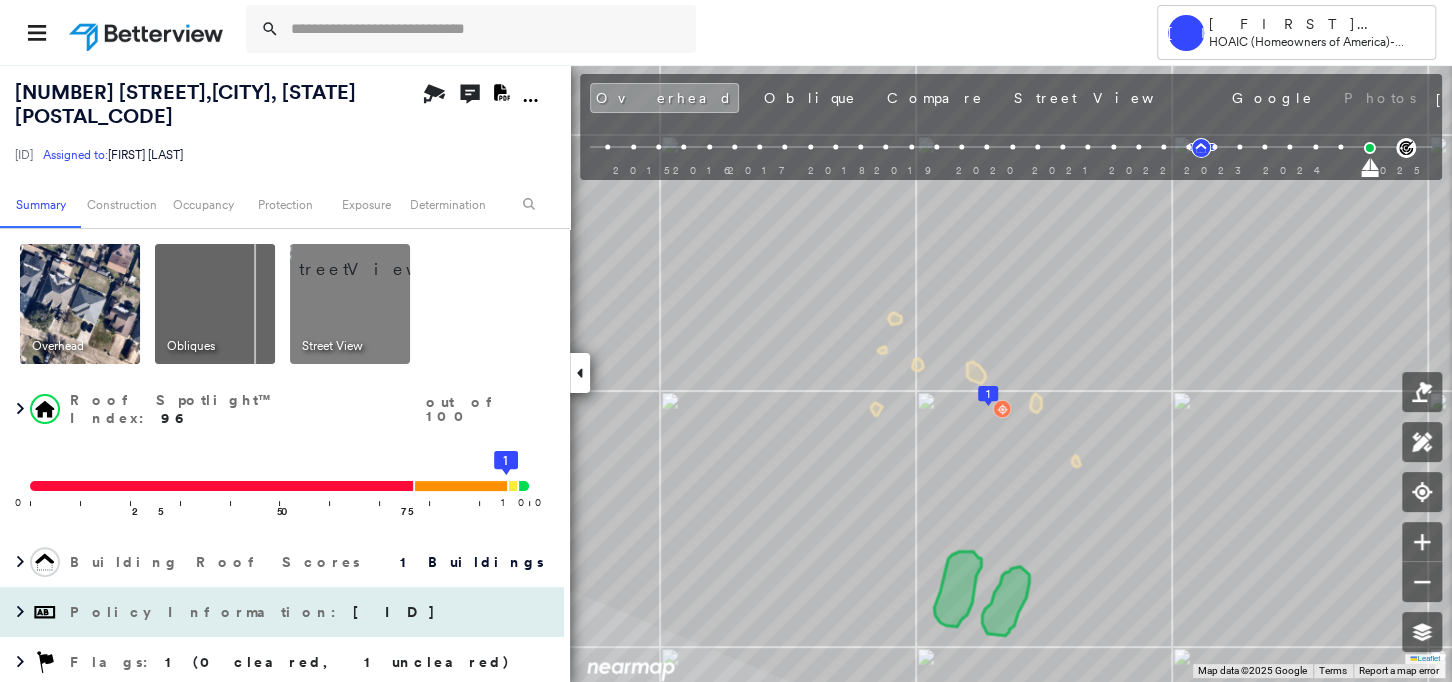 click on "1 (0 cleared, 1 uncleared)" at bounding box center [338, 662] 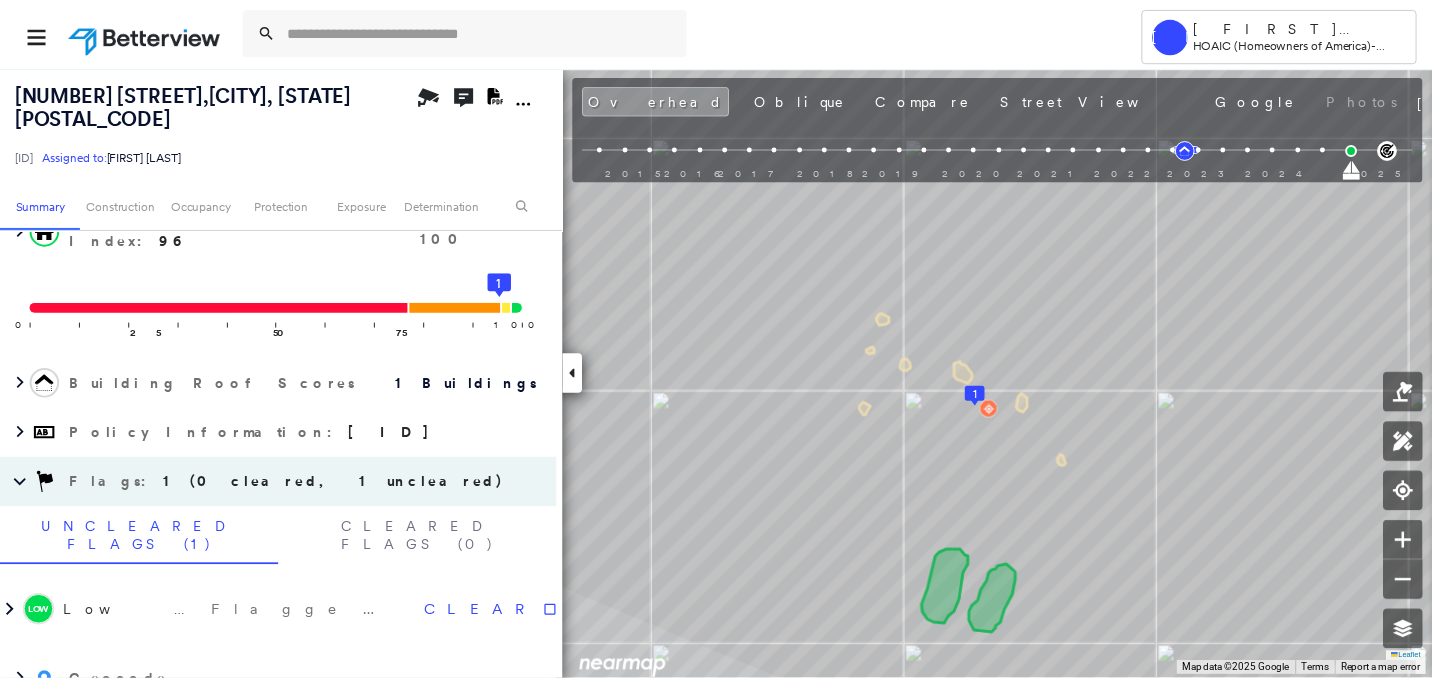 scroll, scrollTop: 201, scrollLeft: 0, axis: vertical 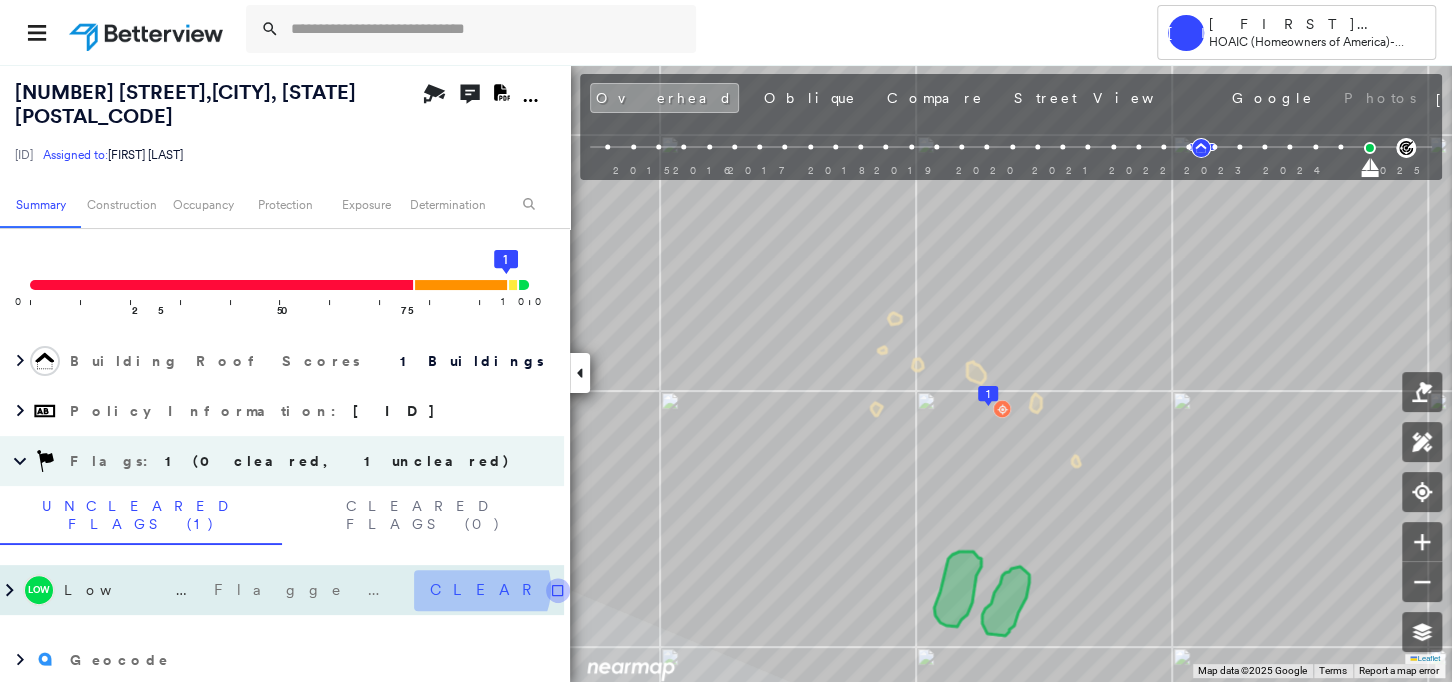 click on "Clear" at bounding box center (500, 590) 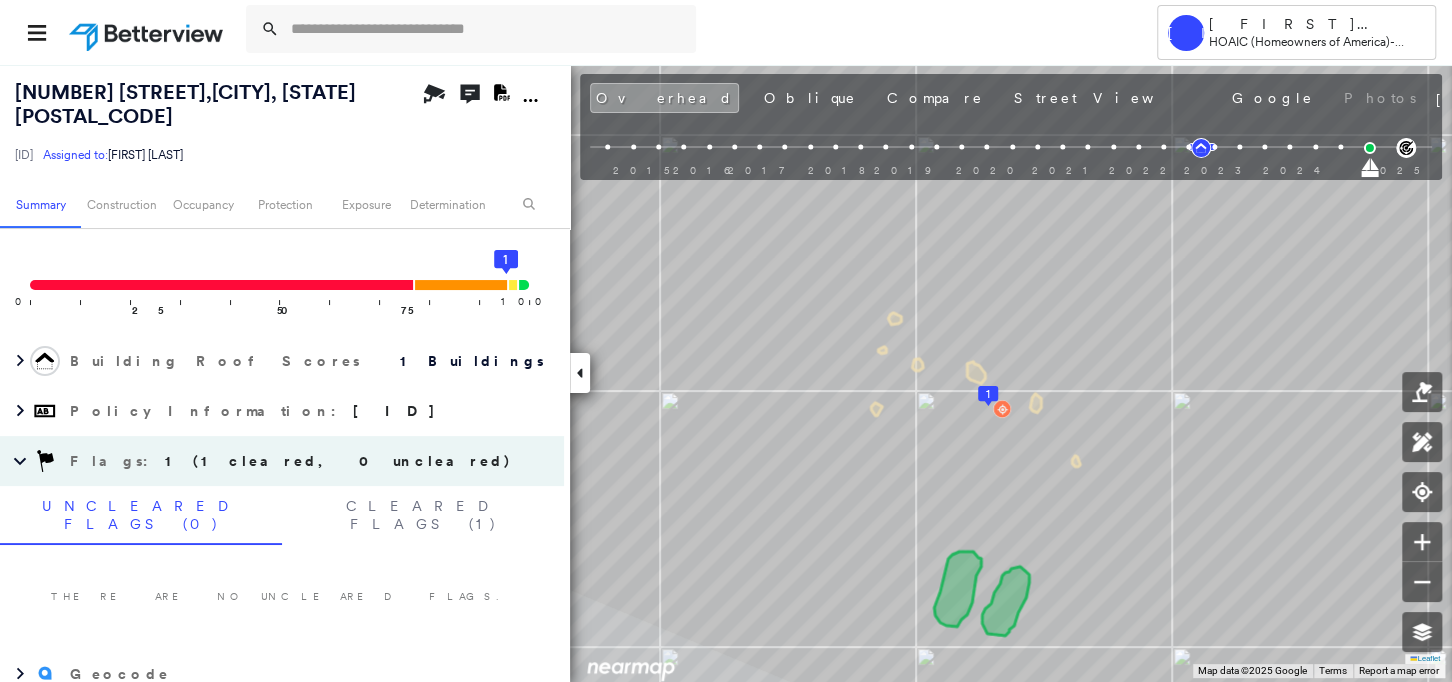 click at bounding box center [148, 32] 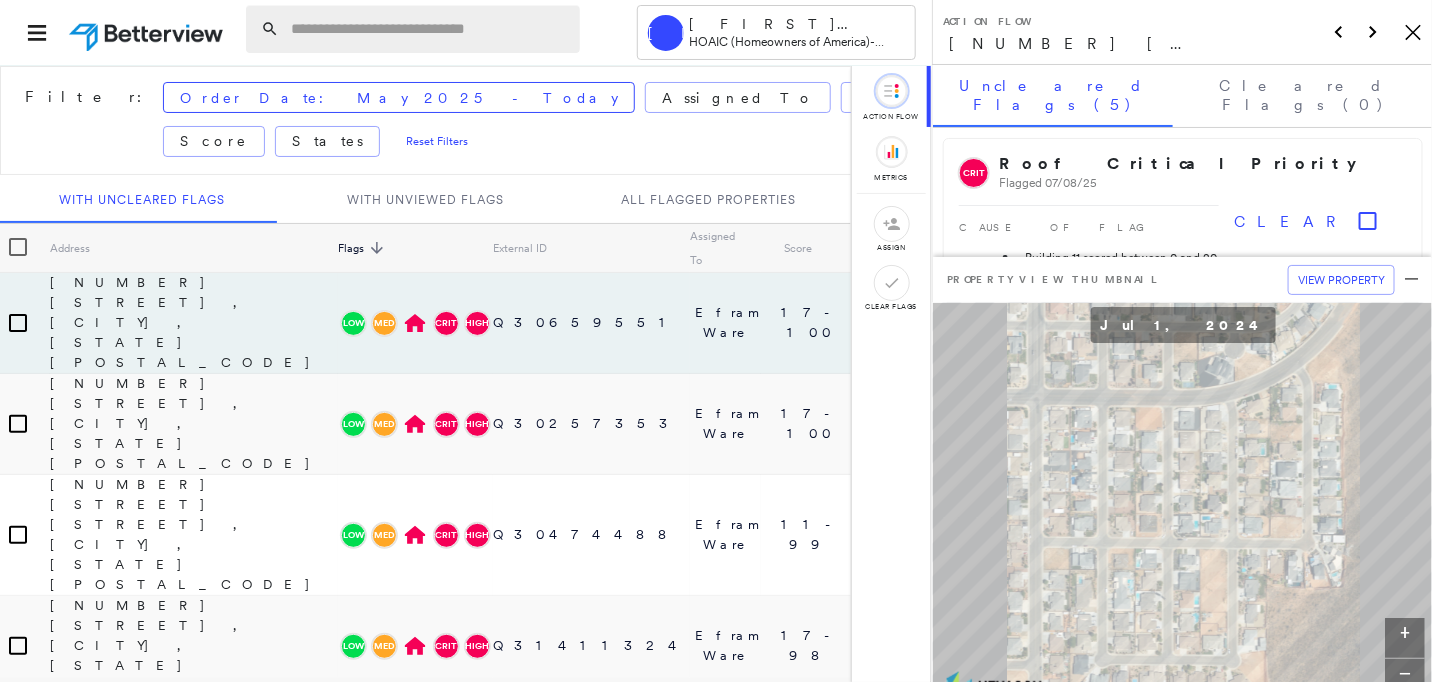 click at bounding box center [429, 29] 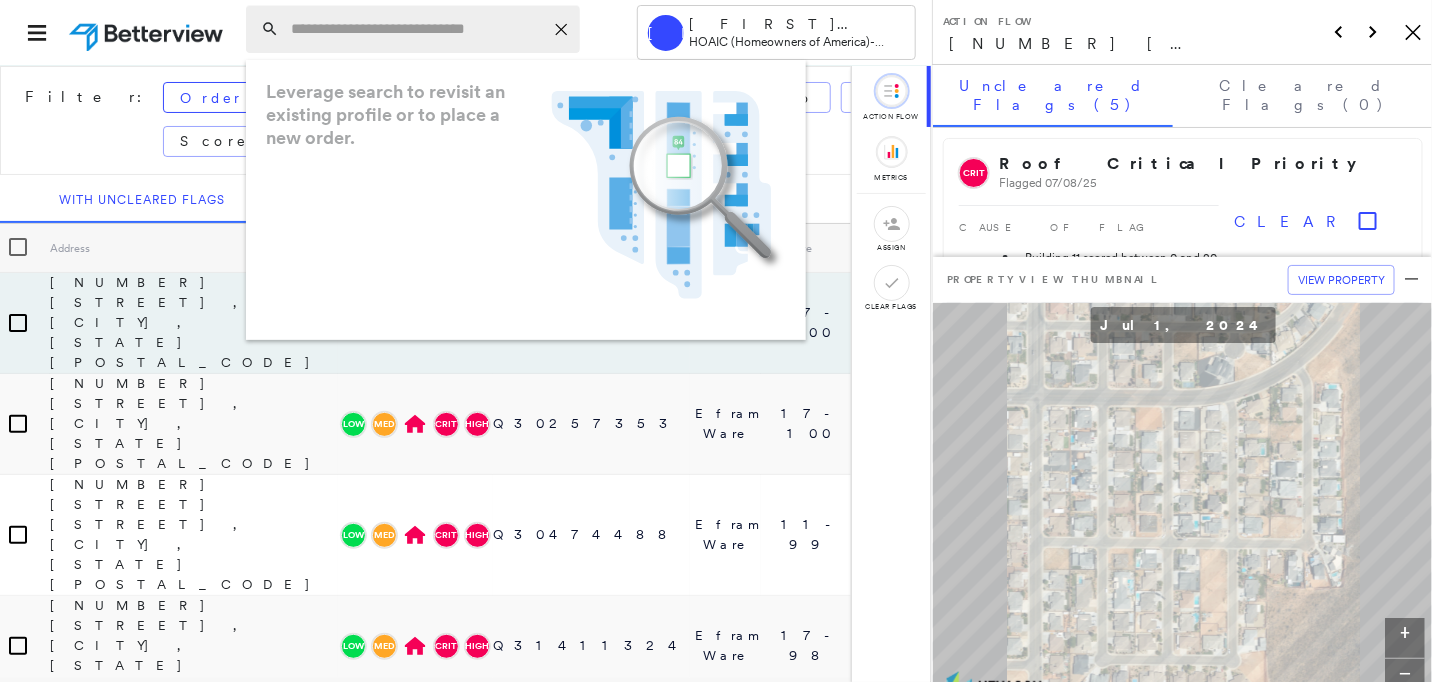 paste on "**********" 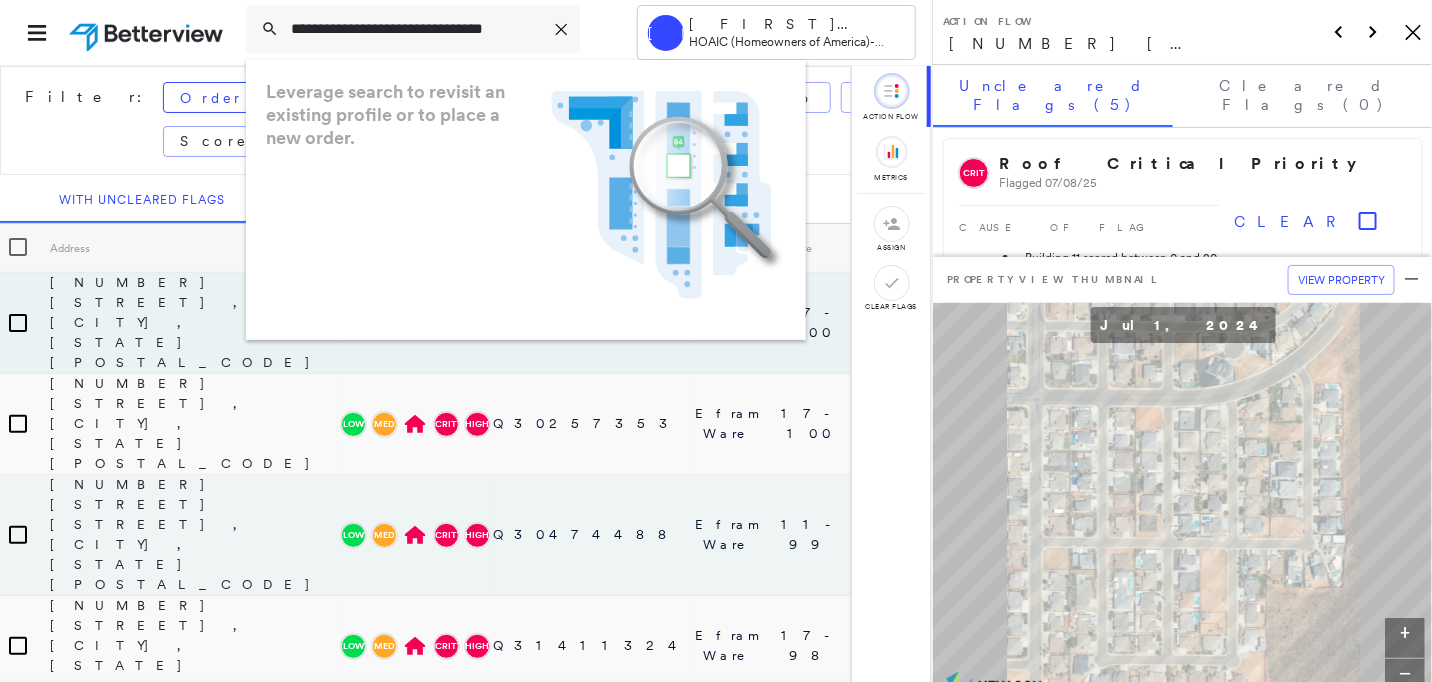 scroll, scrollTop: 0, scrollLeft: 5, axis: horizontal 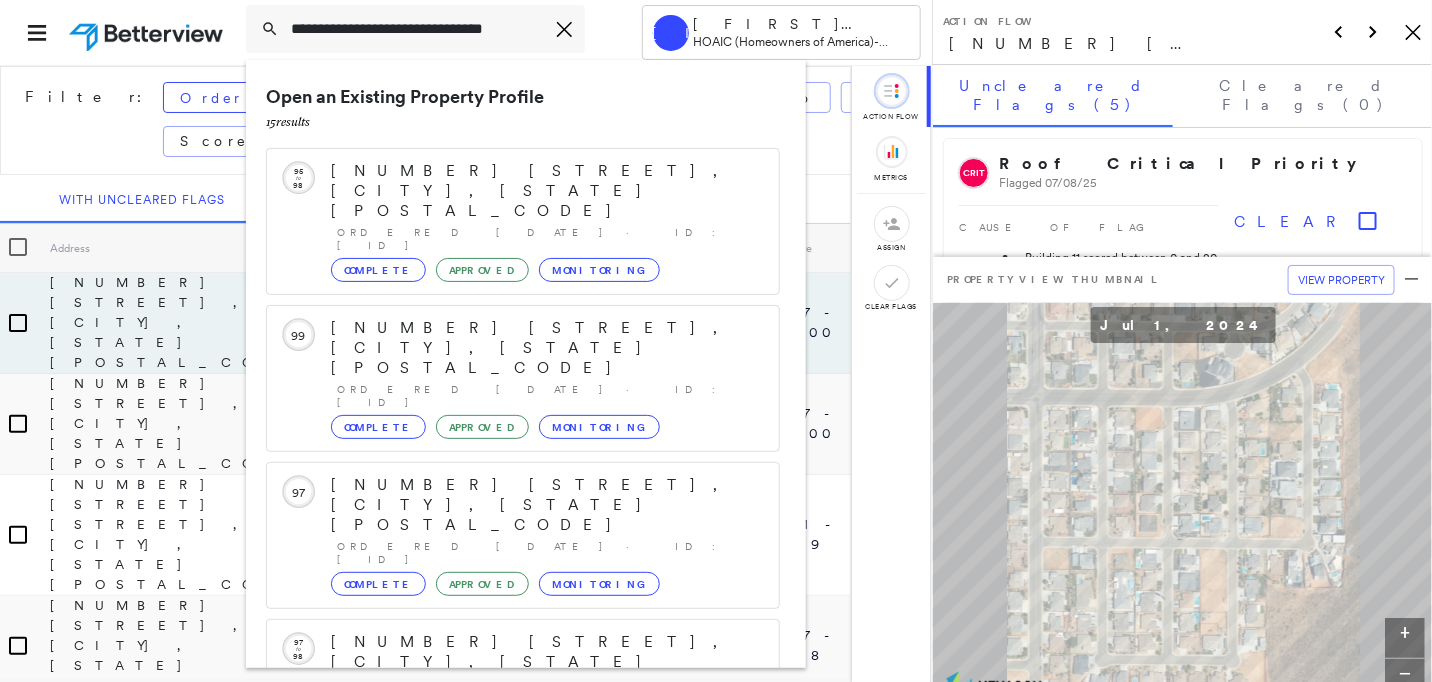 type on "**********" 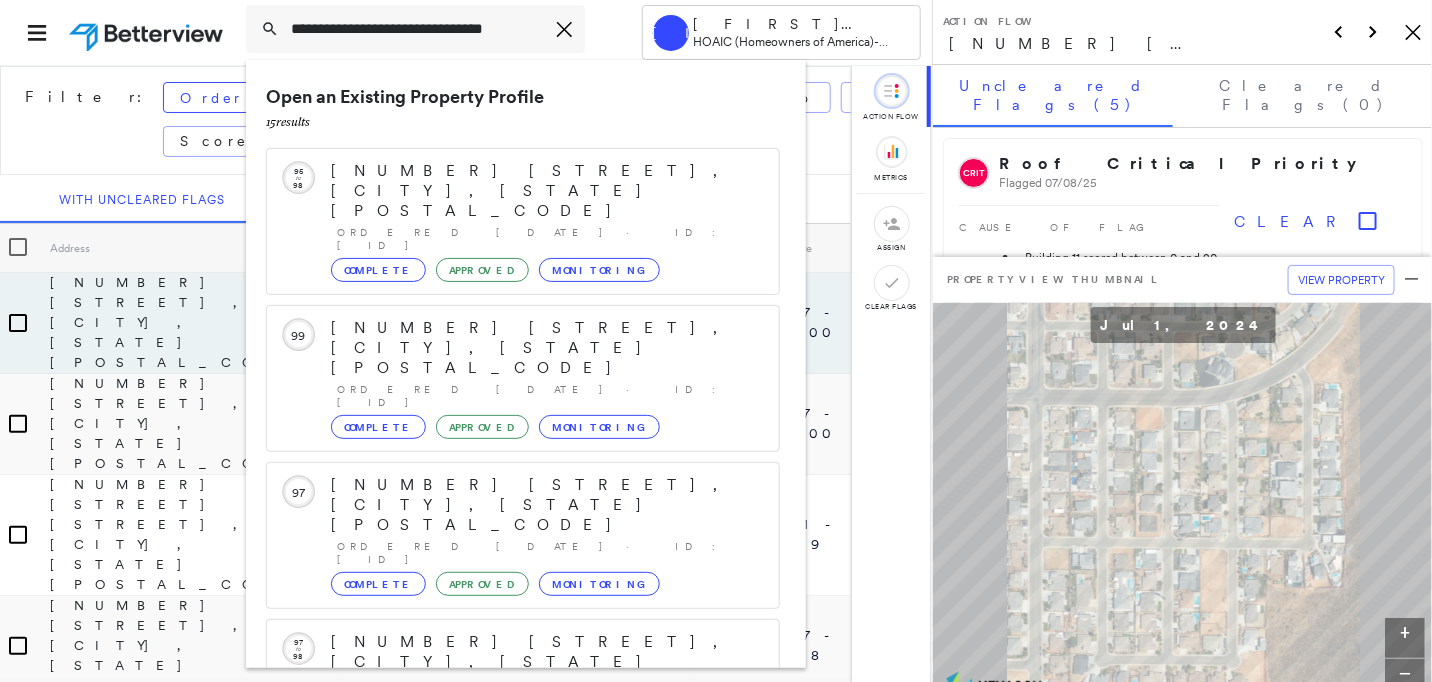 scroll, scrollTop: 0, scrollLeft: 0, axis: both 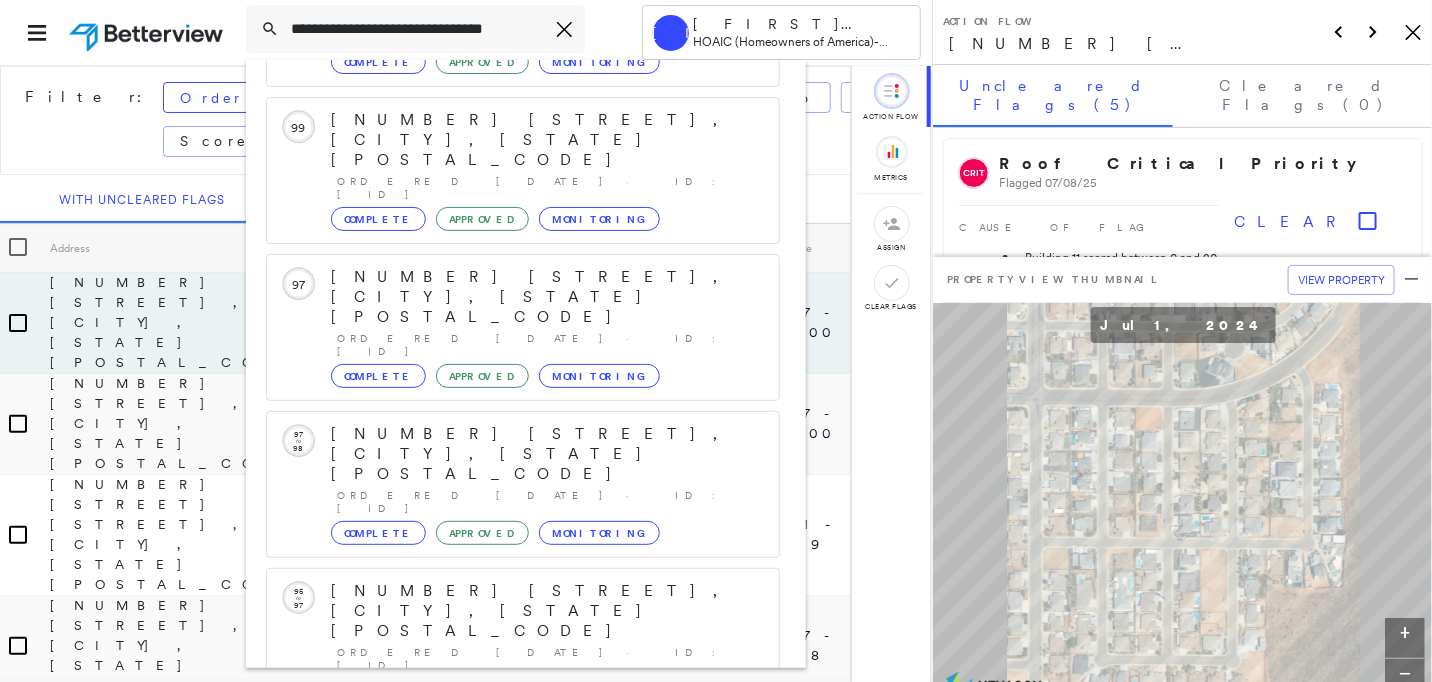 click on "6944 Avenue N, Houston, TX 77011" at bounding box center (501, 903) 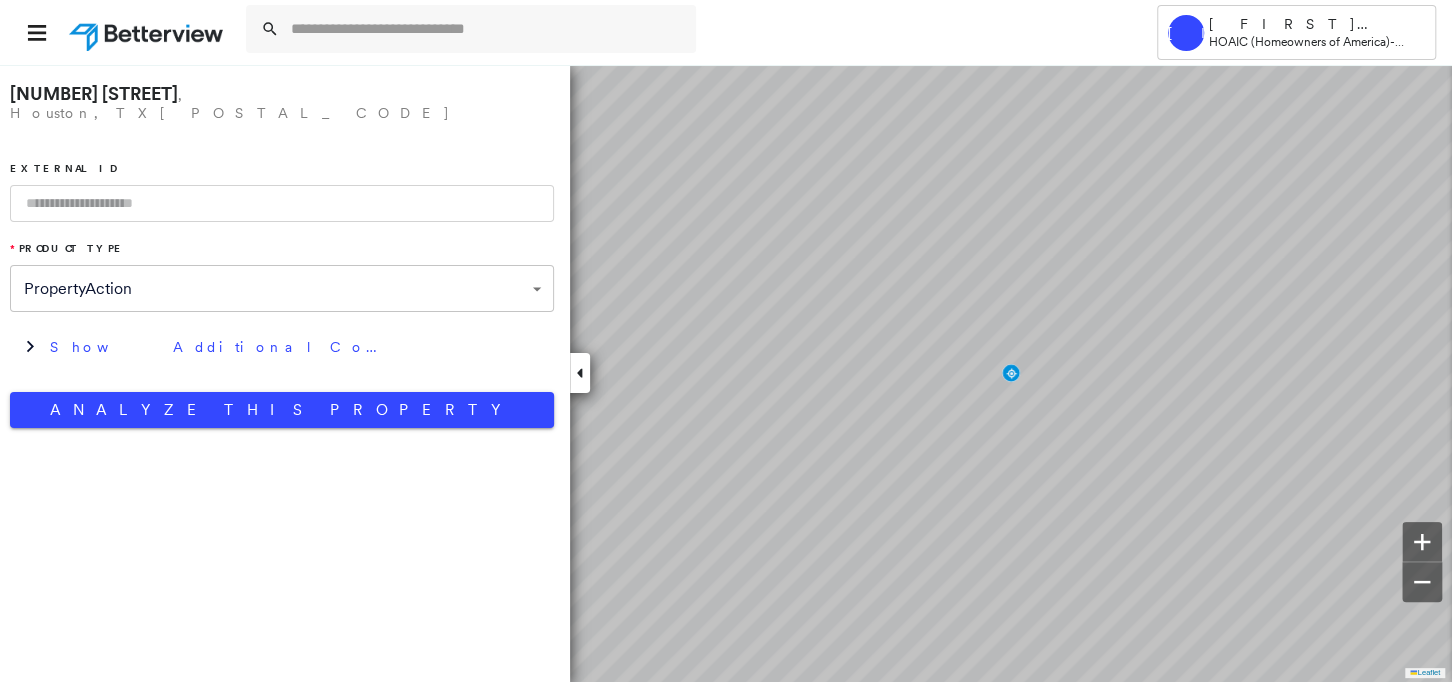 type on "**********" 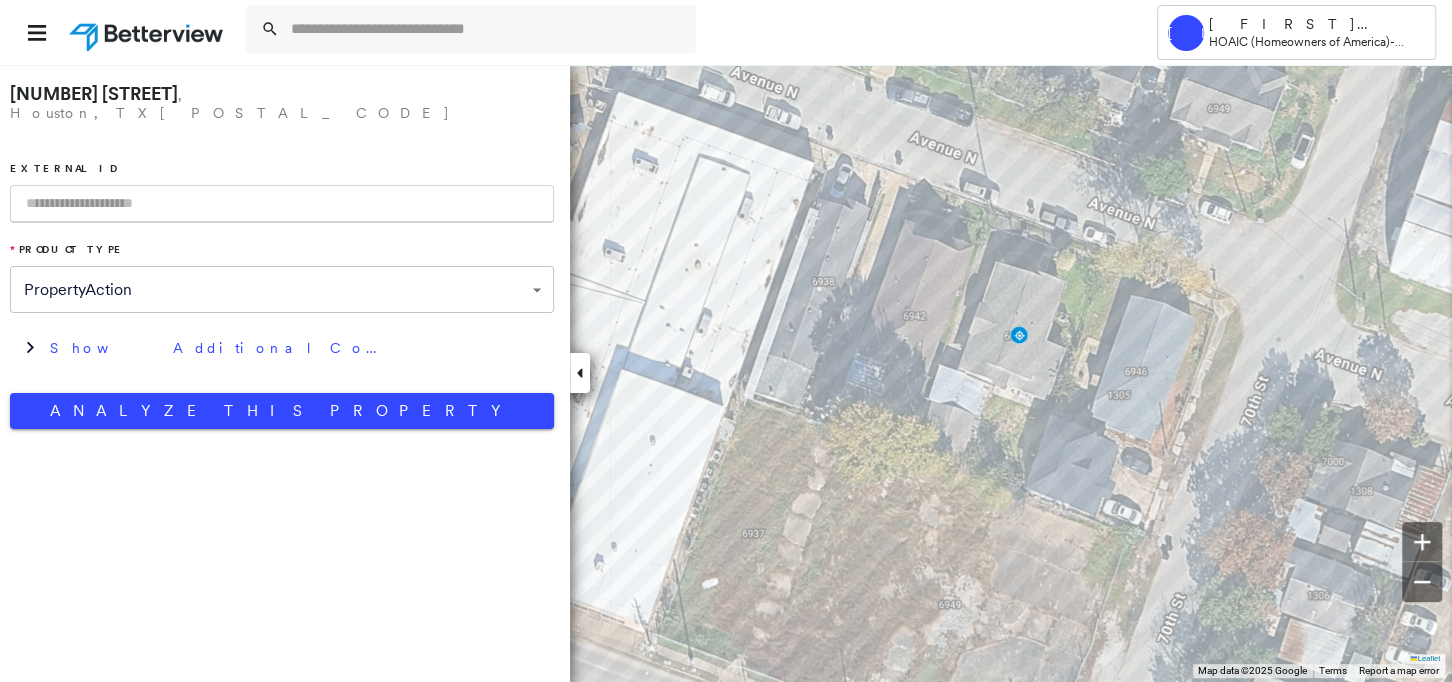 click at bounding box center [282, 204] 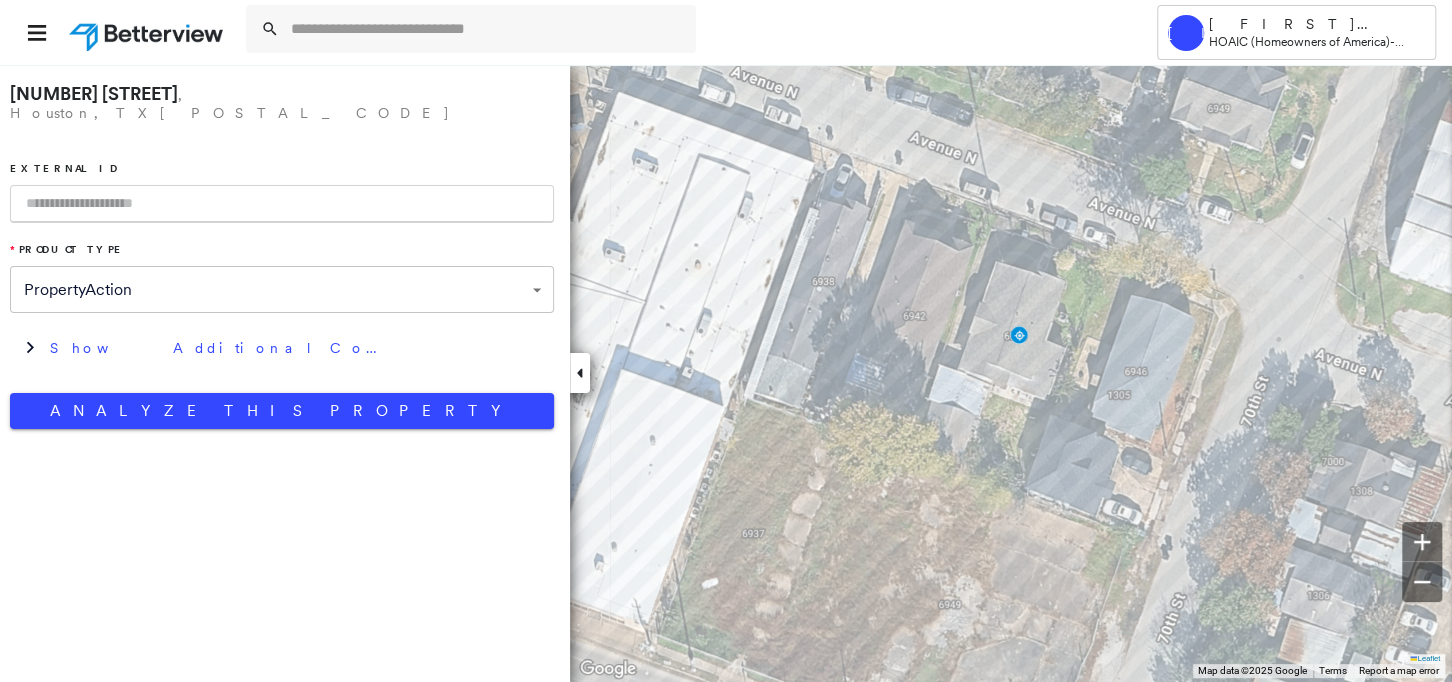 paste on "*********" 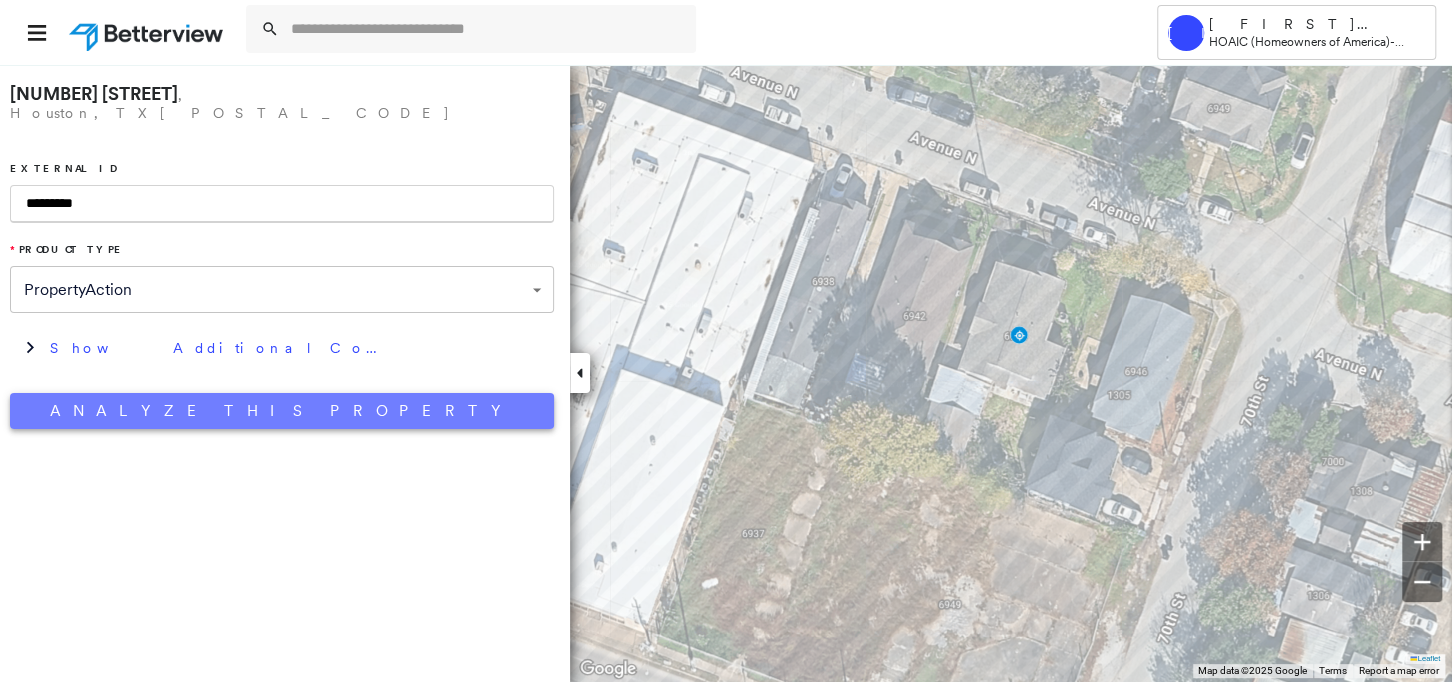 type on "*********" 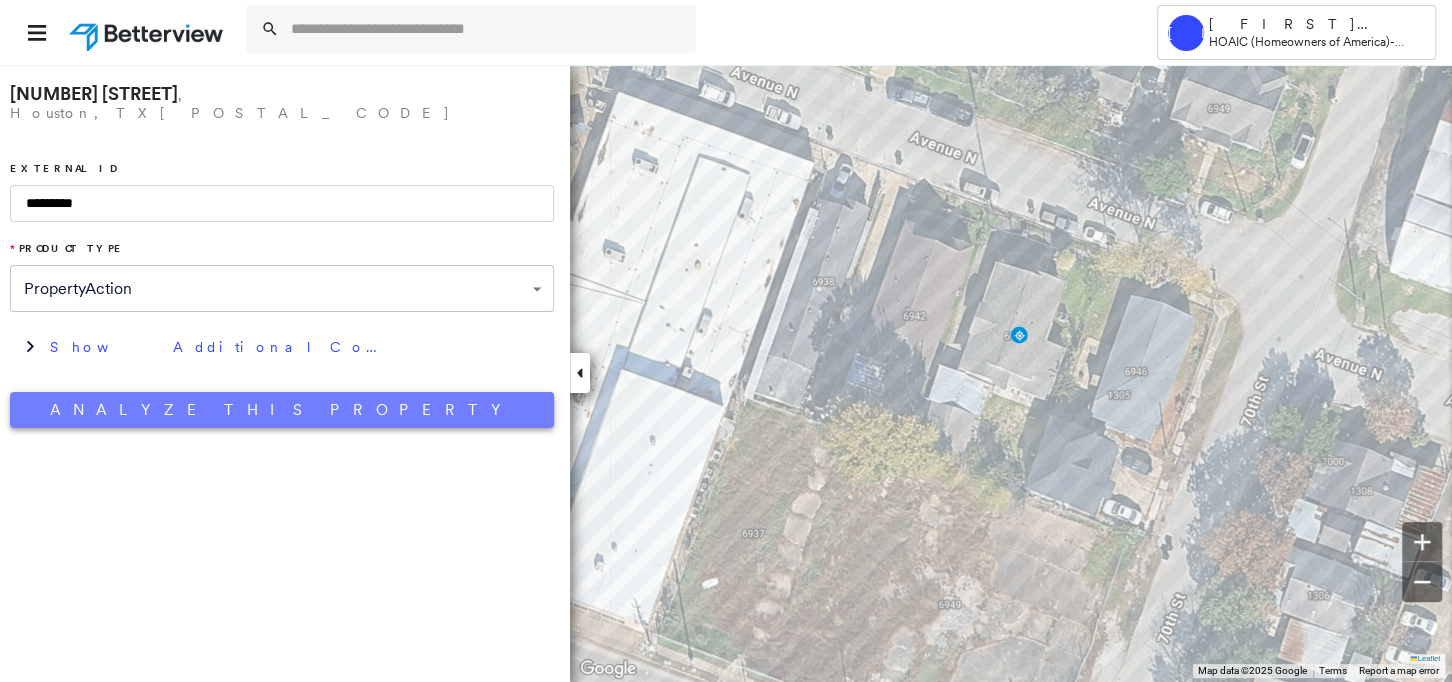 click on "**********" at bounding box center [282, 251] 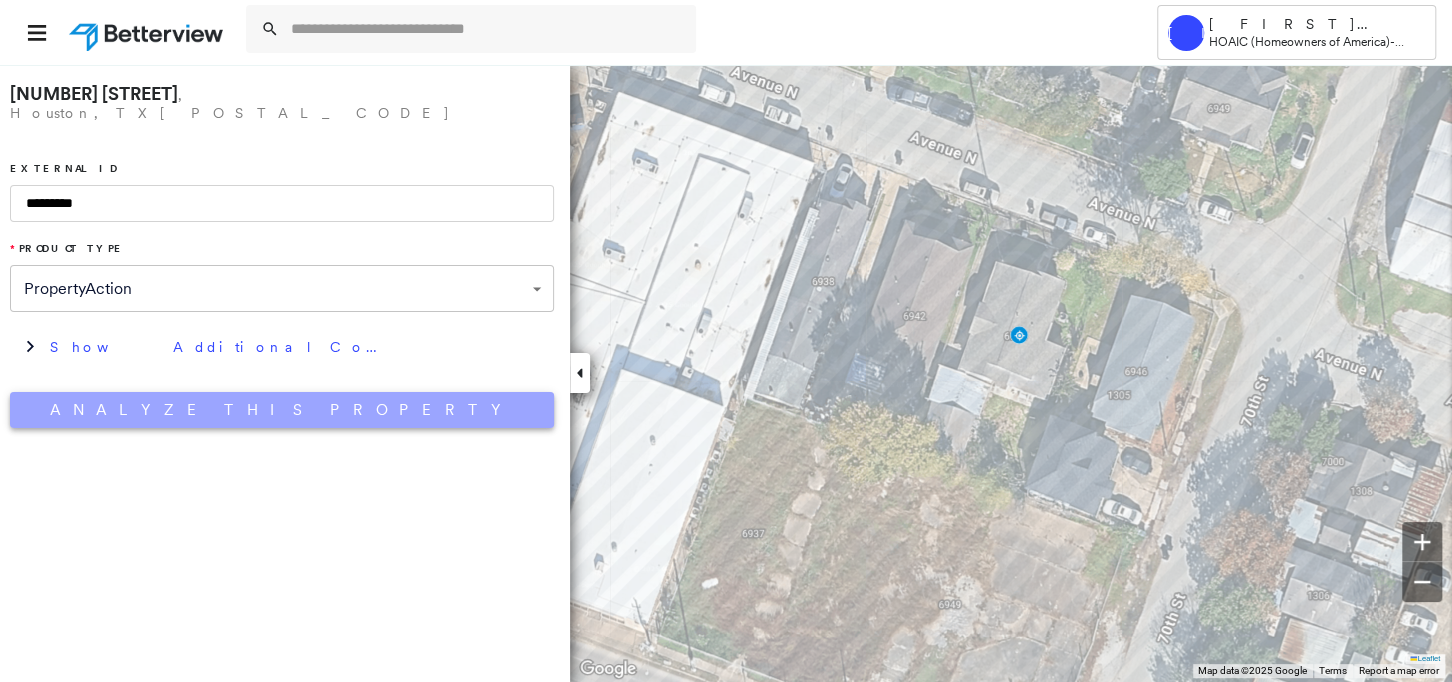 click on "Analyze This Property" at bounding box center [282, 410] 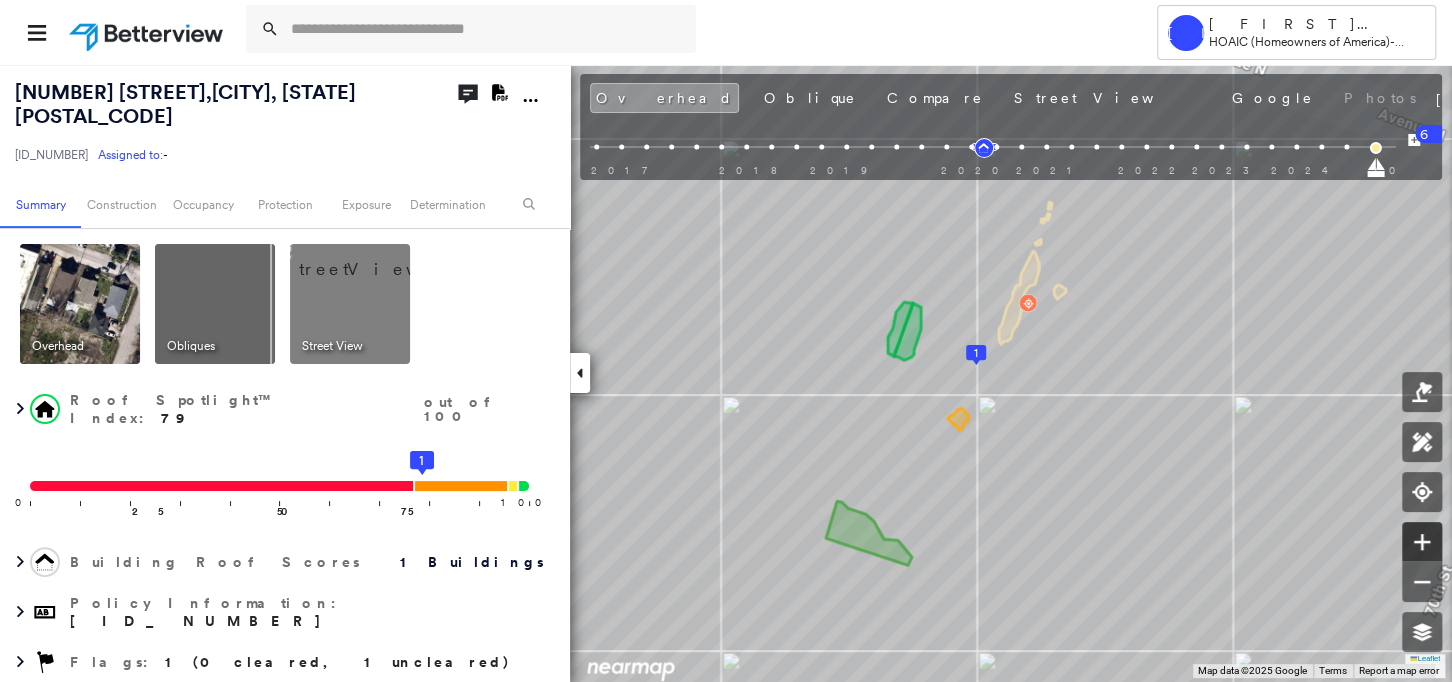 click 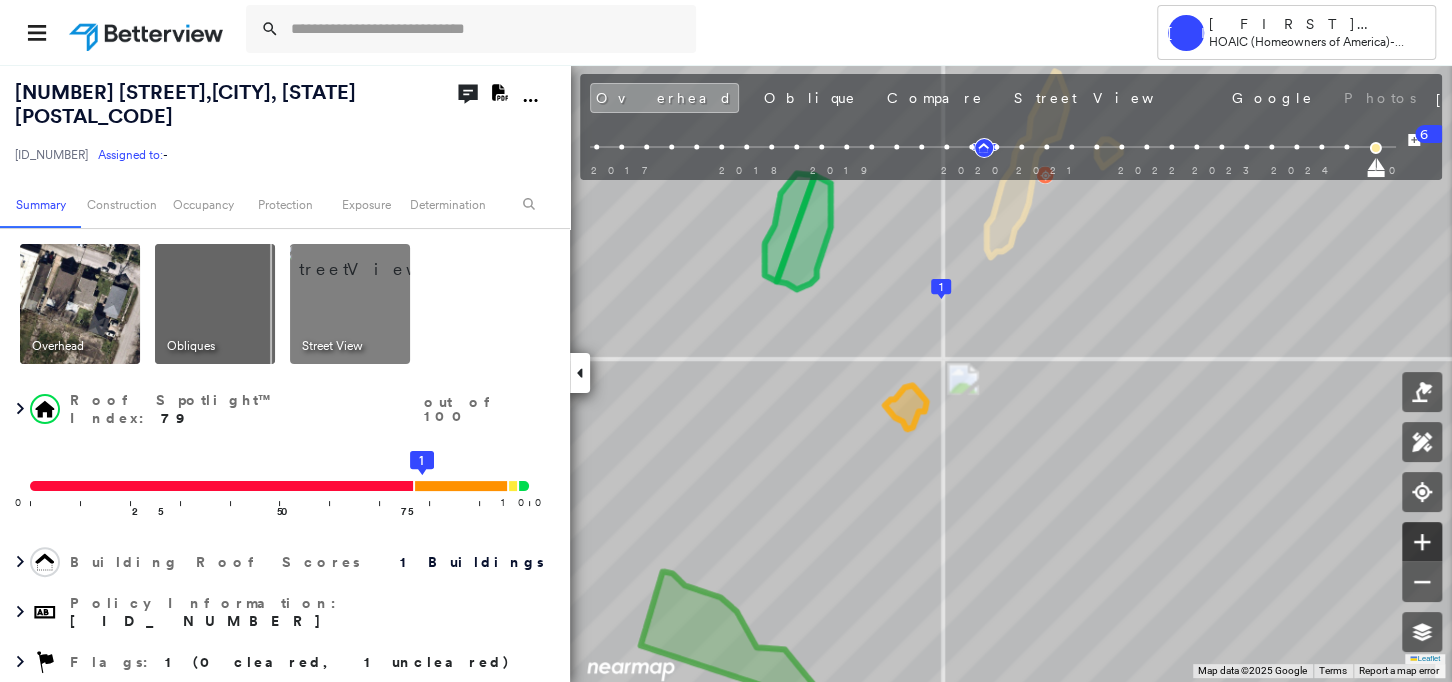click 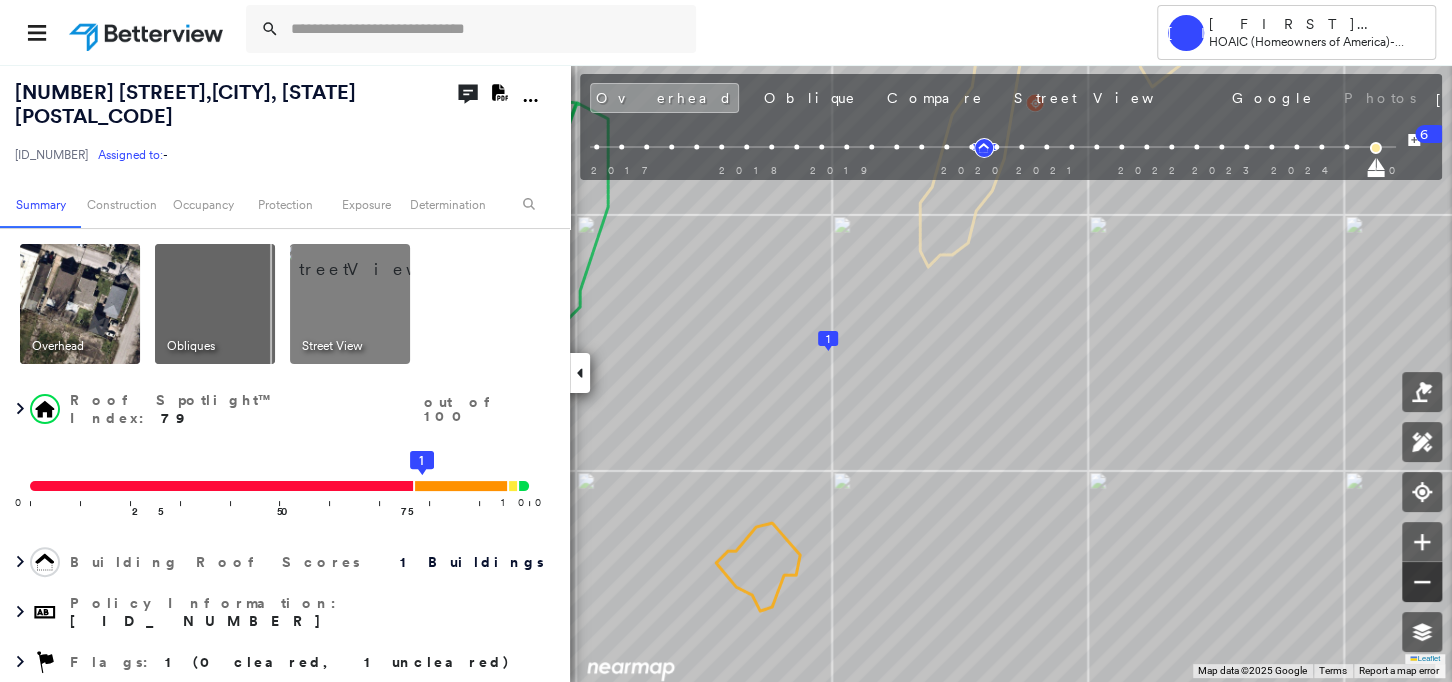 click 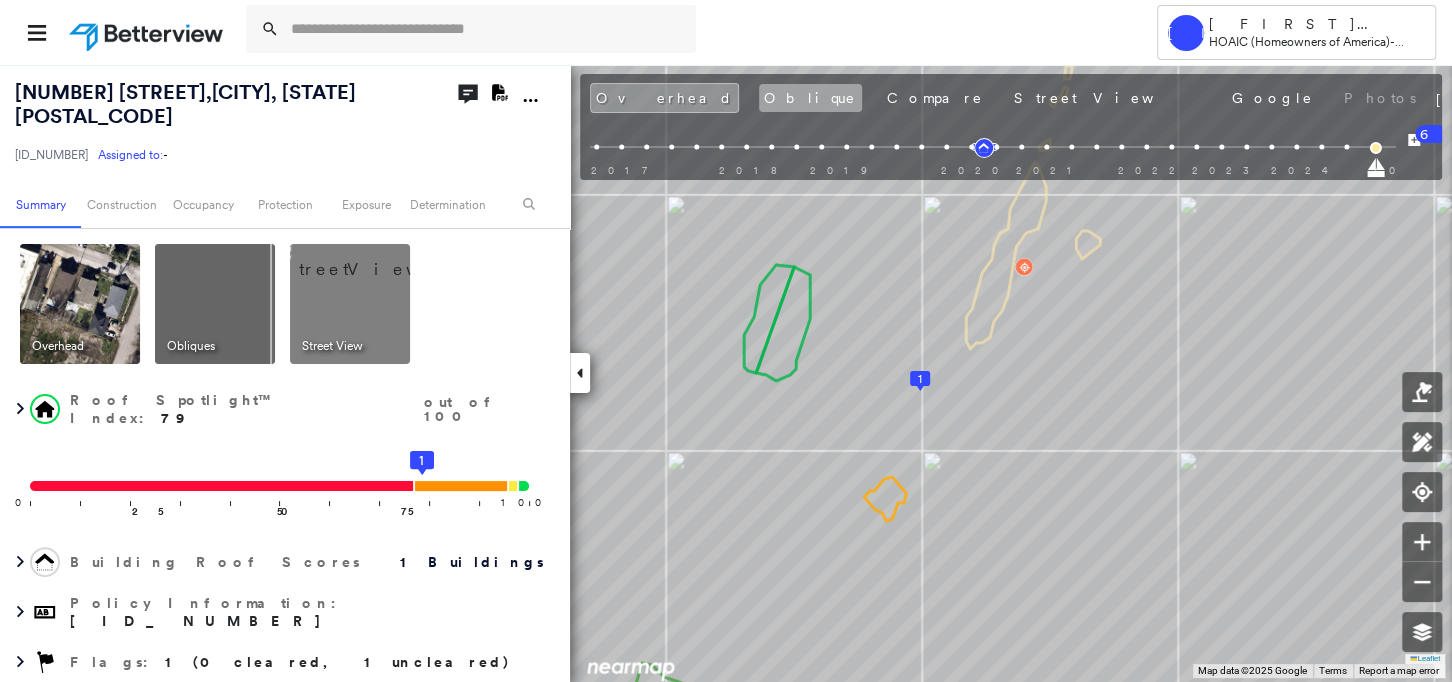 click on "Oblique" at bounding box center [810, 98] 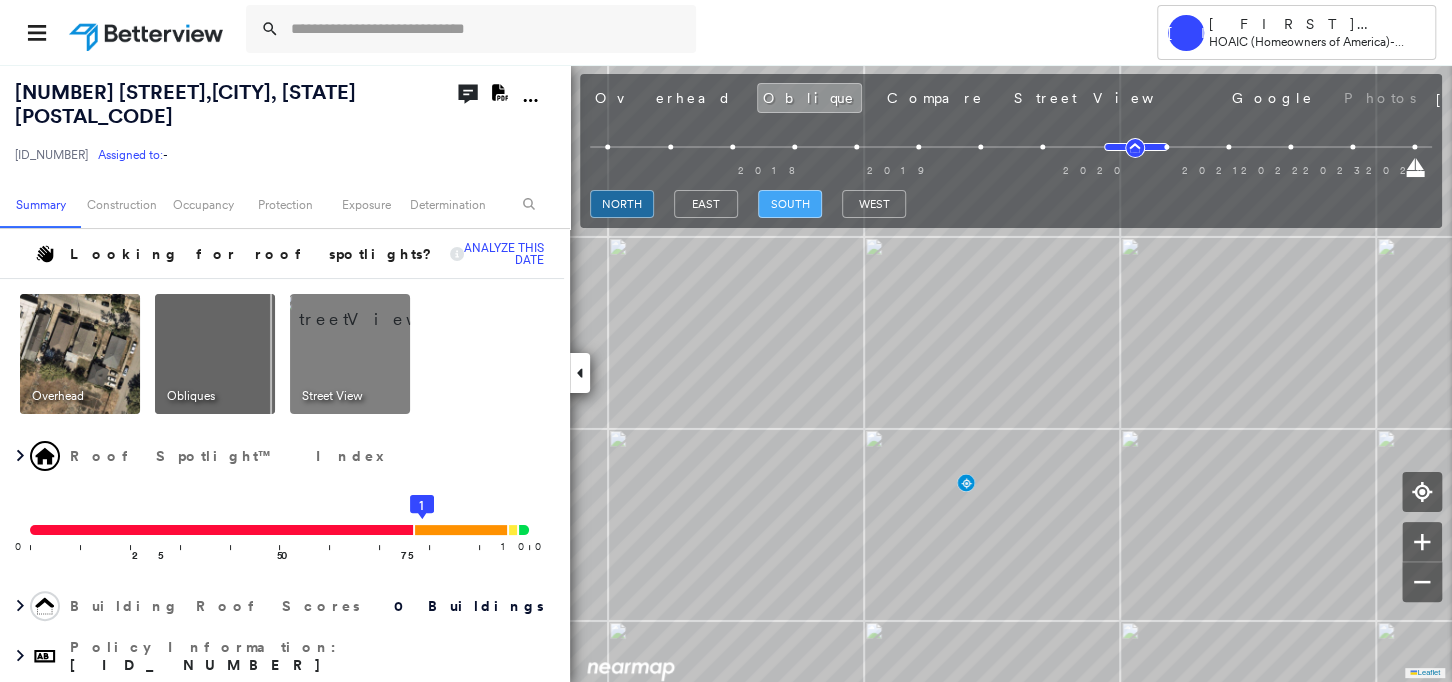 click on "south" at bounding box center [790, 204] 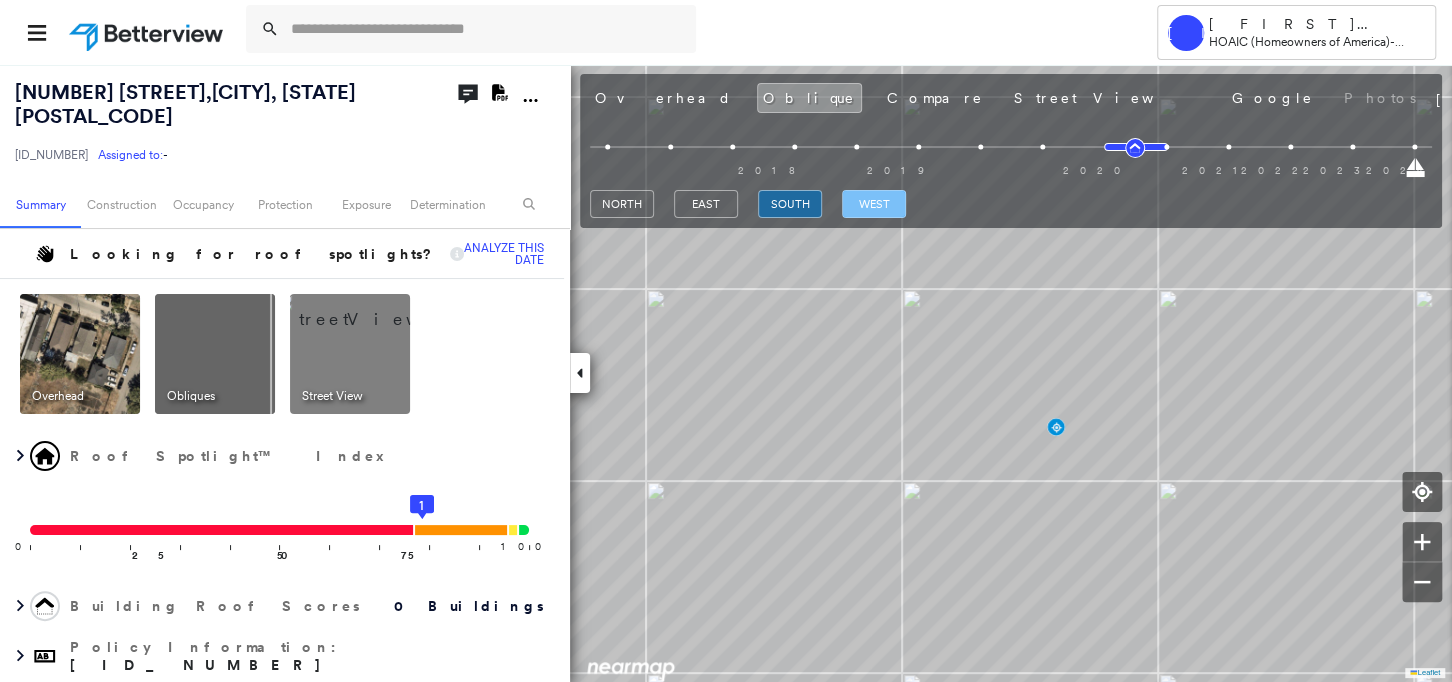 click on "west" at bounding box center (874, 204) 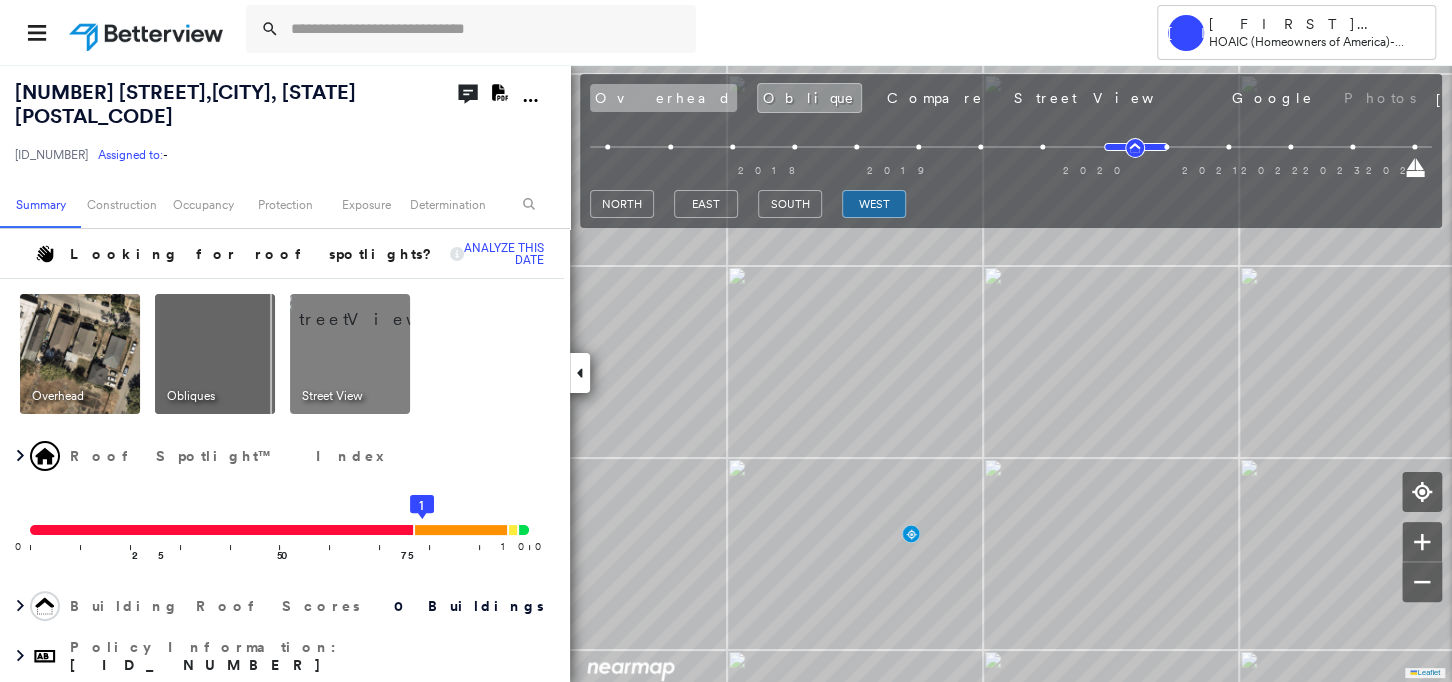 click on "Overhead" at bounding box center (663, 98) 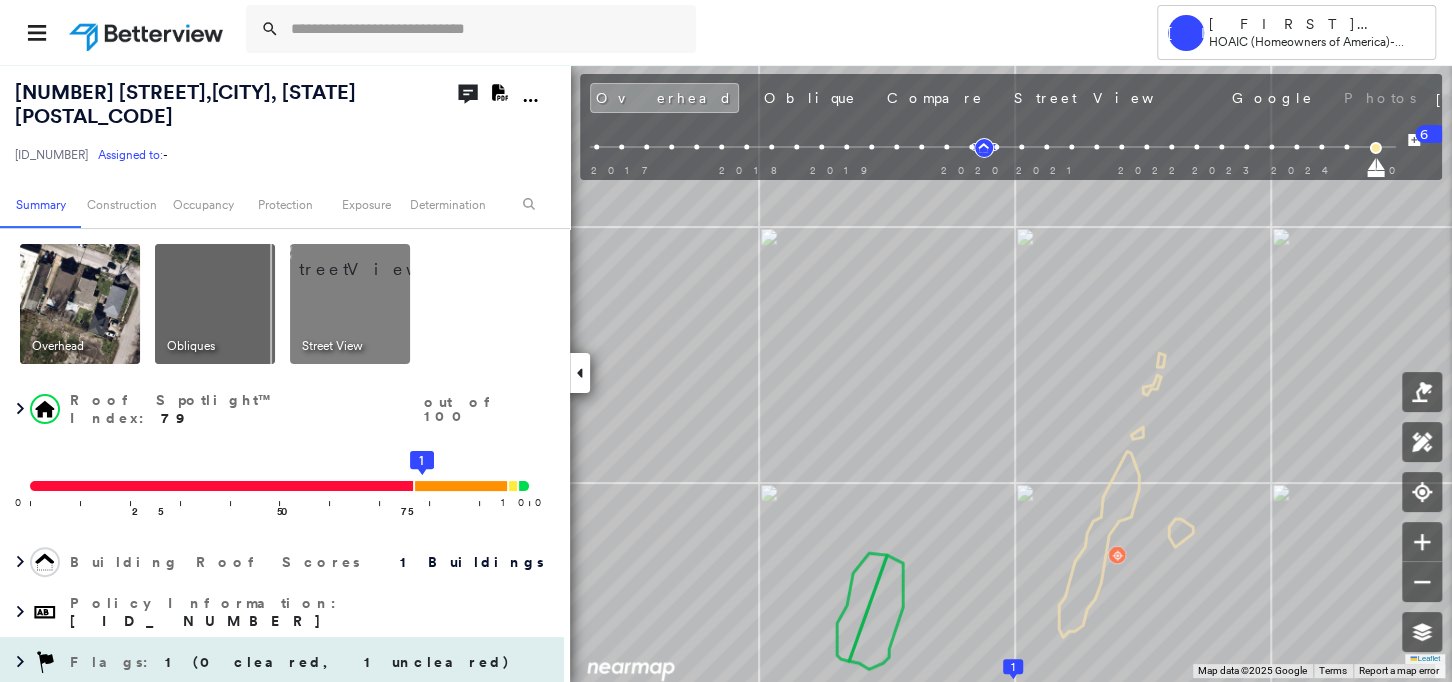 click on "Flags :  1 (0 cleared, 1 uncleared)" at bounding box center [292, 662] 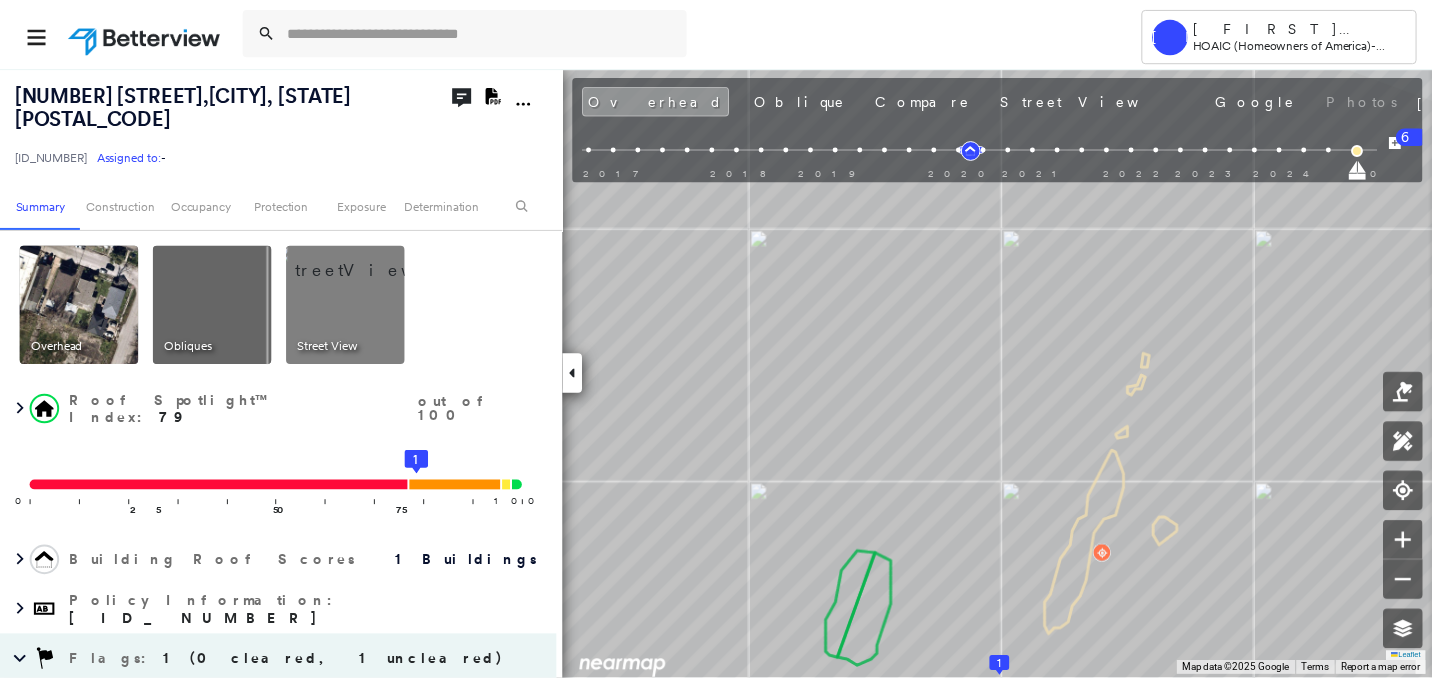 scroll, scrollTop: 309, scrollLeft: 0, axis: vertical 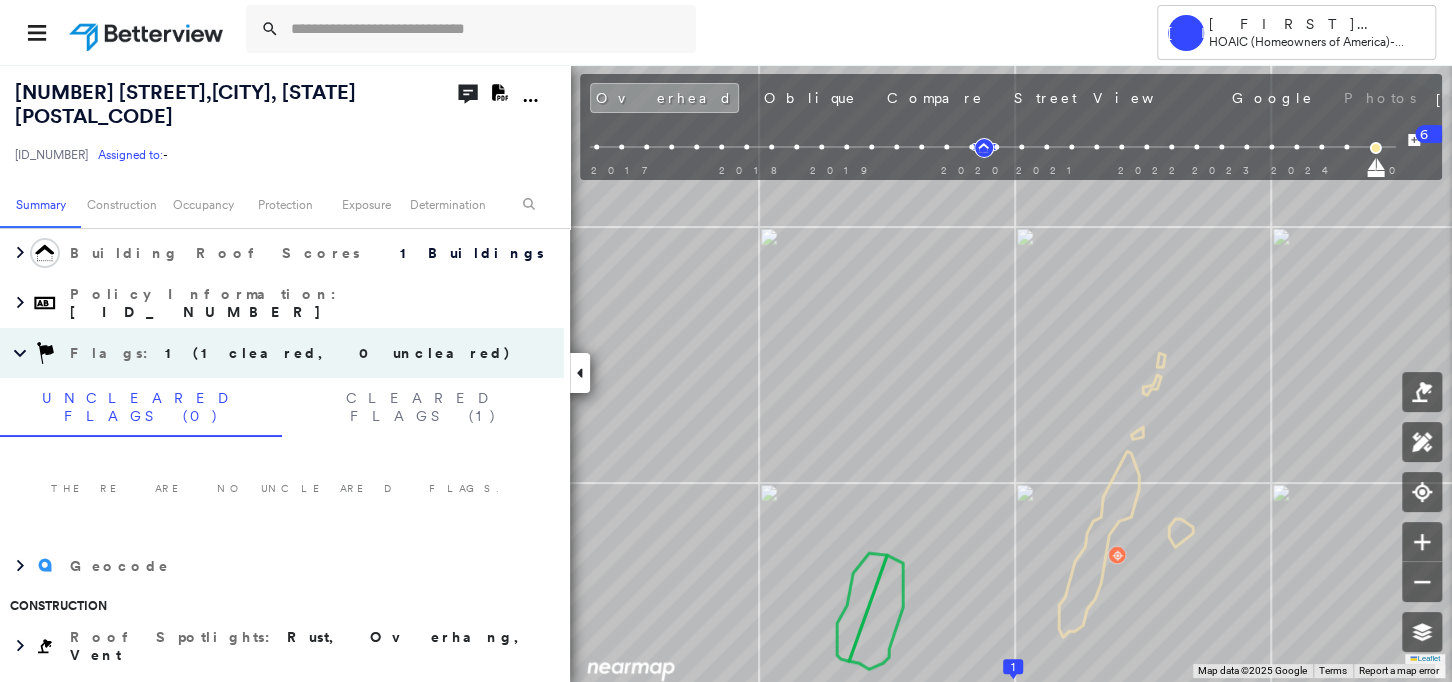 click at bounding box center [148, 32] 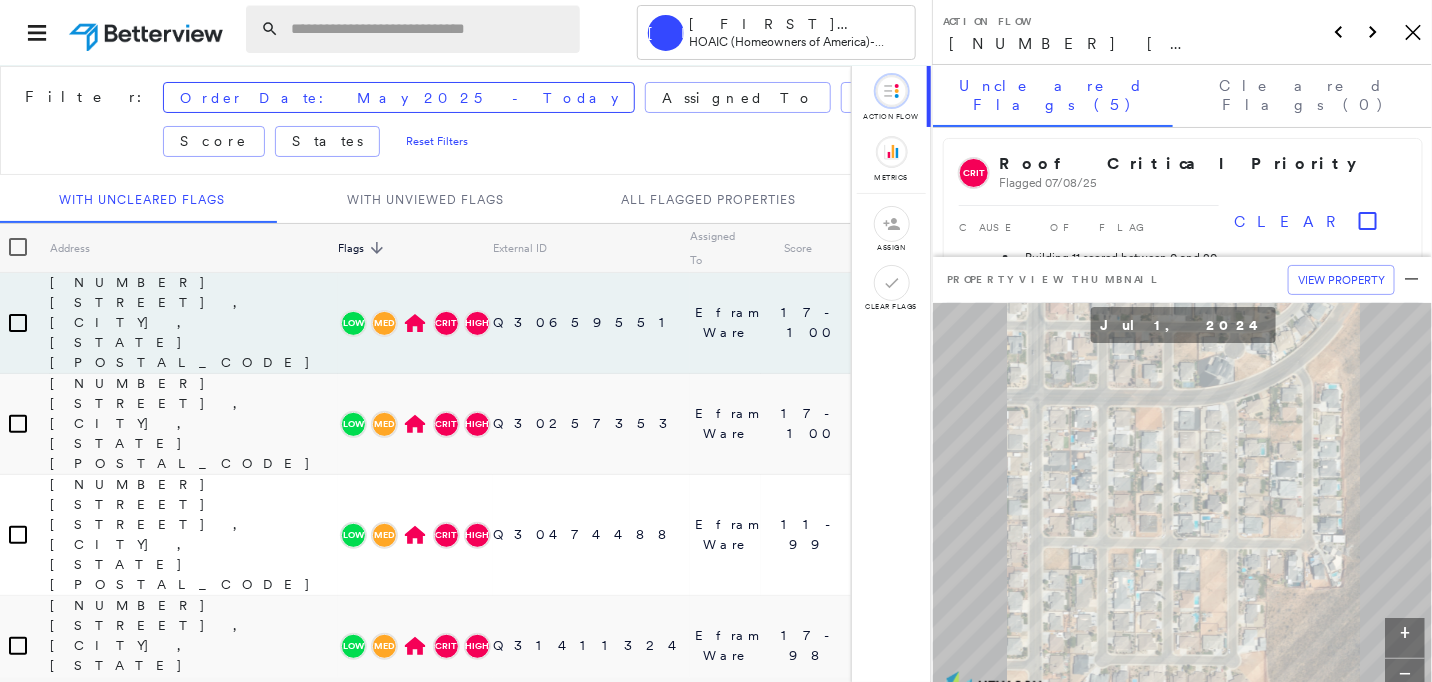 click at bounding box center (429, 29) 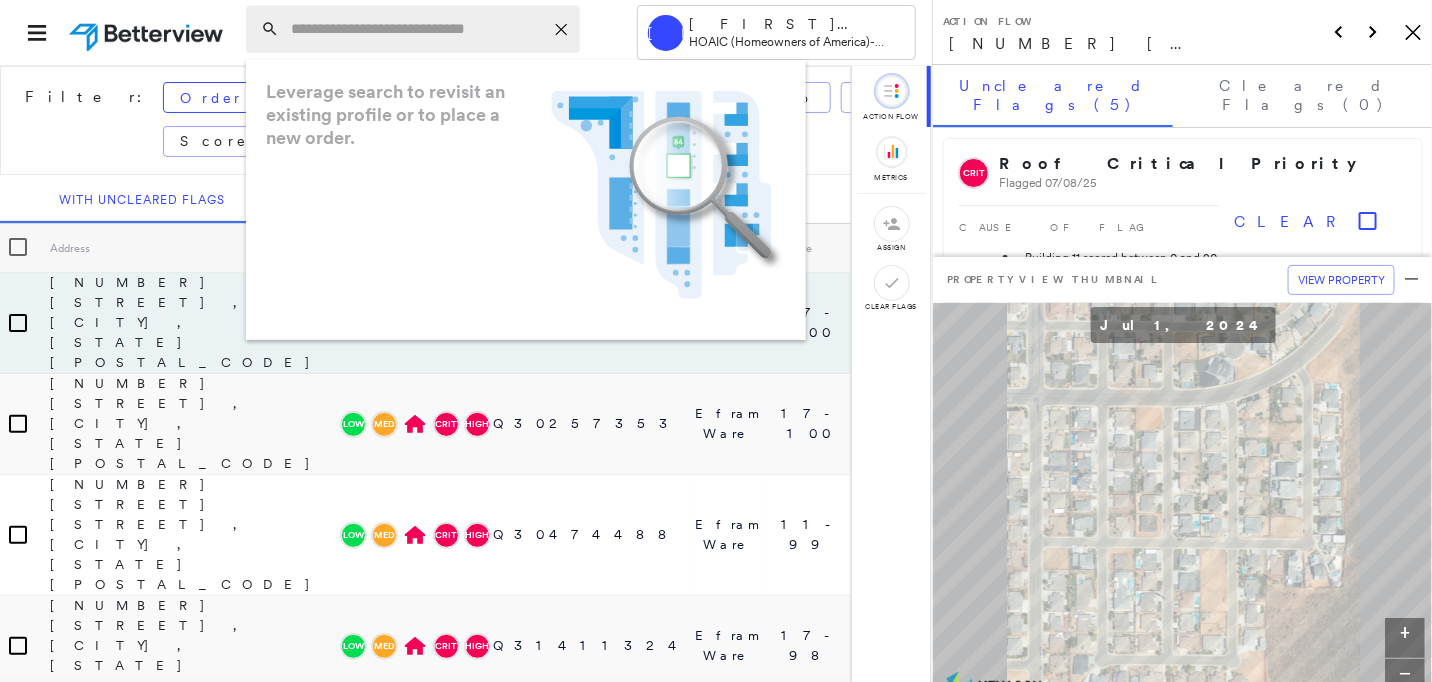 paste on "**********" 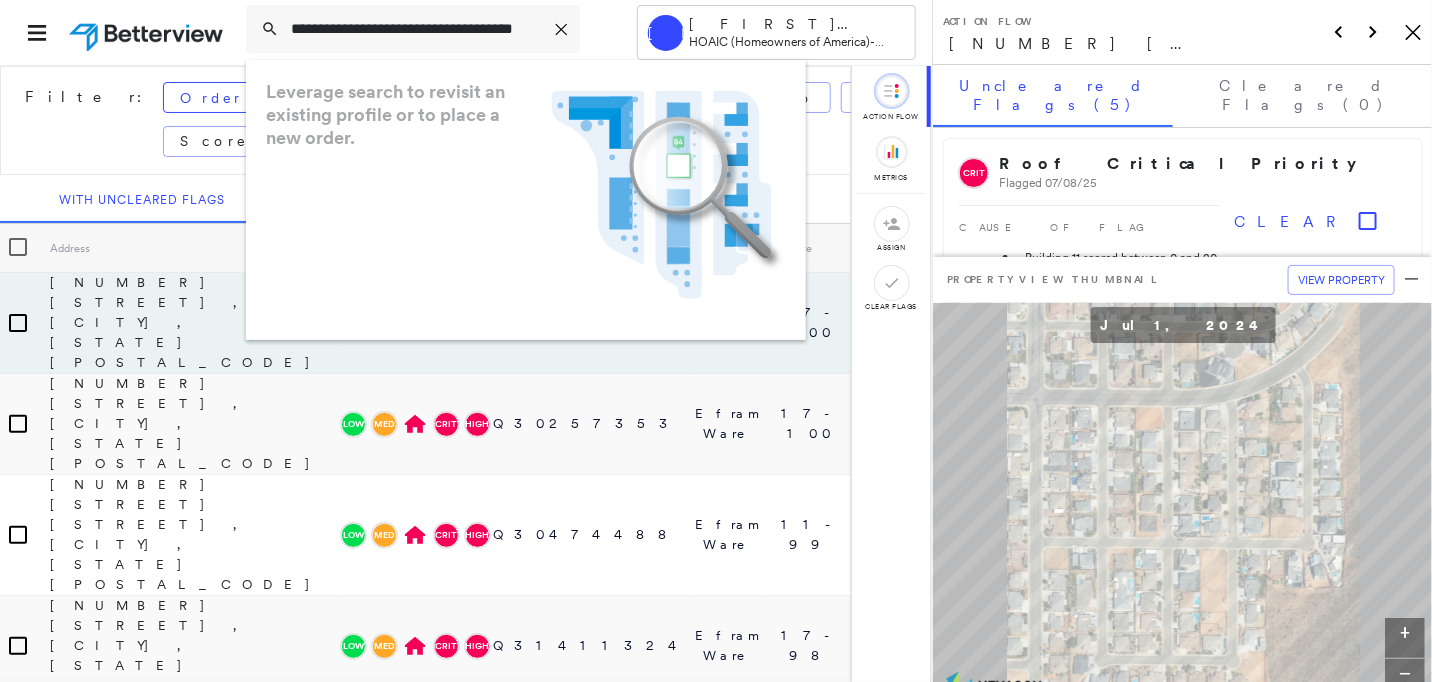 scroll, scrollTop: 0, scrollLeft: 45, axis: horizontal 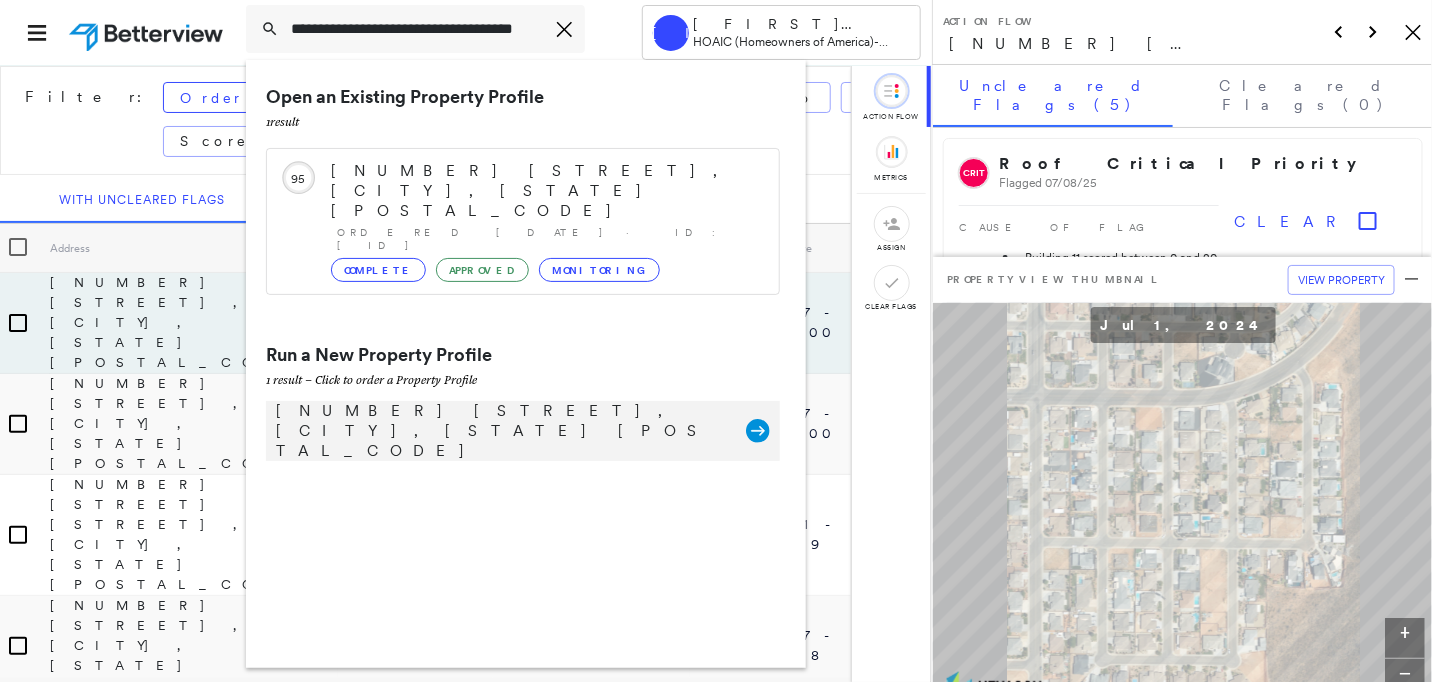 type on "**********" 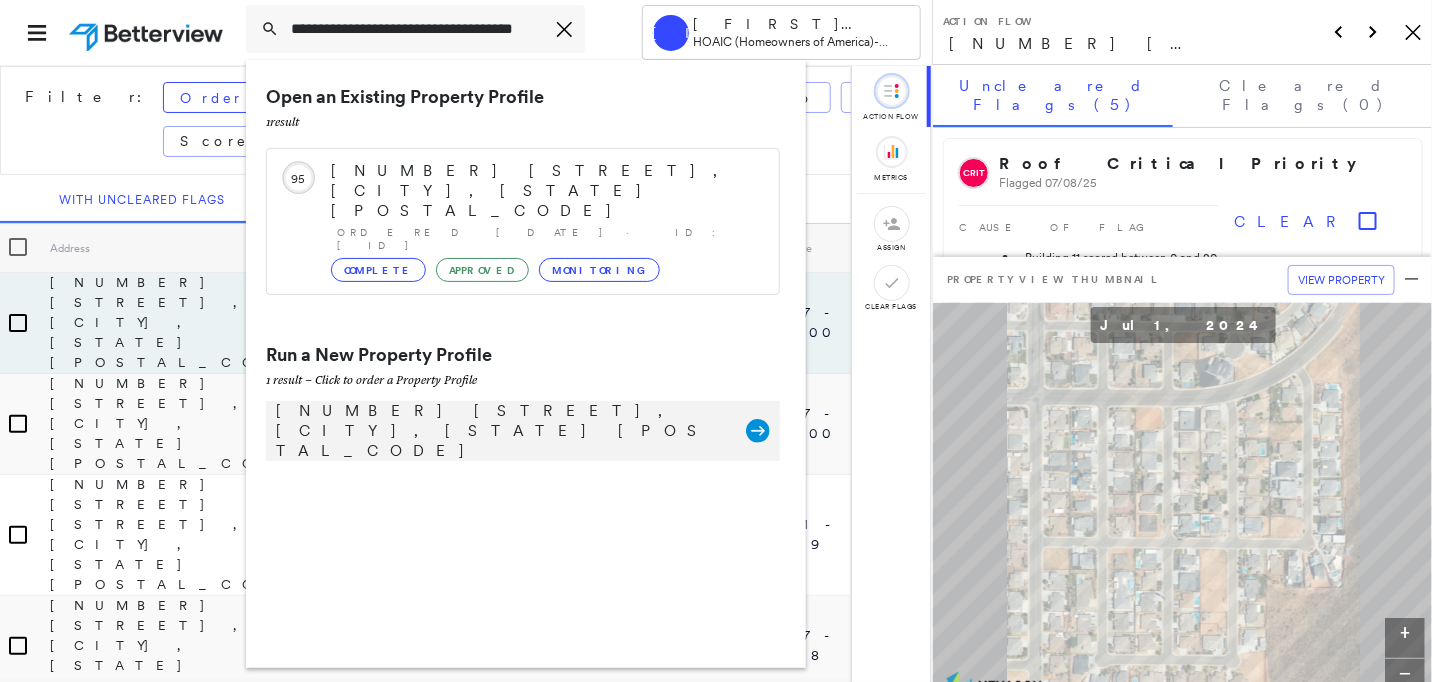 click on "501 San Gabriel St, Rockdale, TX 76567" at bounding box center (501, 431) 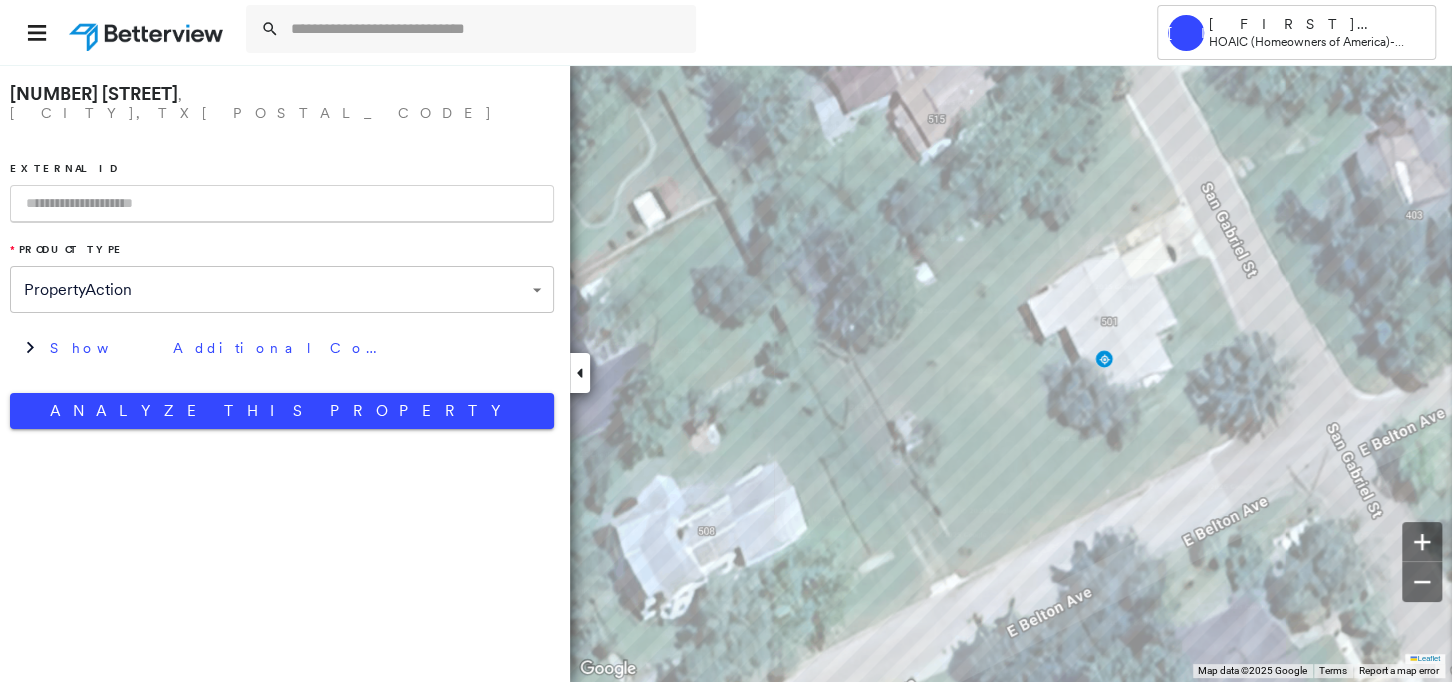 click at bounding box center [282, 204] 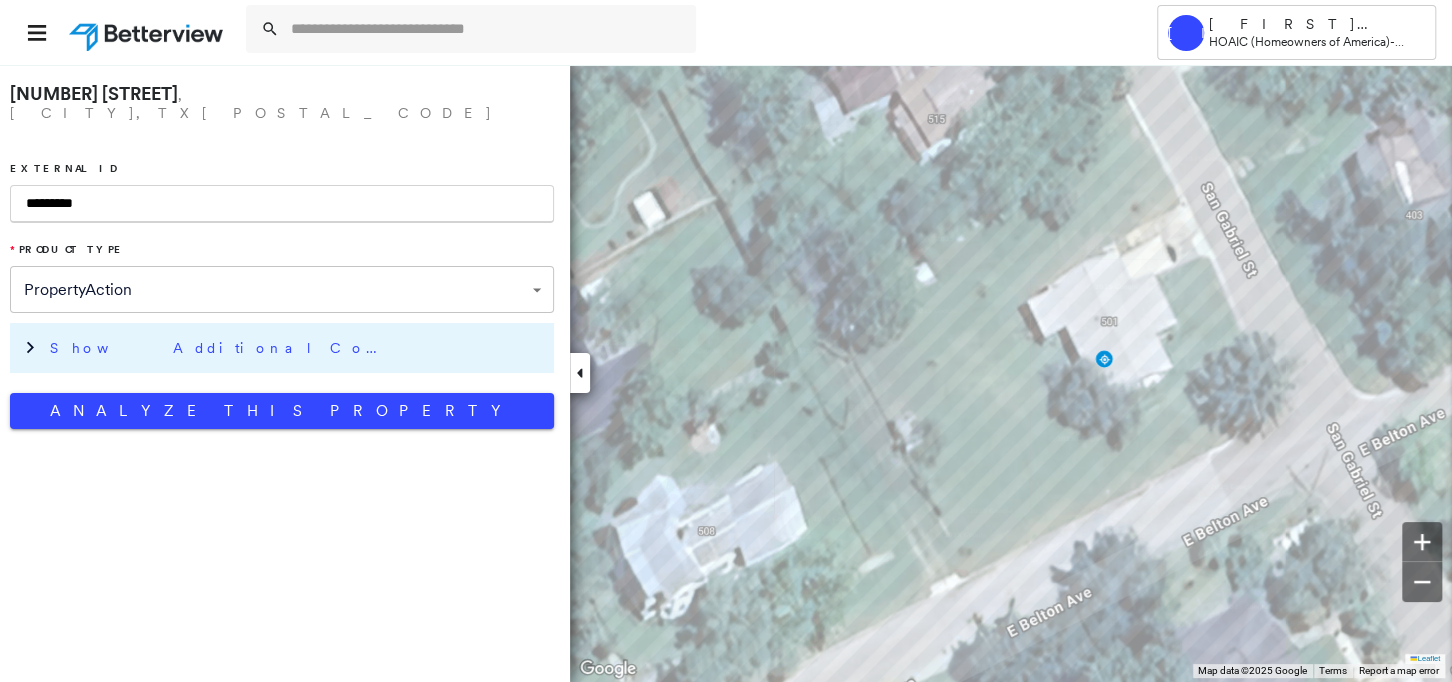 type on "*********" 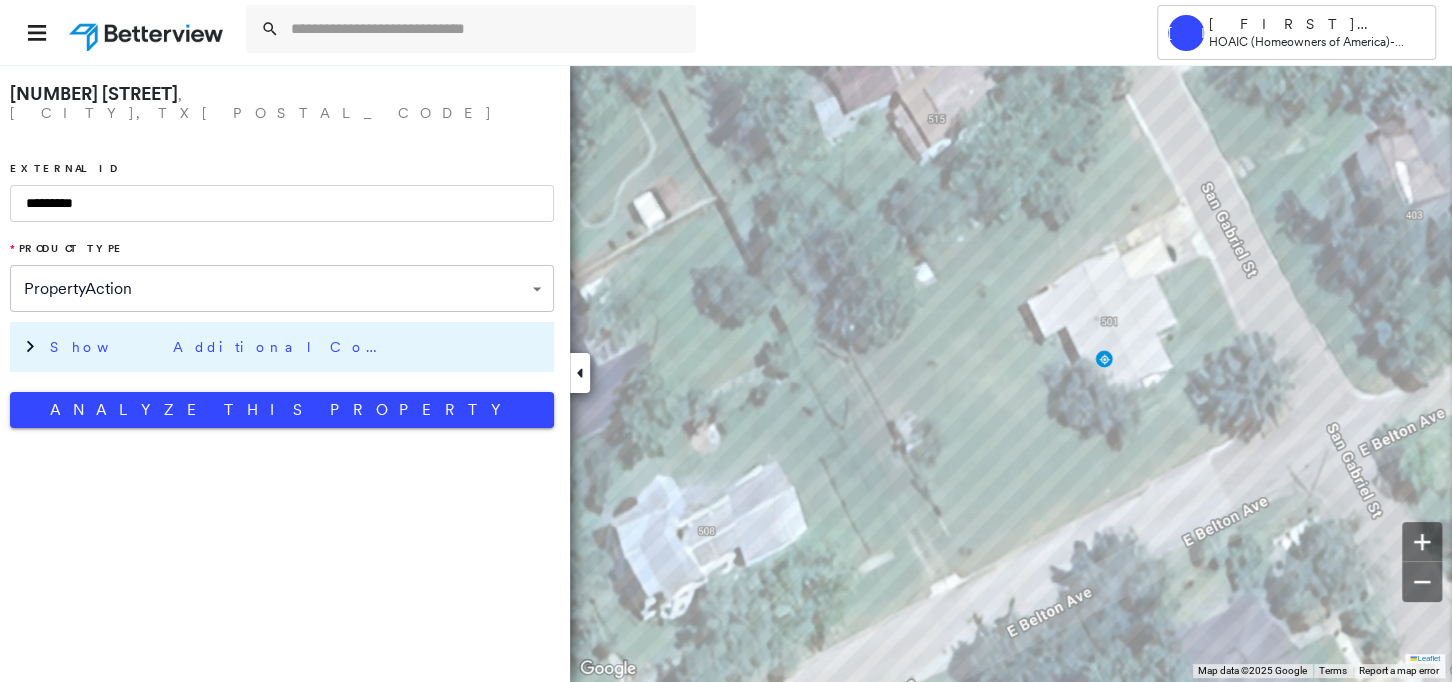 click on "Show Additional Company Data" at bounding box center [220, 347] 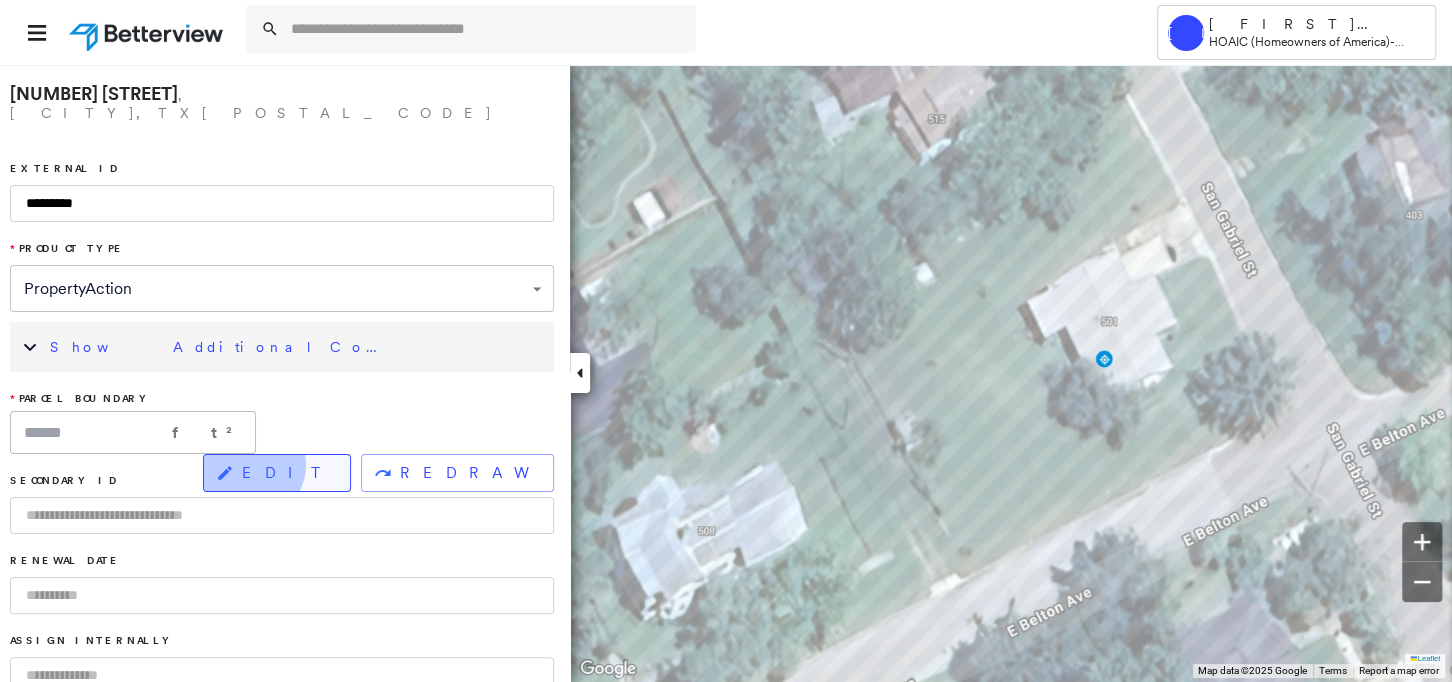 click on "EDIT" at bounding box center [288, 473] 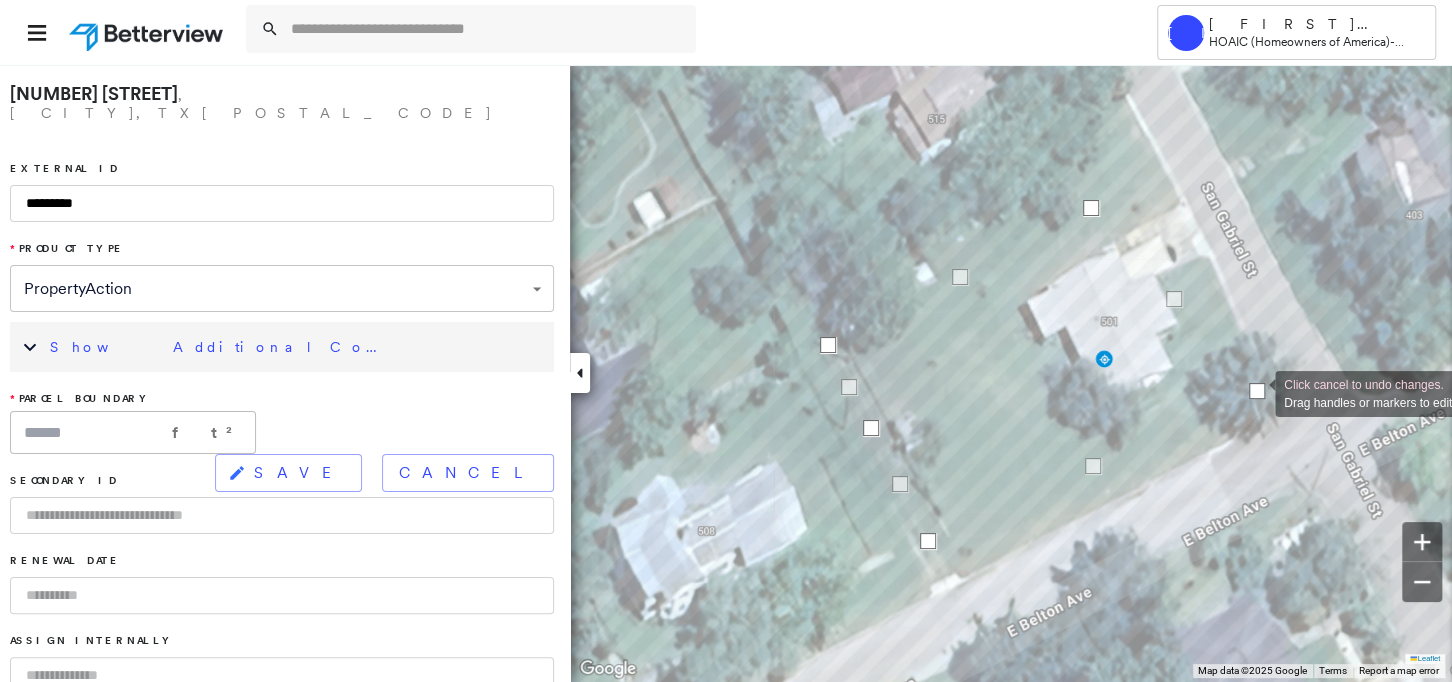 drag, startPoint x: 1191, startPoint y: 407, endPoint x: 1255, endPoint y: 392, distance: 65.734314 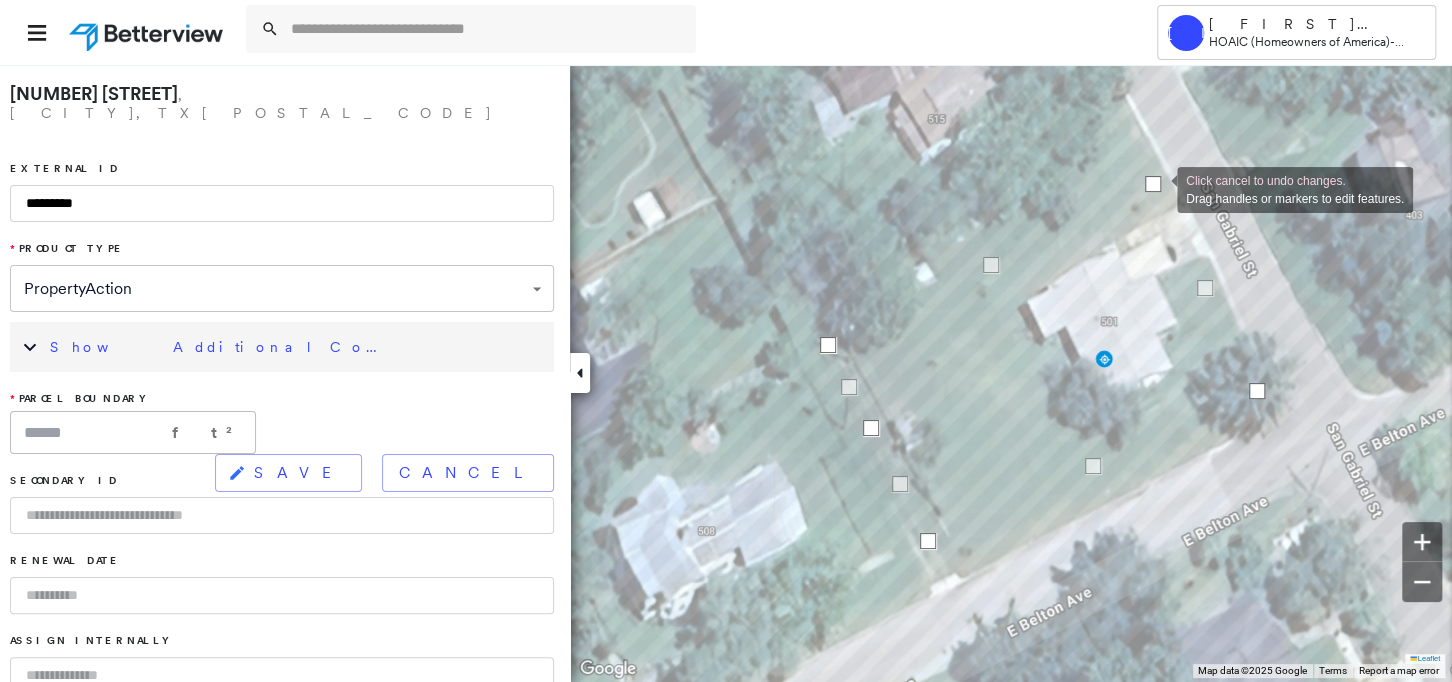 drag, startPoint x: 1095, startPoint y: 212, endPoint x: 1157, endPoint y: 188, distance: 66.48308 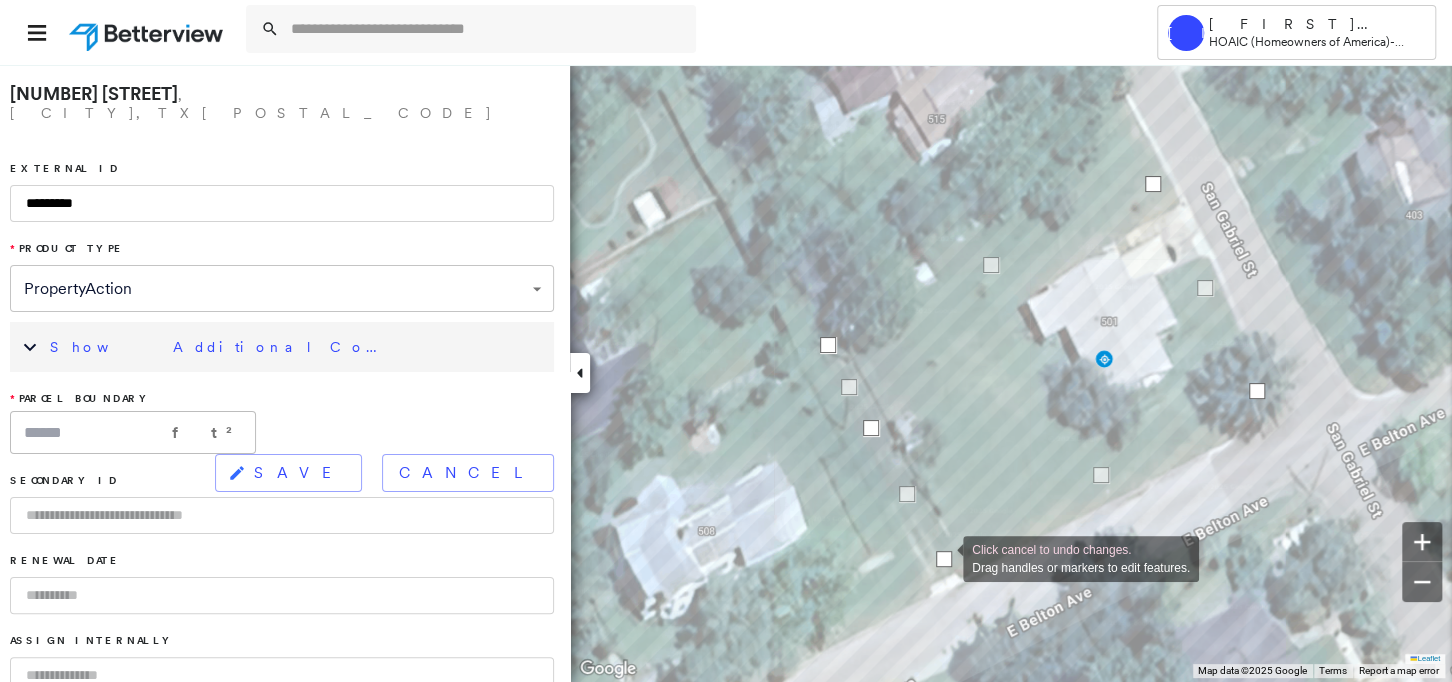 drag, startPoint x: 927, startPoint y: 538, endPoint x: 943, endPoint y: 557, distance: 24.839485 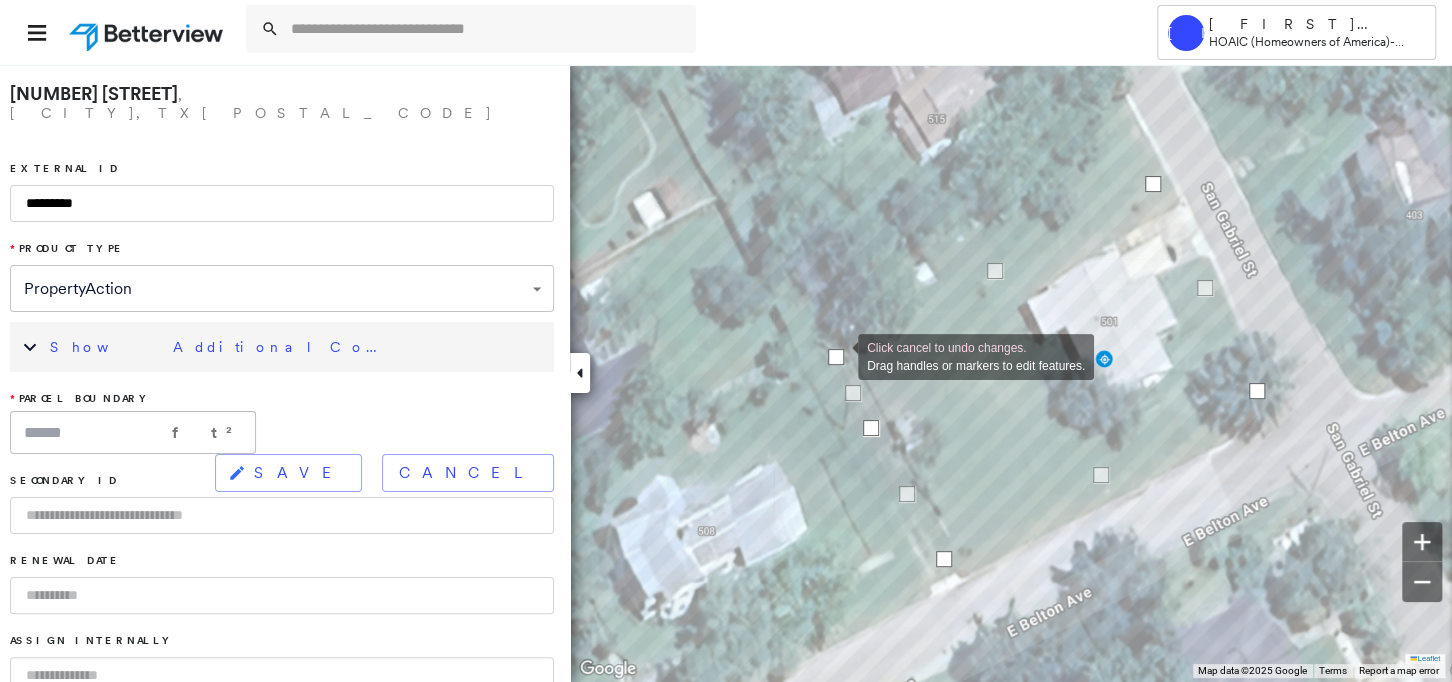 drag, startPoint x: 830, startPoint y: 343, endPoint x: 838, endPoint y: 355, distance: 14.422205 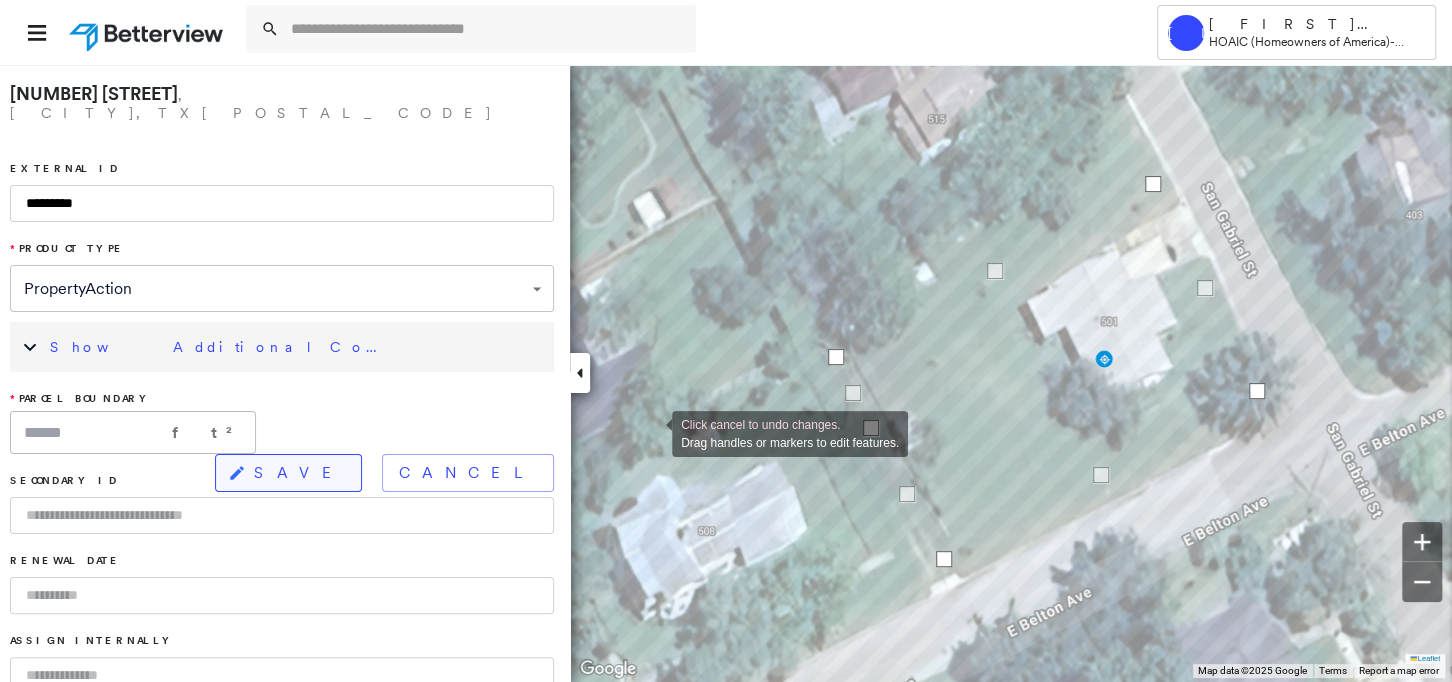 click on "SAVE" at bounding box center [299, 473] 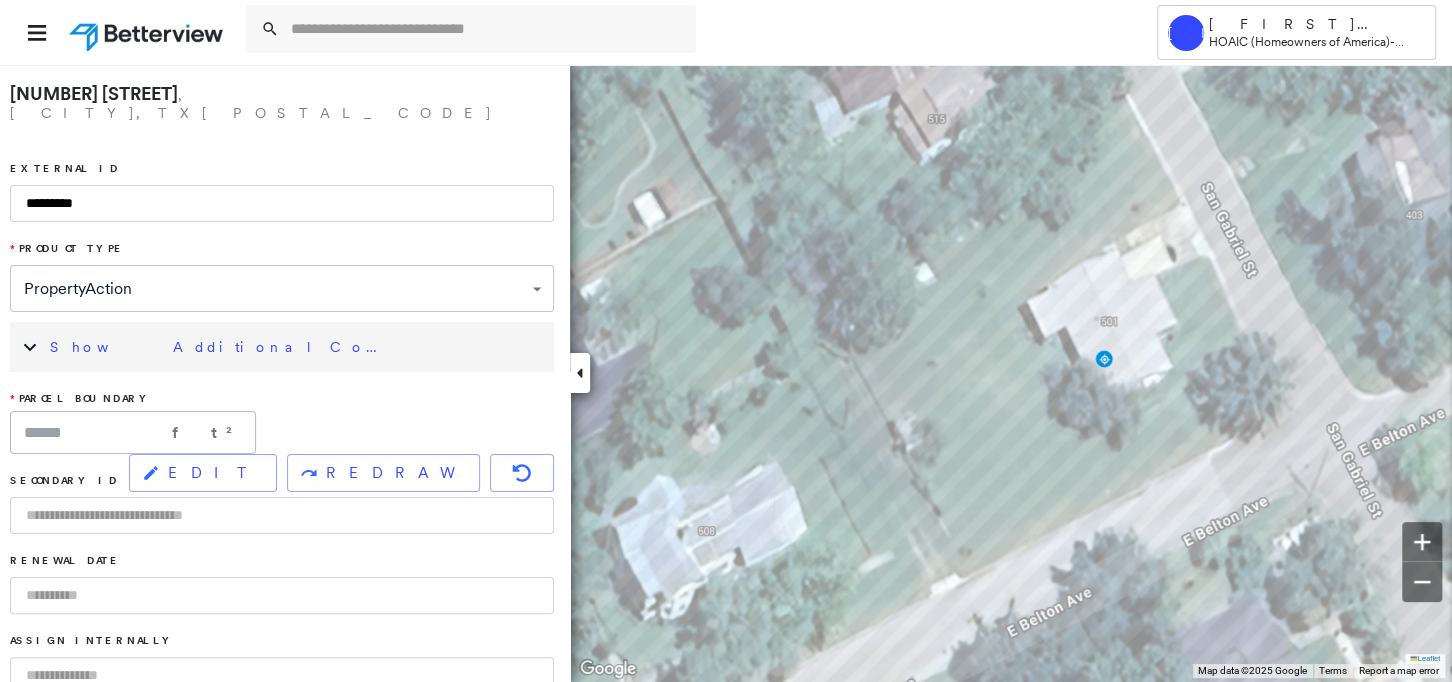 click on "Show Additional Company Data" at bounding box center (220, 347) 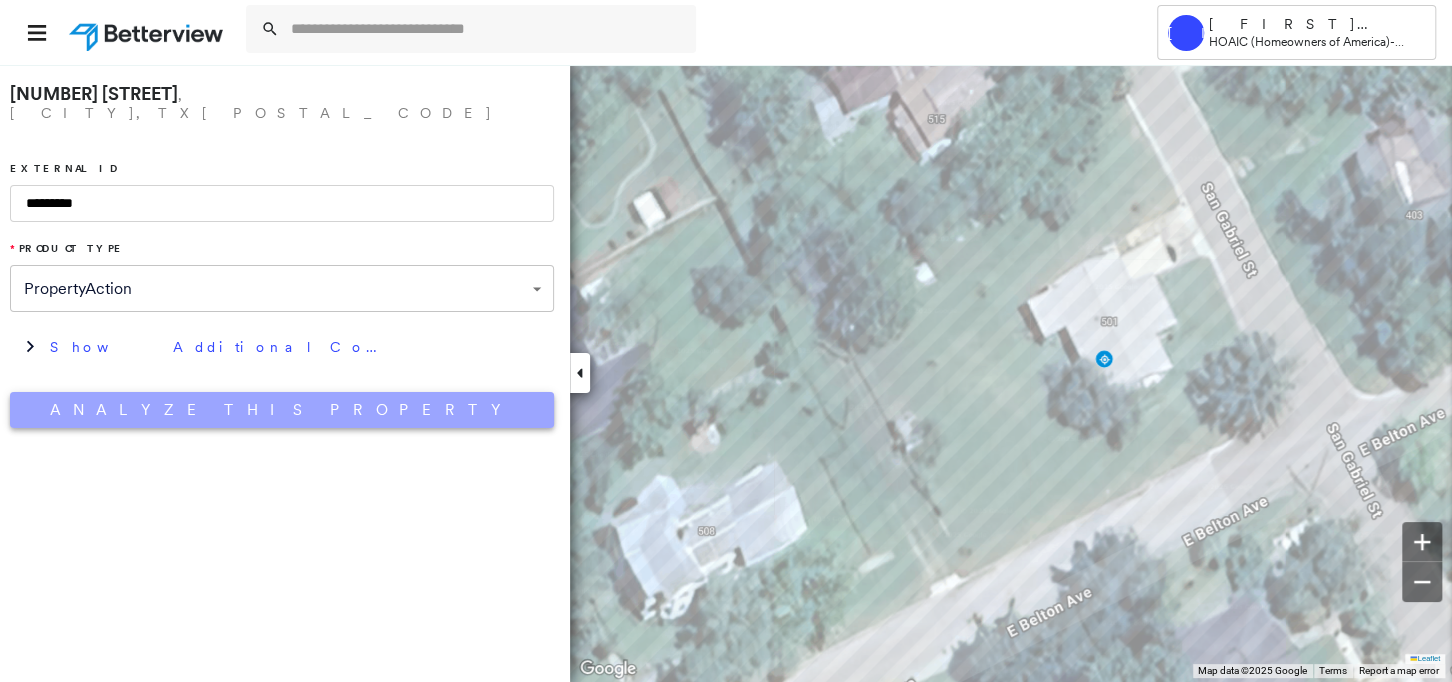click on "Analyze This Property" at bounding box center (282, 410) 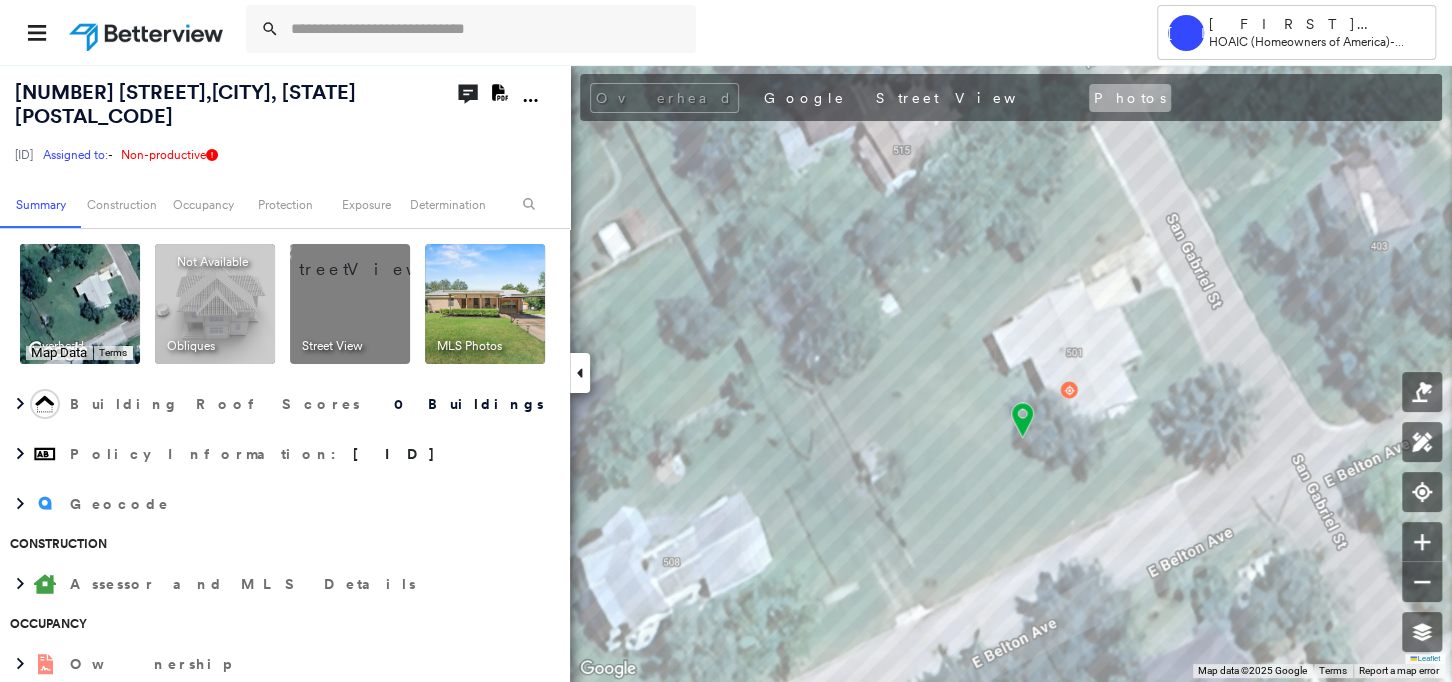 click on "Photos" at bounding box center [1130, 98] 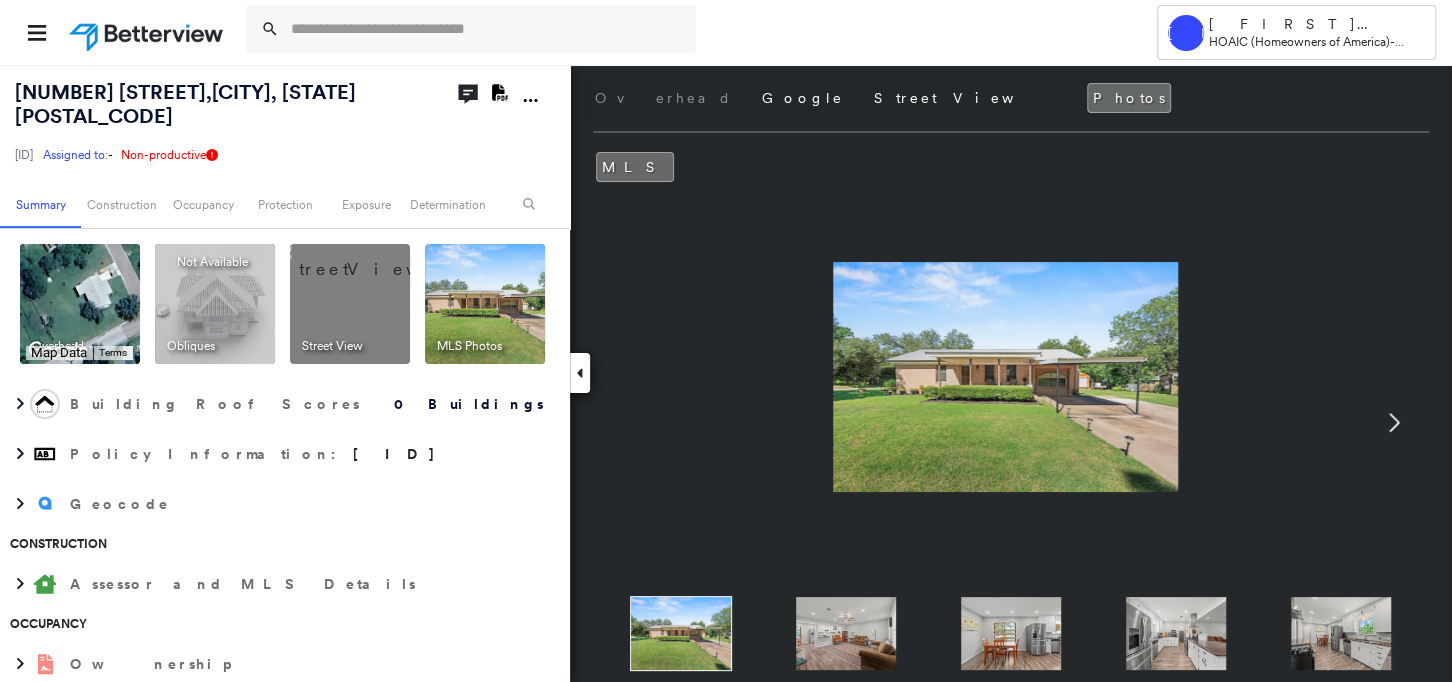 click at bounding box center (846, 633) 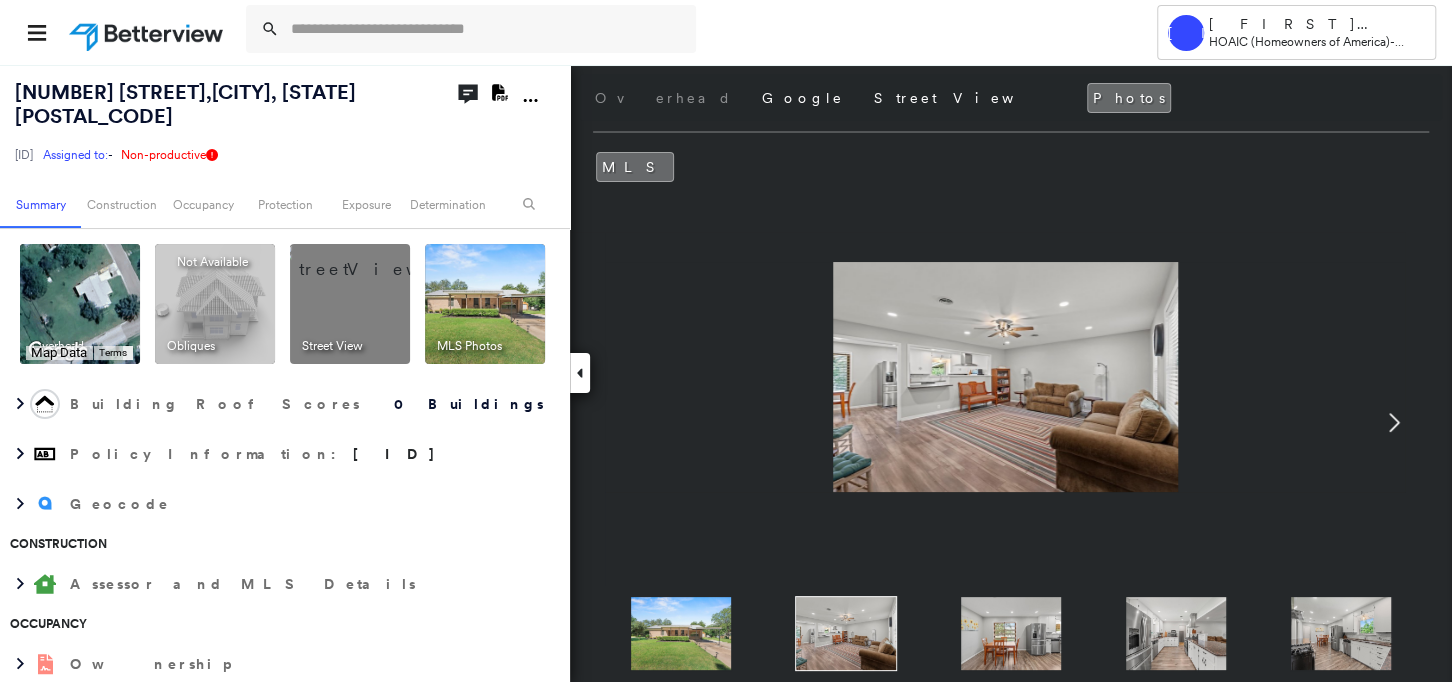 click at bounding box center [1341, 633] 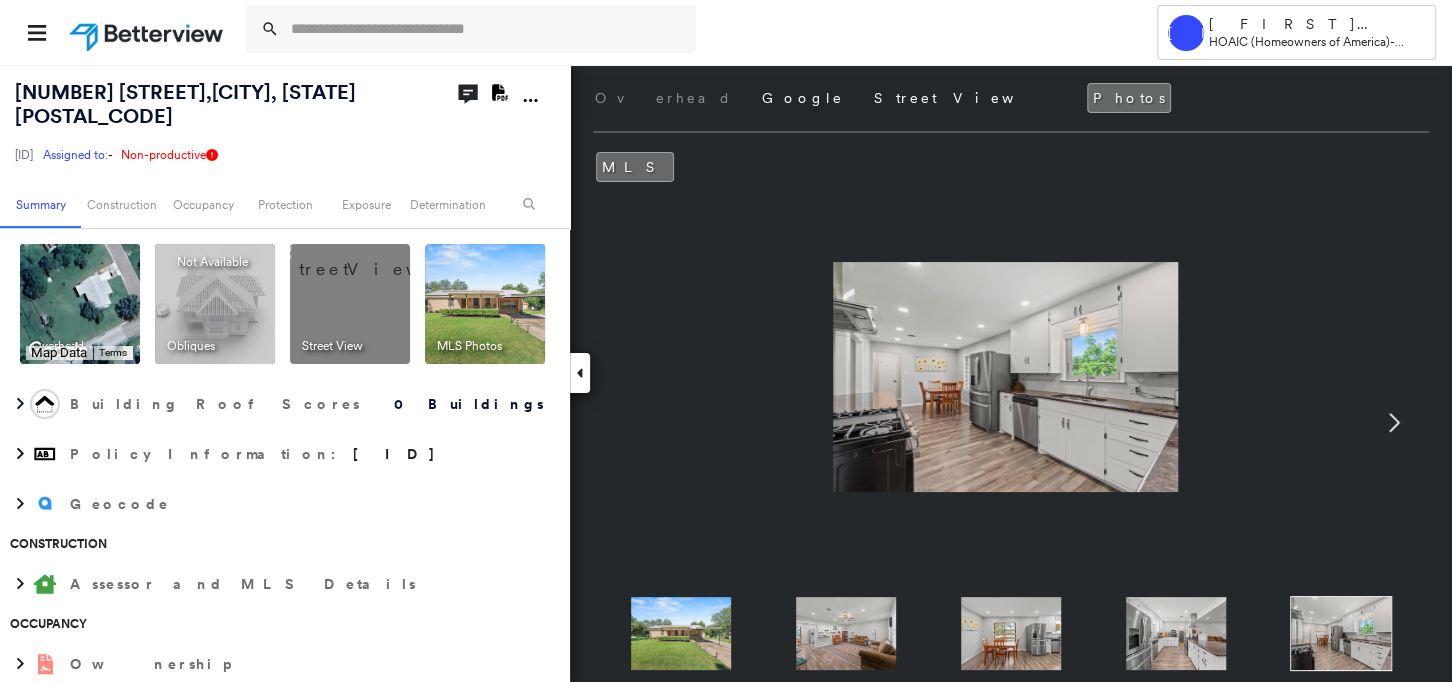click at bounding box center [1005, 377] 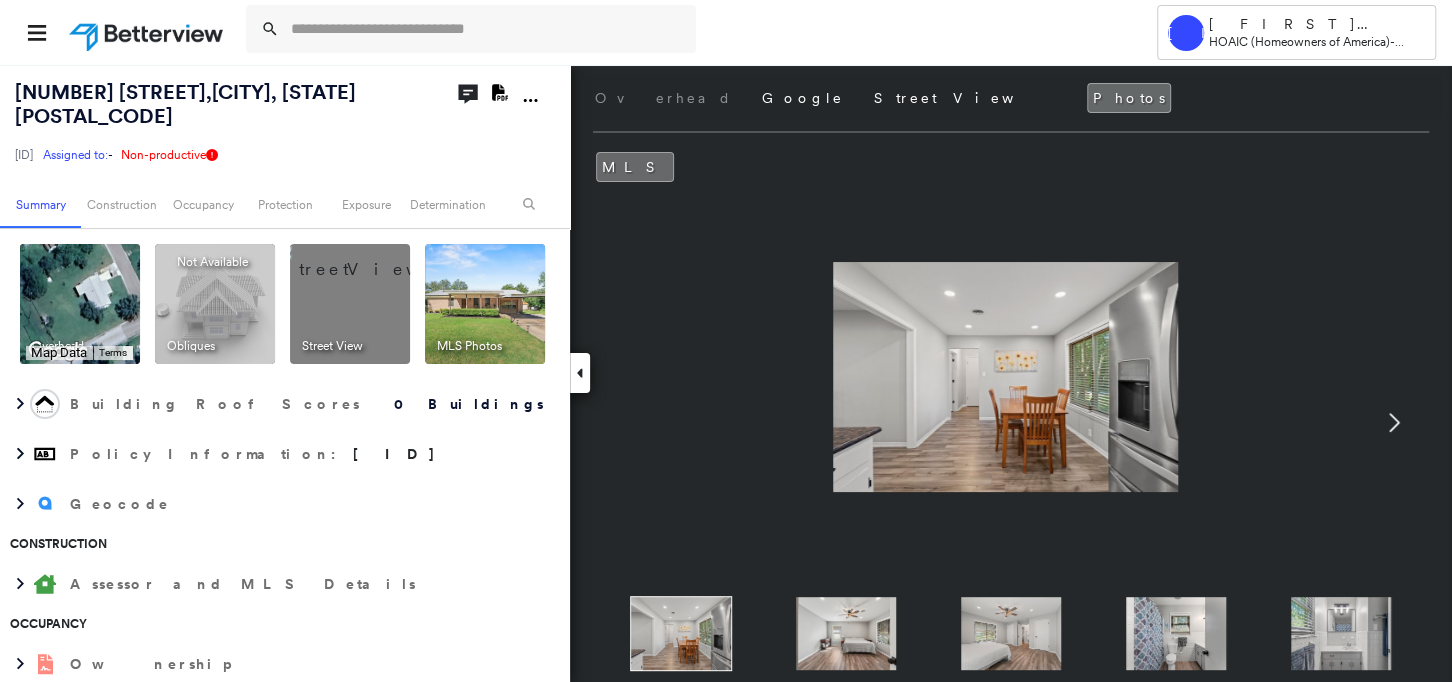 click 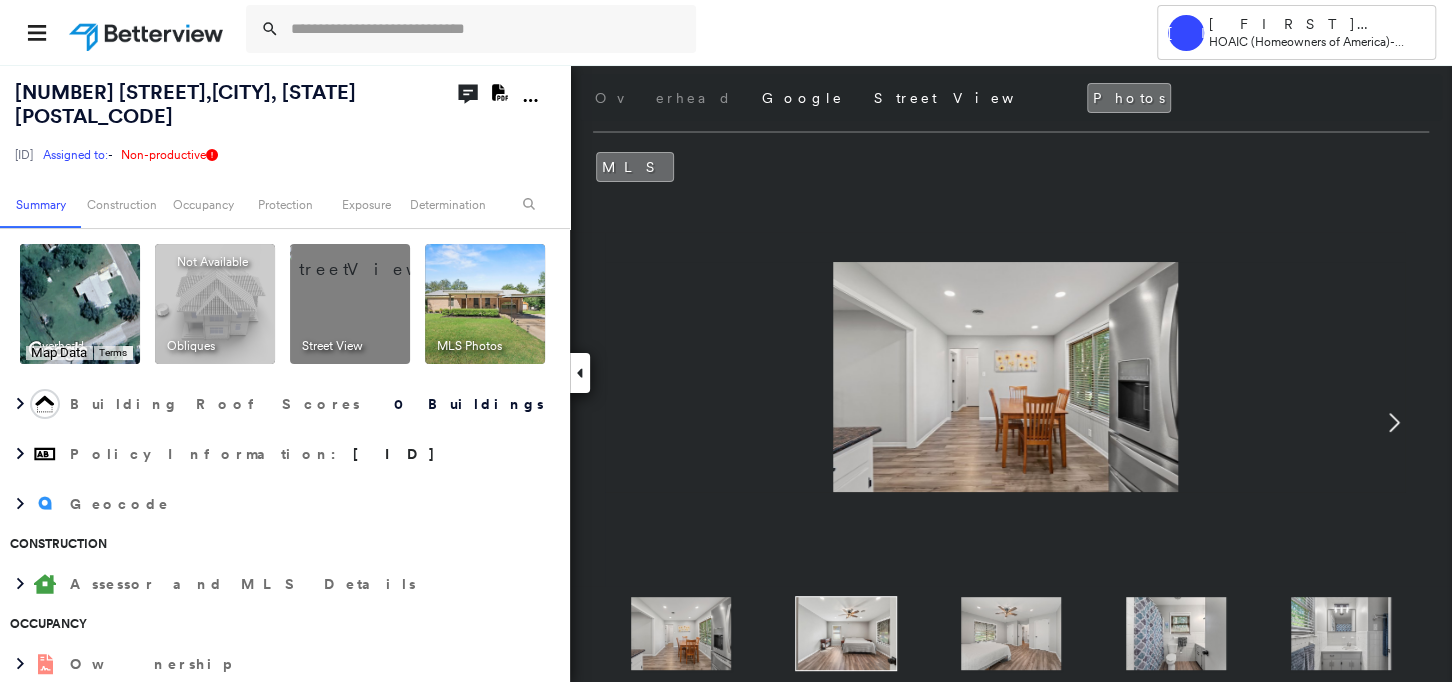 click 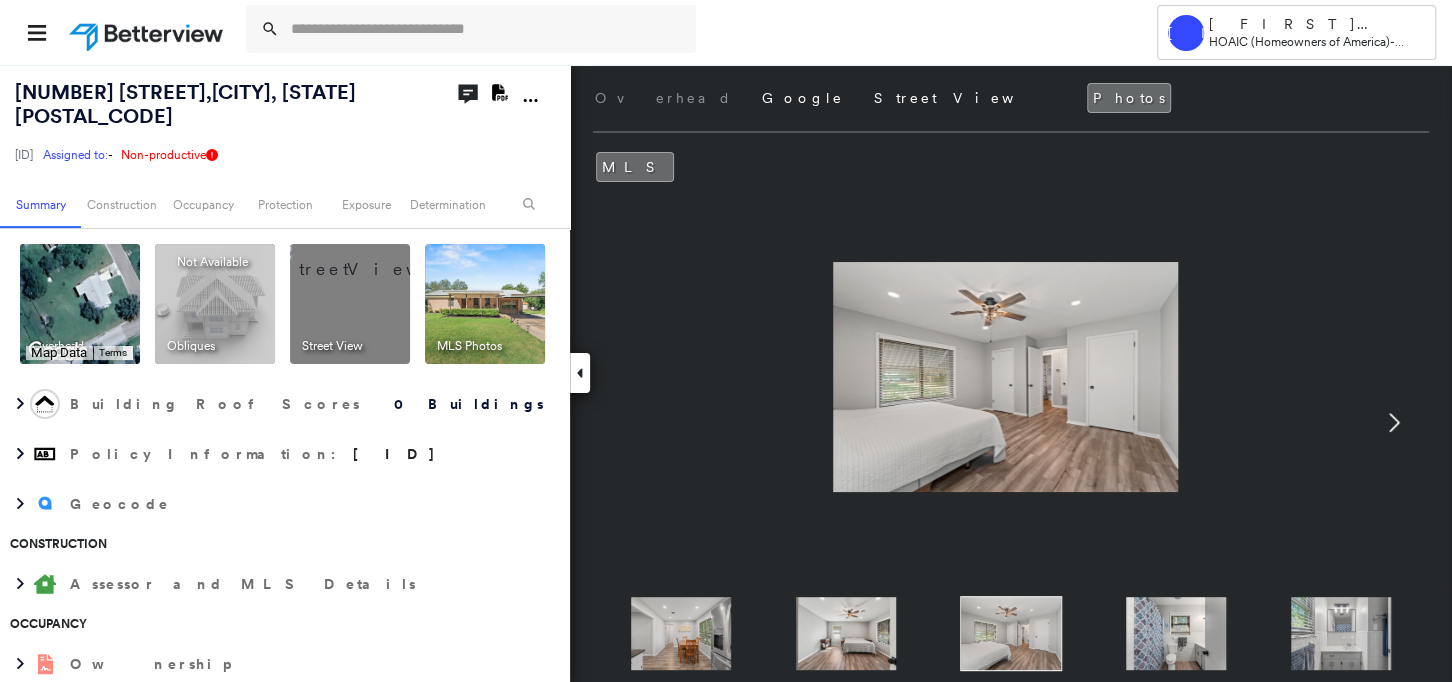 click 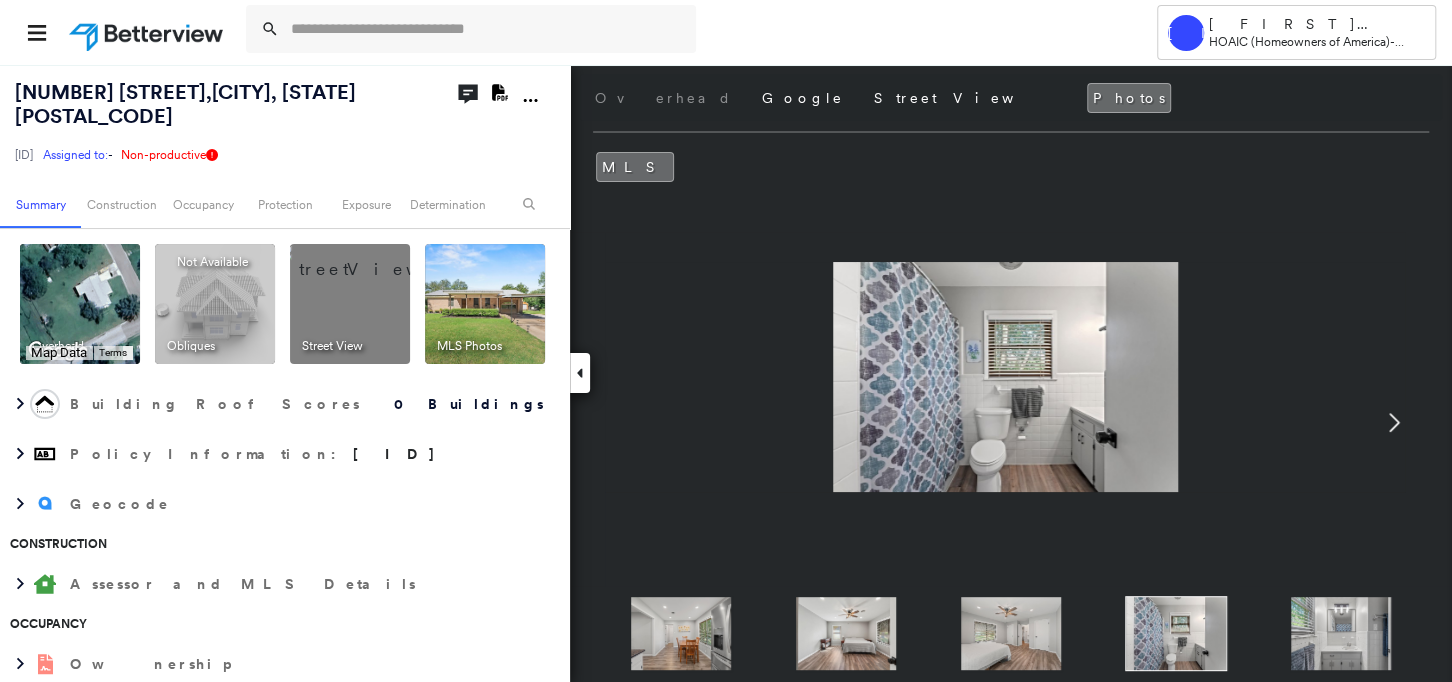 click 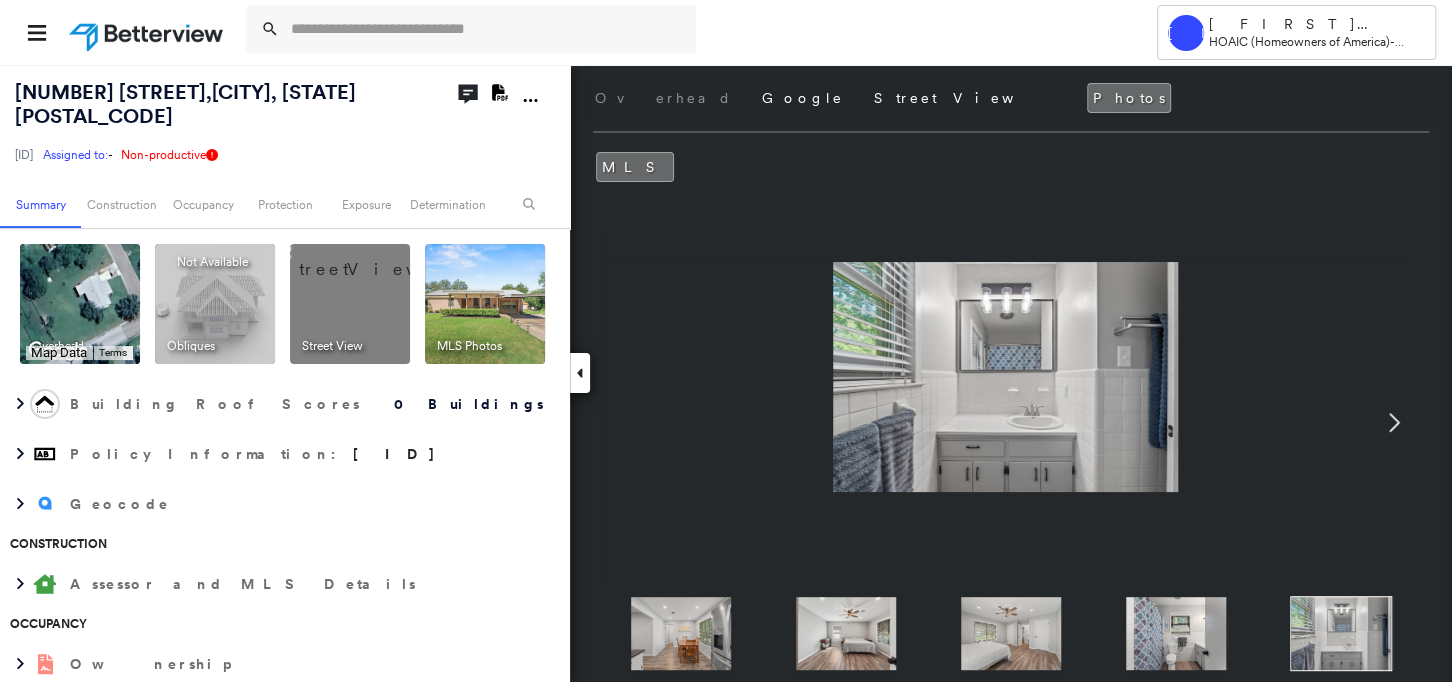 click 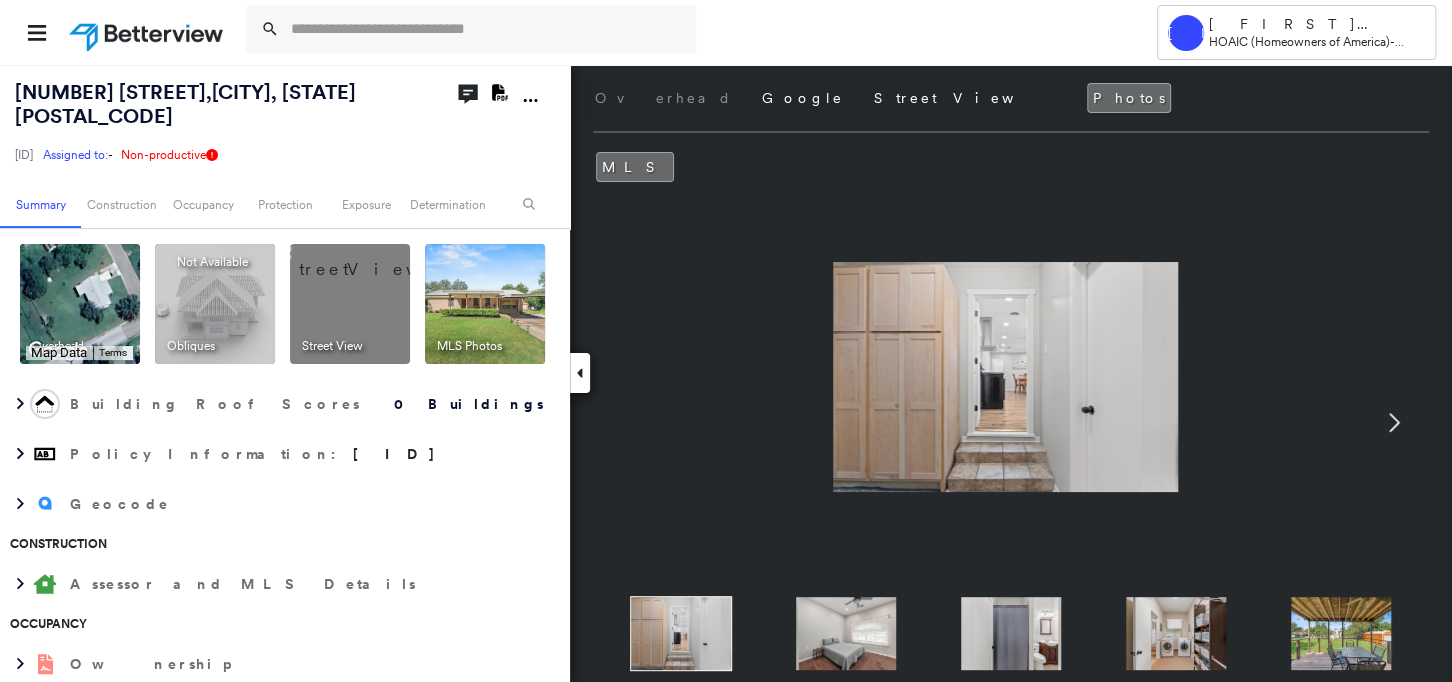 click 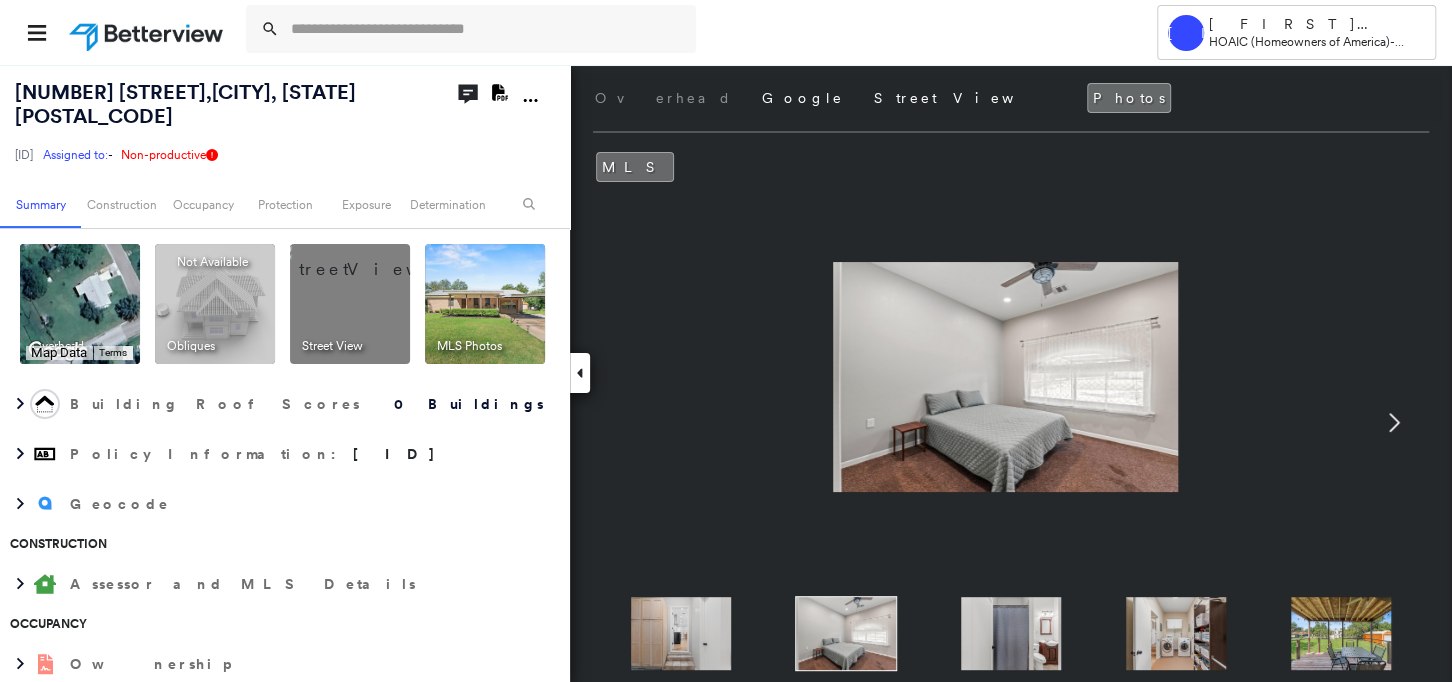 click 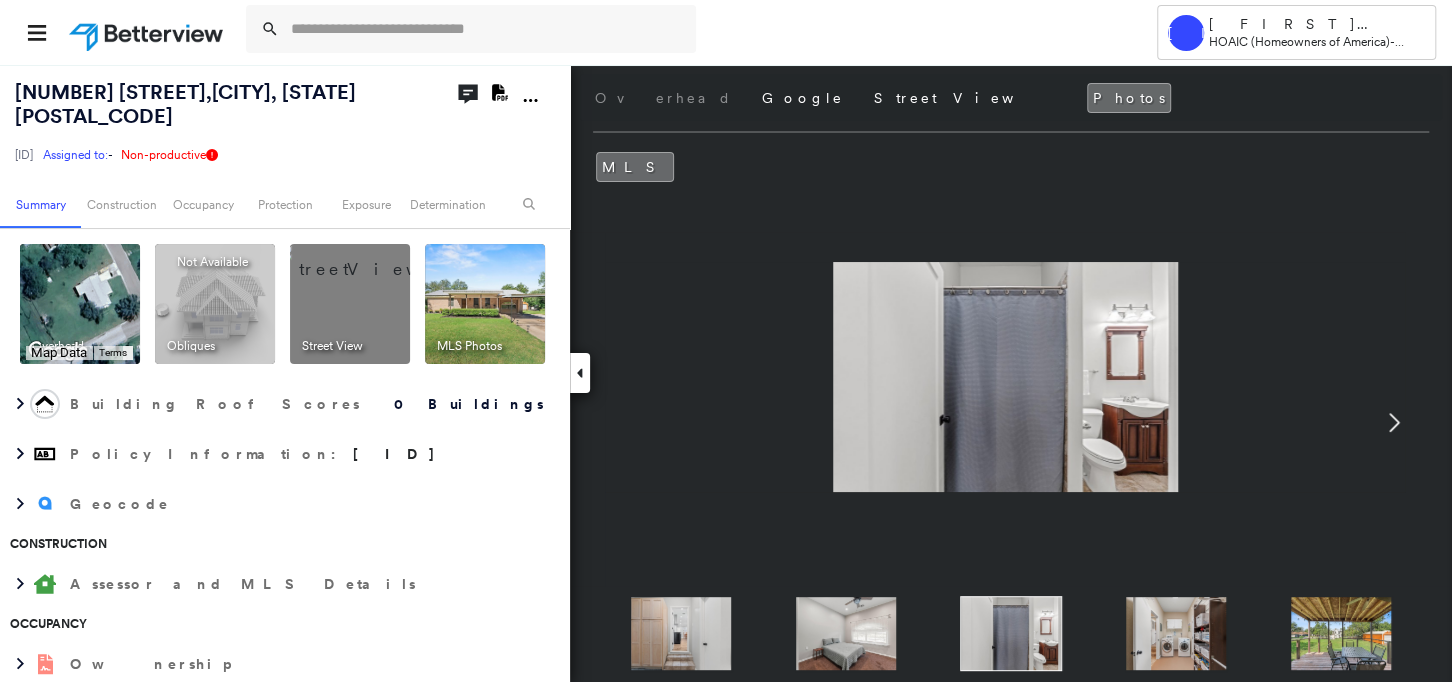 click 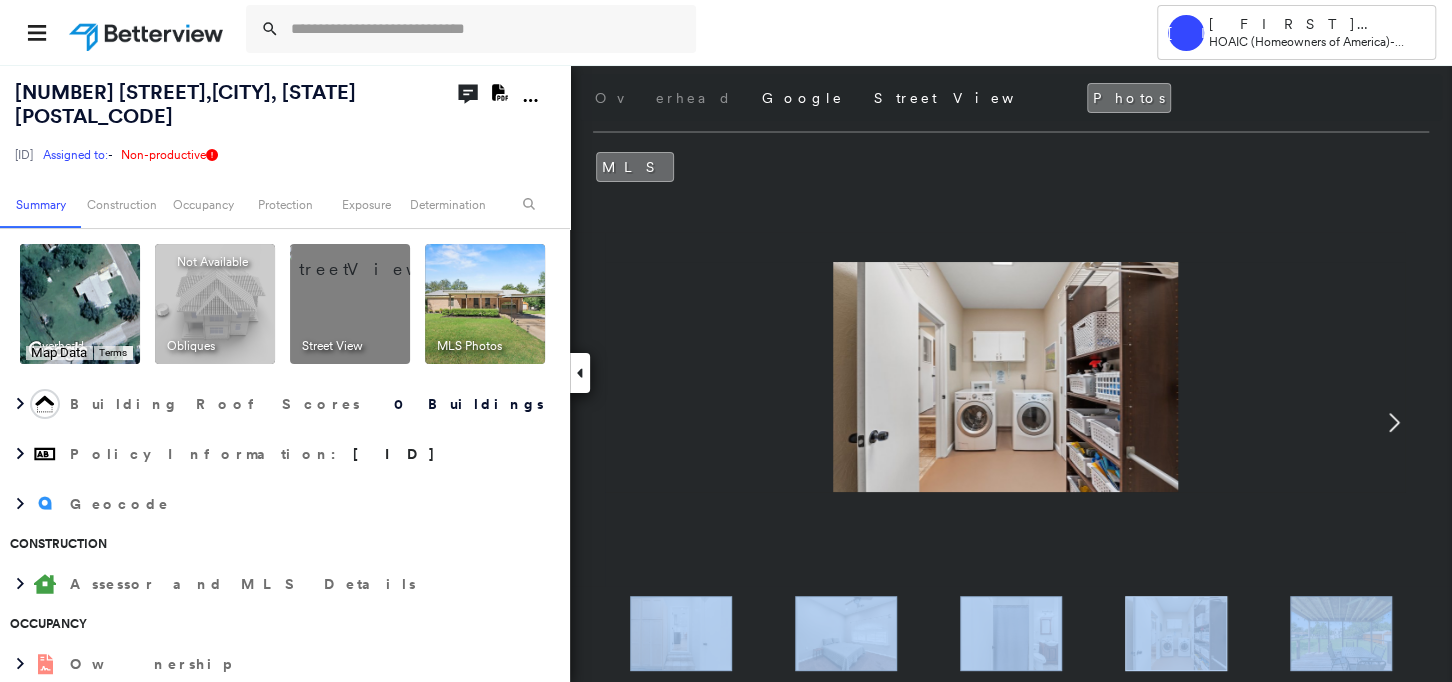 click 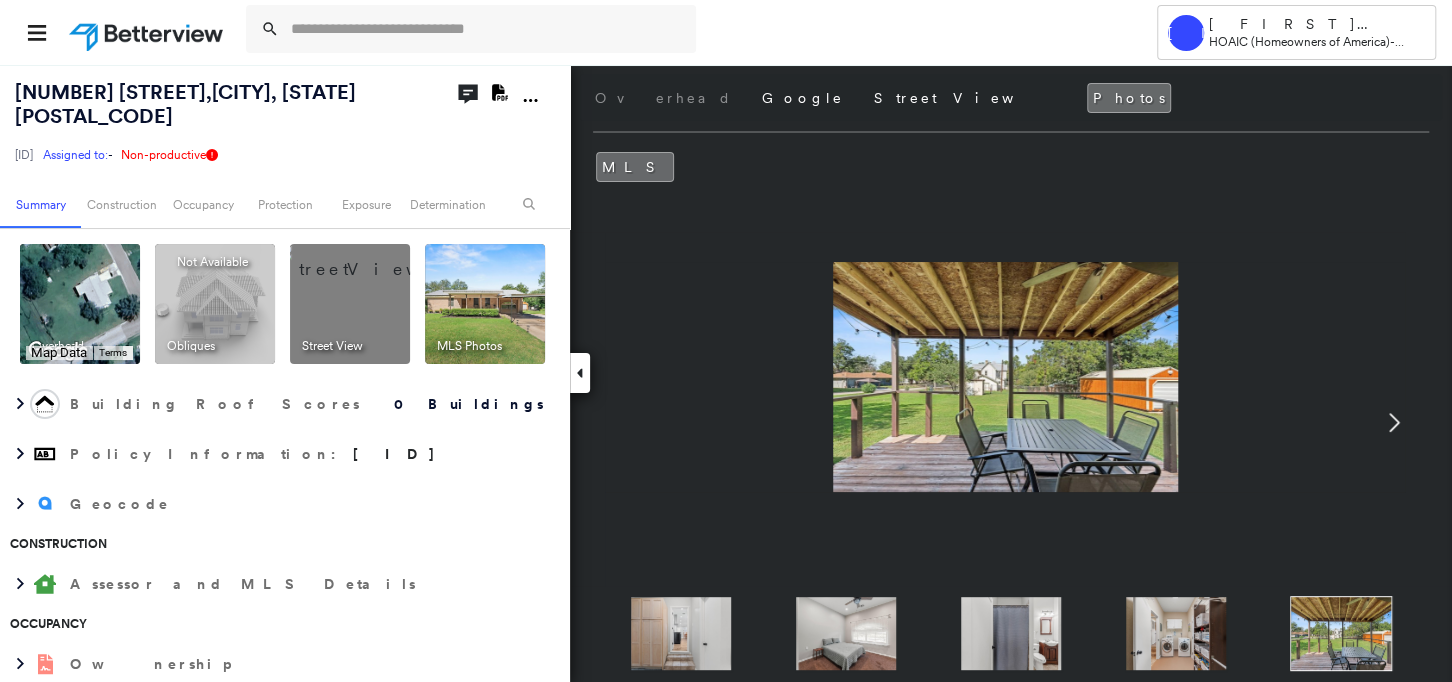 click 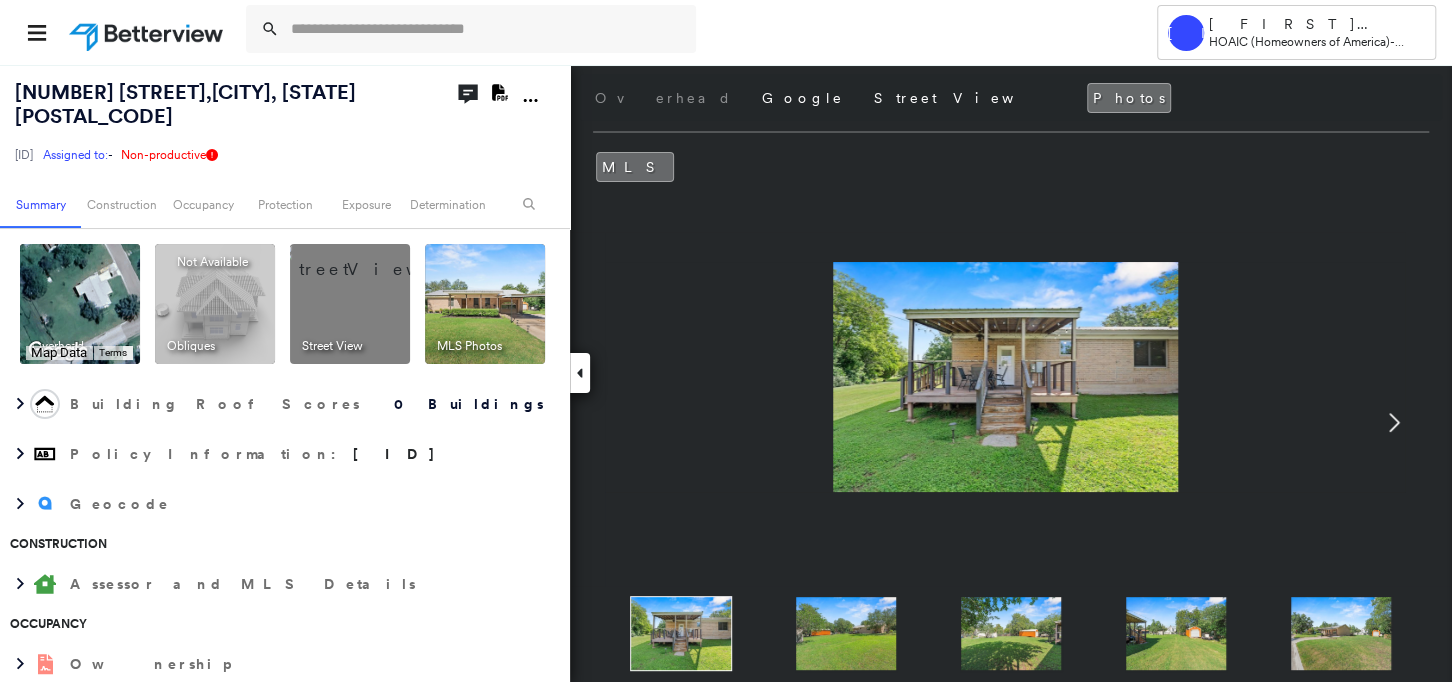 click 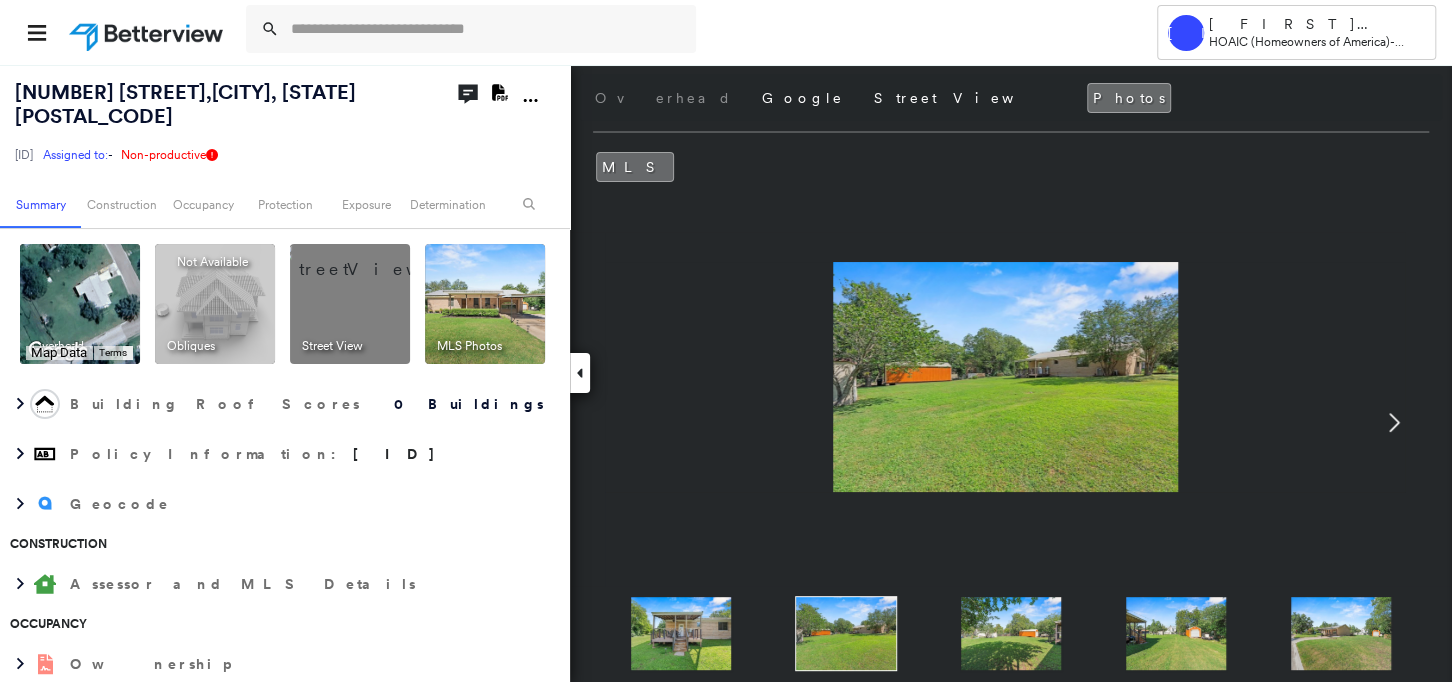 click 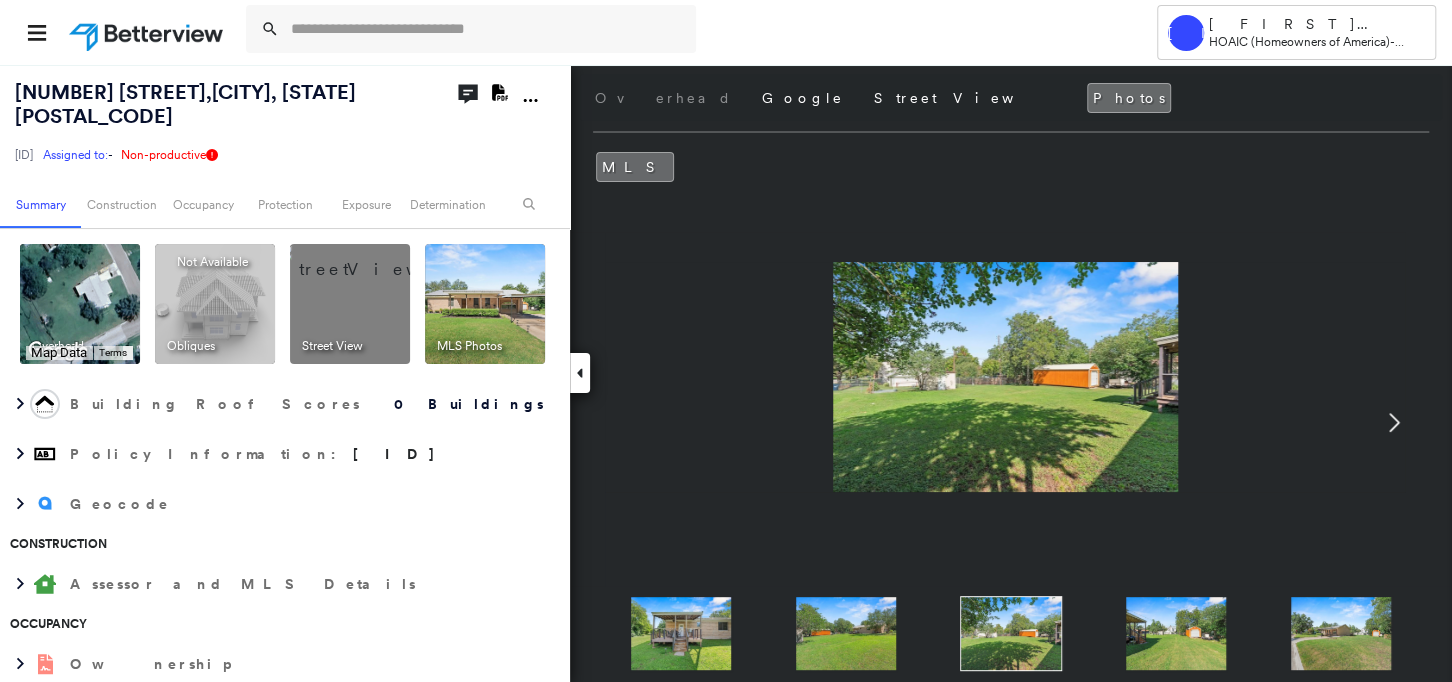 click 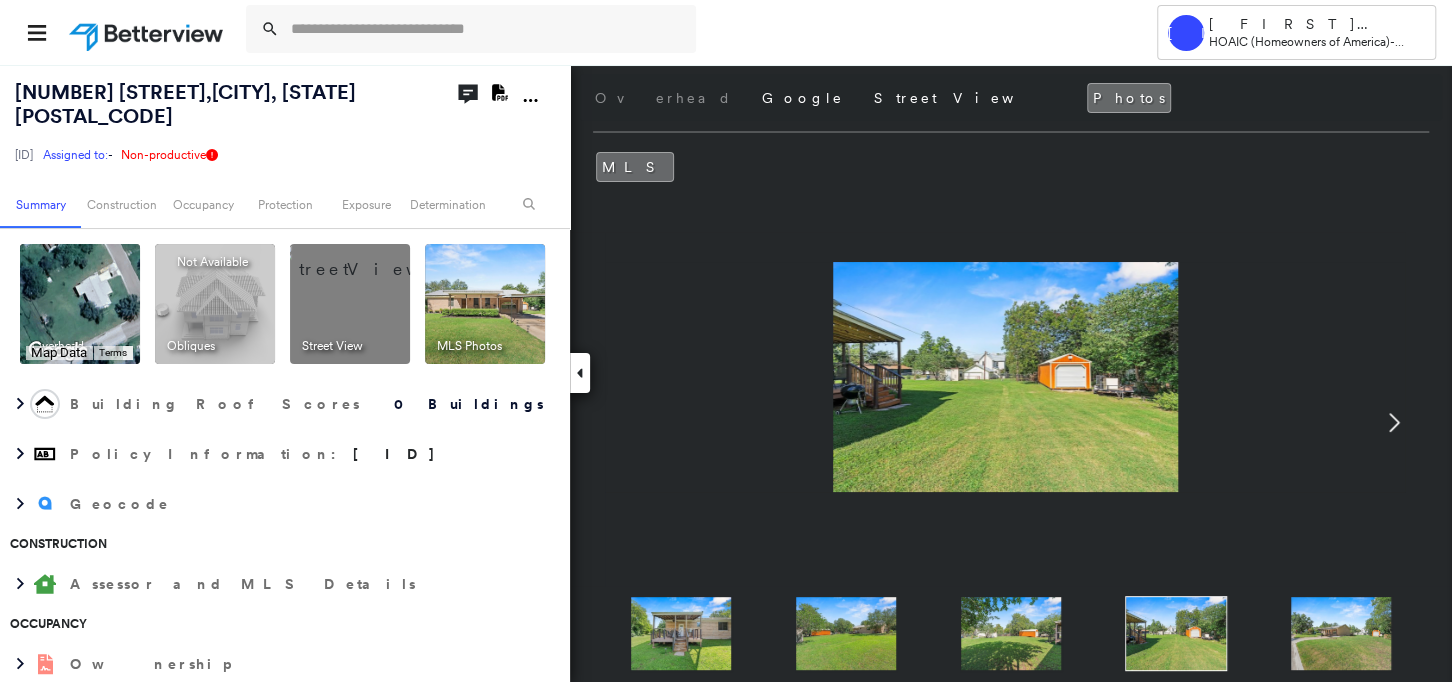 click 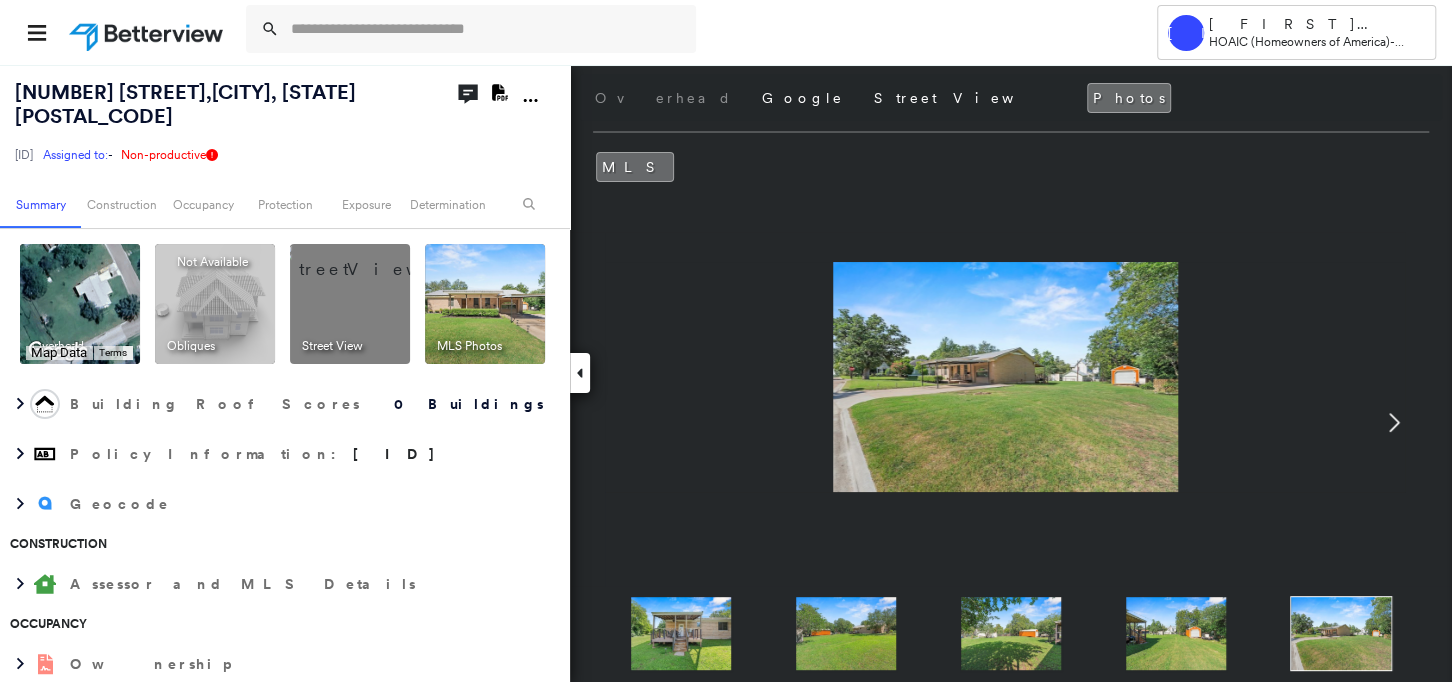 click 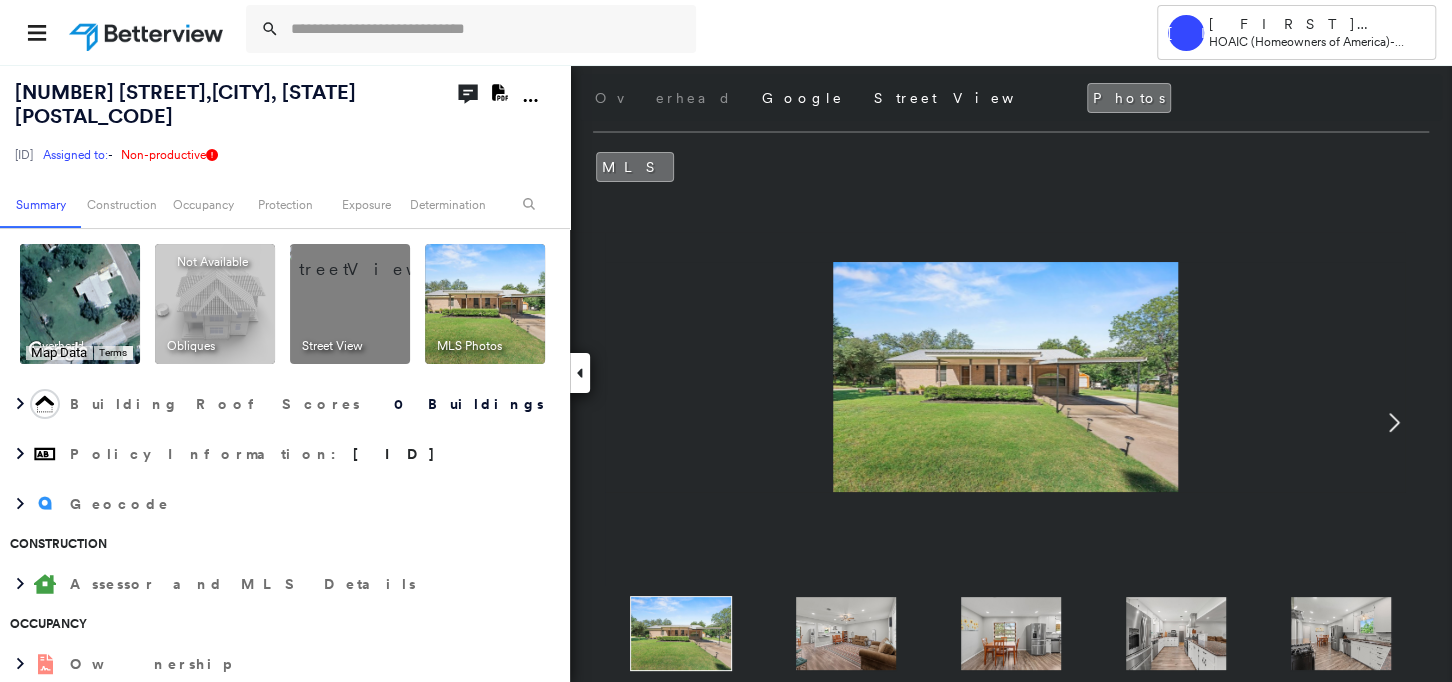 click 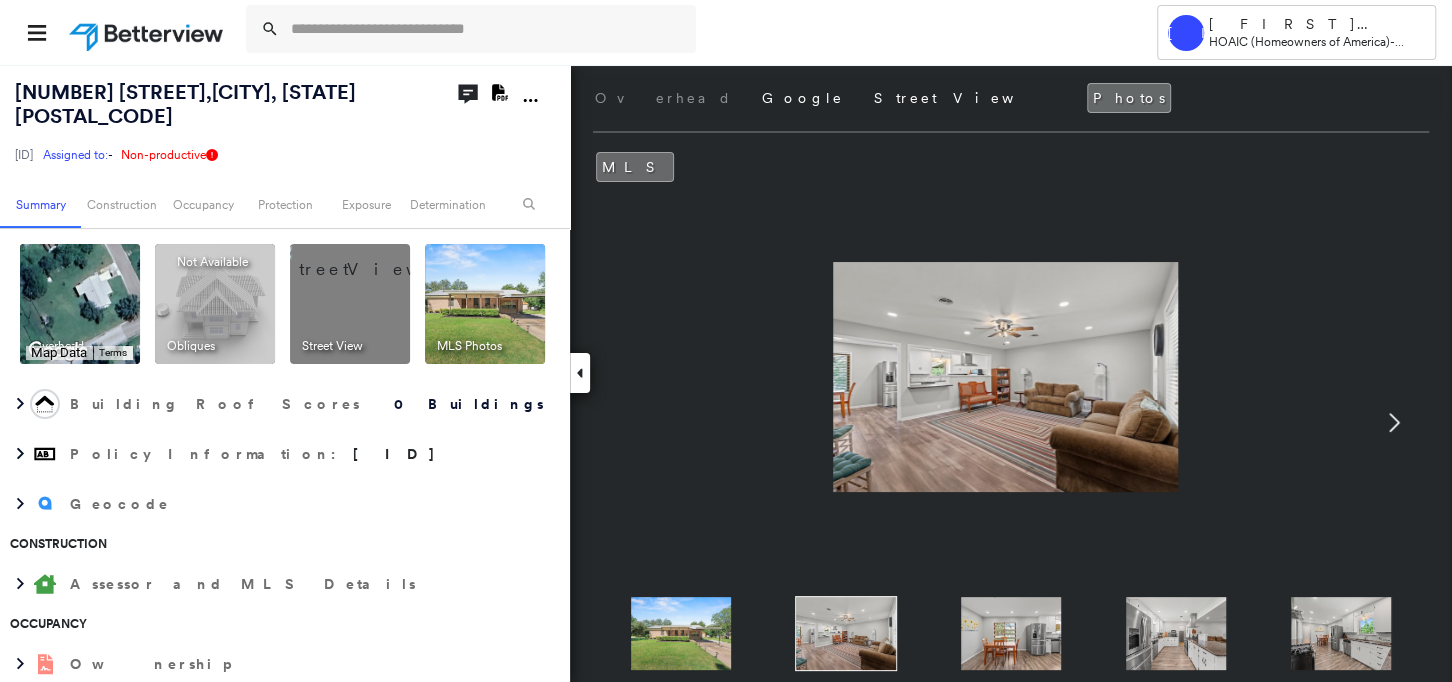 click 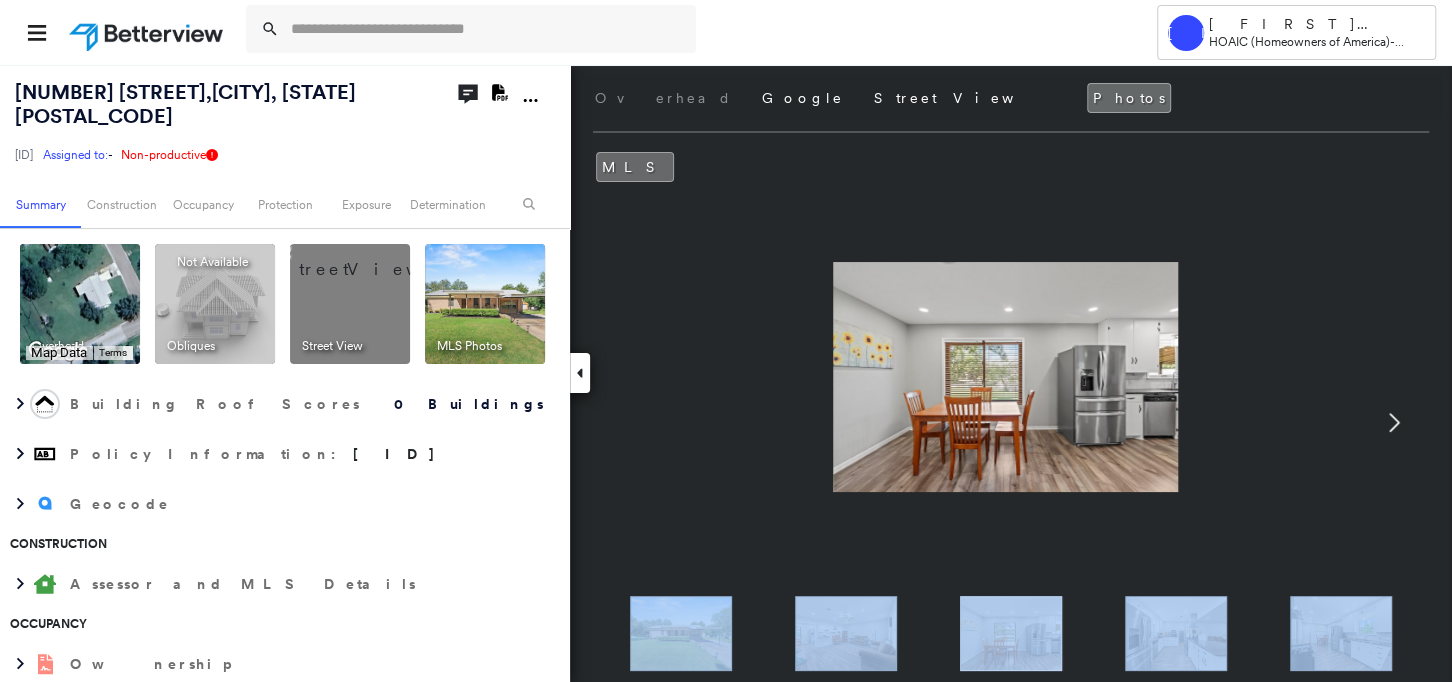 click 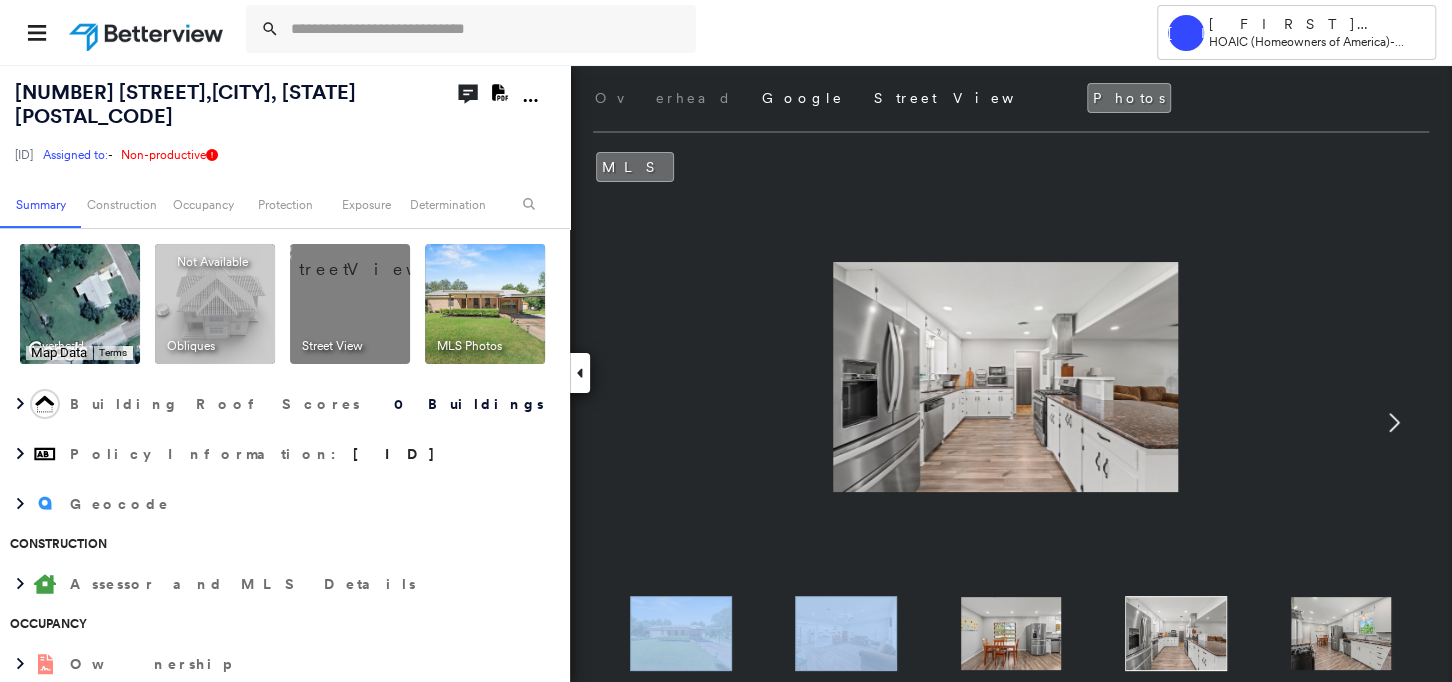 click 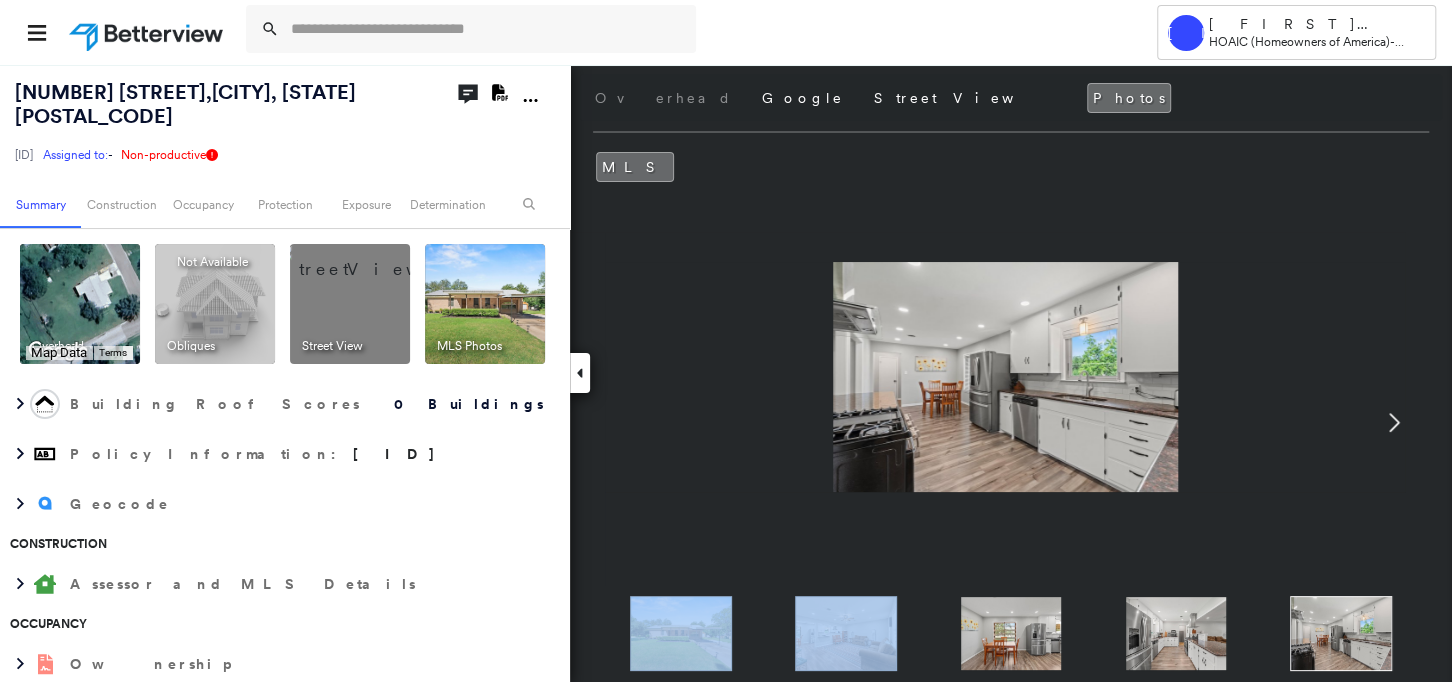 click 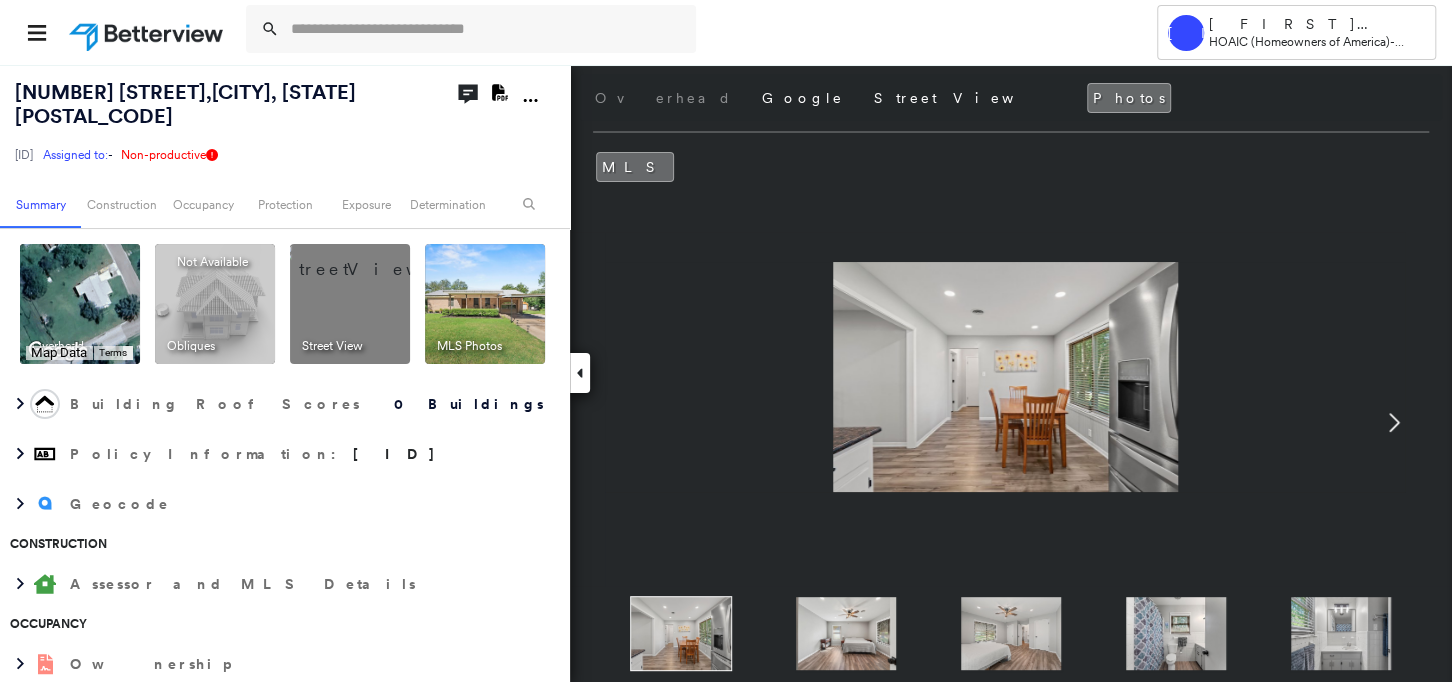 click 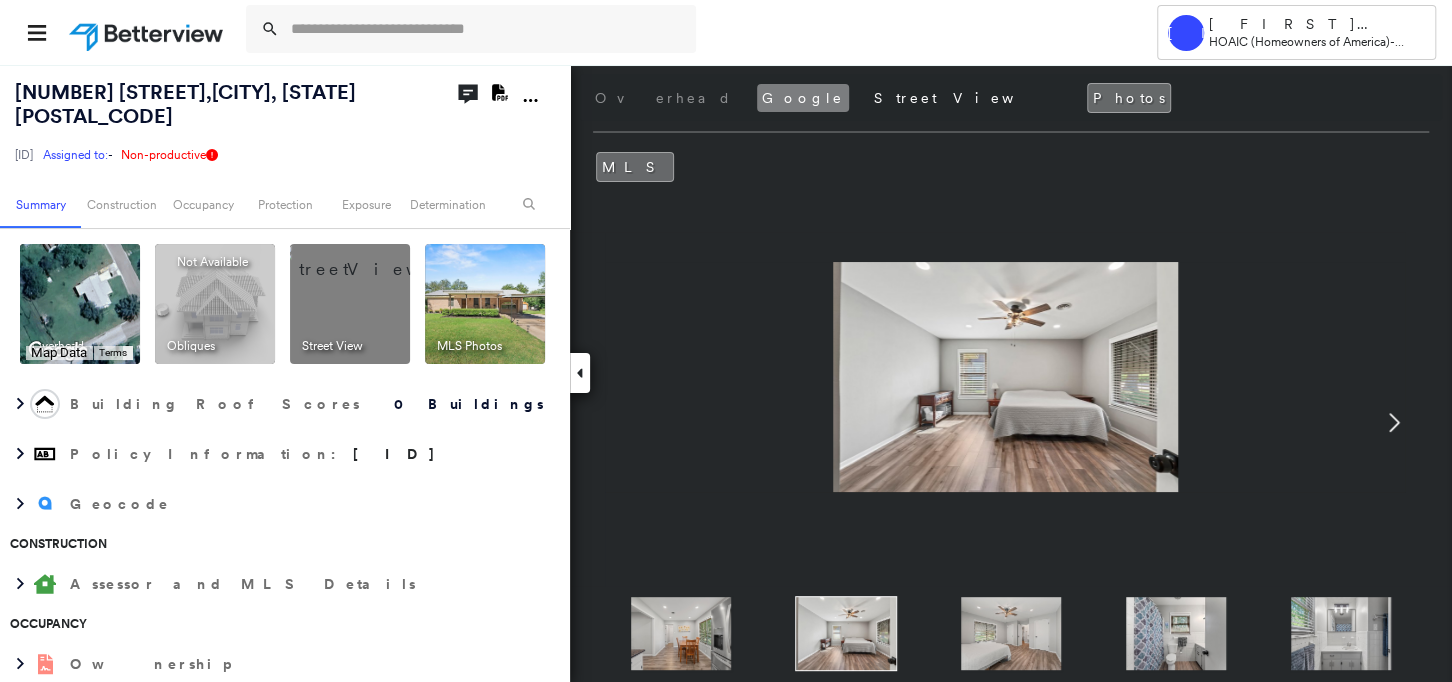 click on "Google" at bounding box center (803, 98) 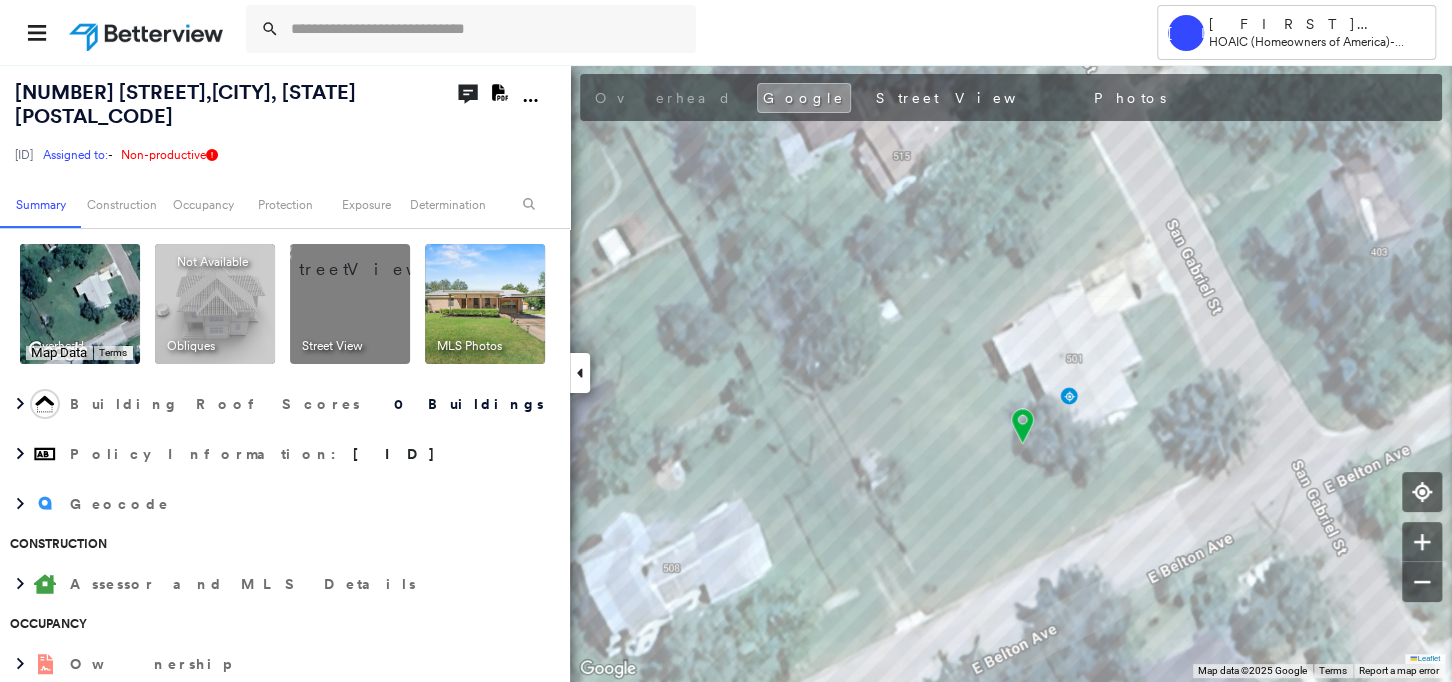 click at bounding box center (148, 32) 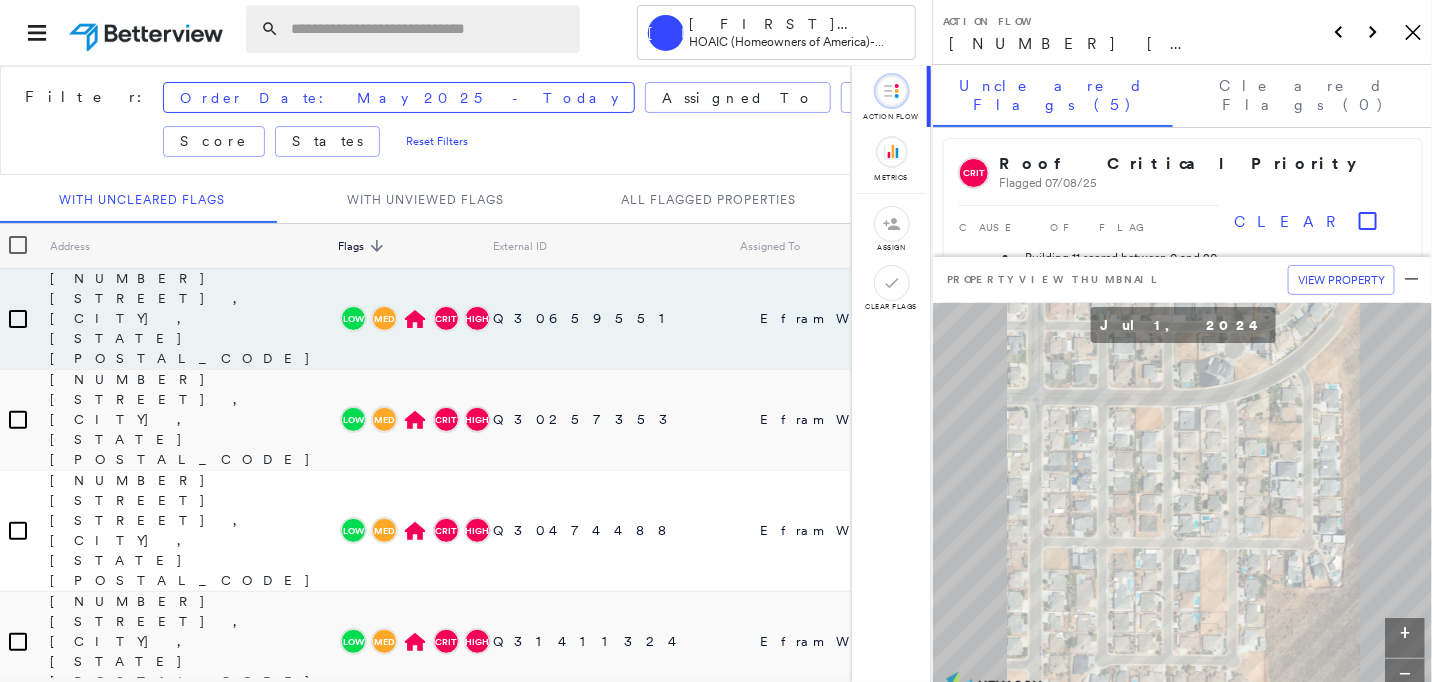 click at bounding box center [429, 29] 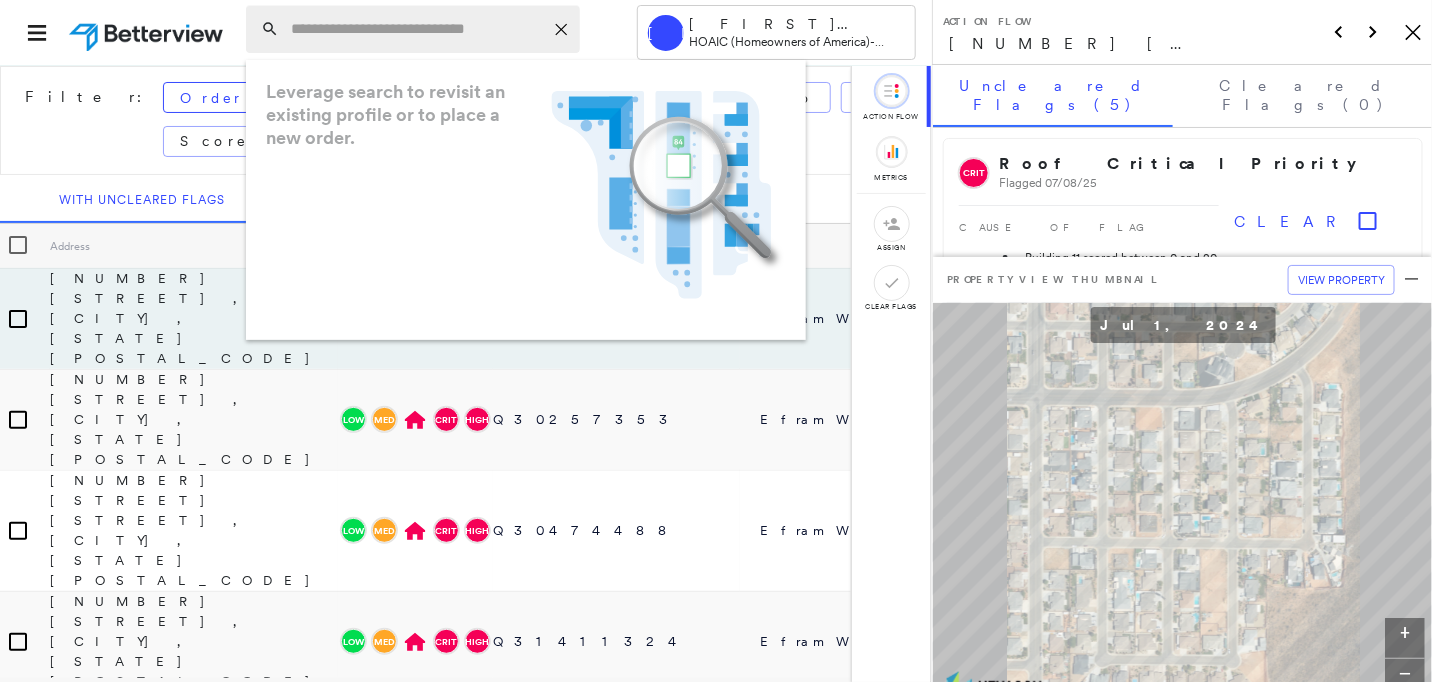 paste on "**********" 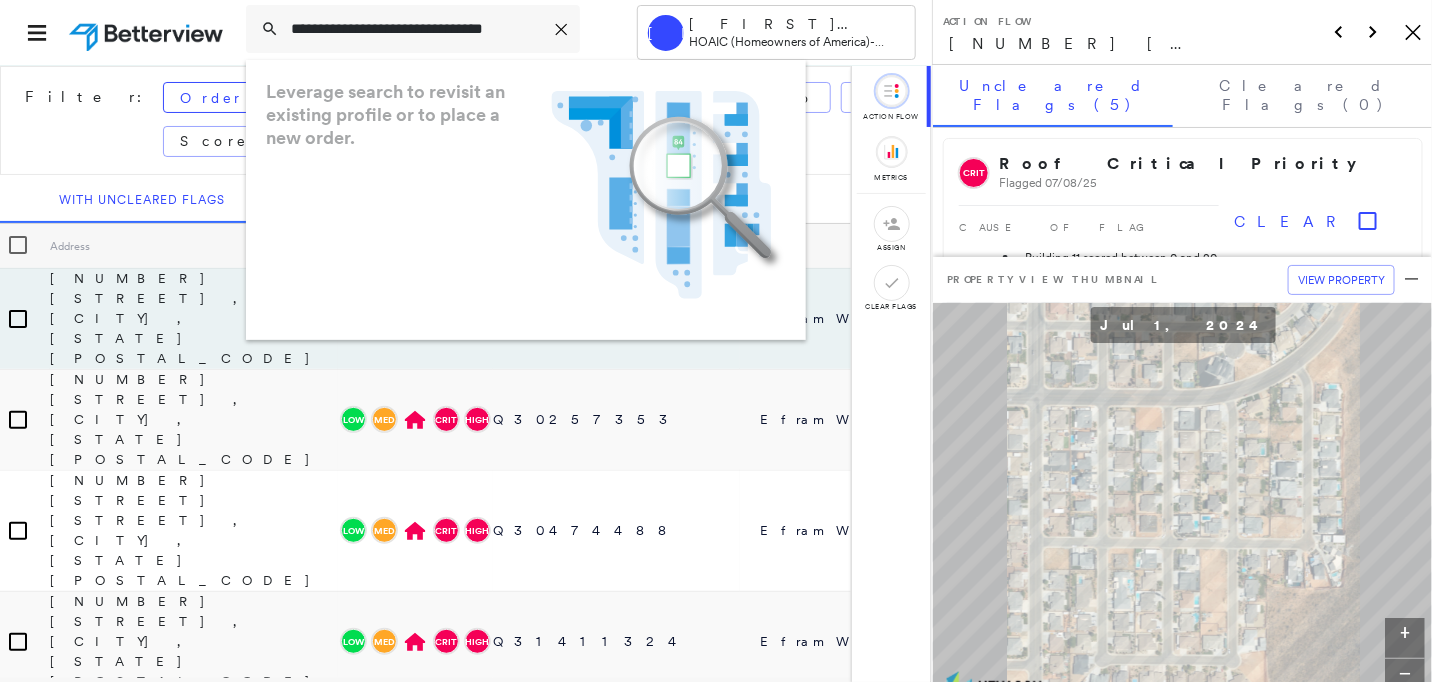 scroll, scrollTop: 0, scrollLeft: 15, axis: horizontal 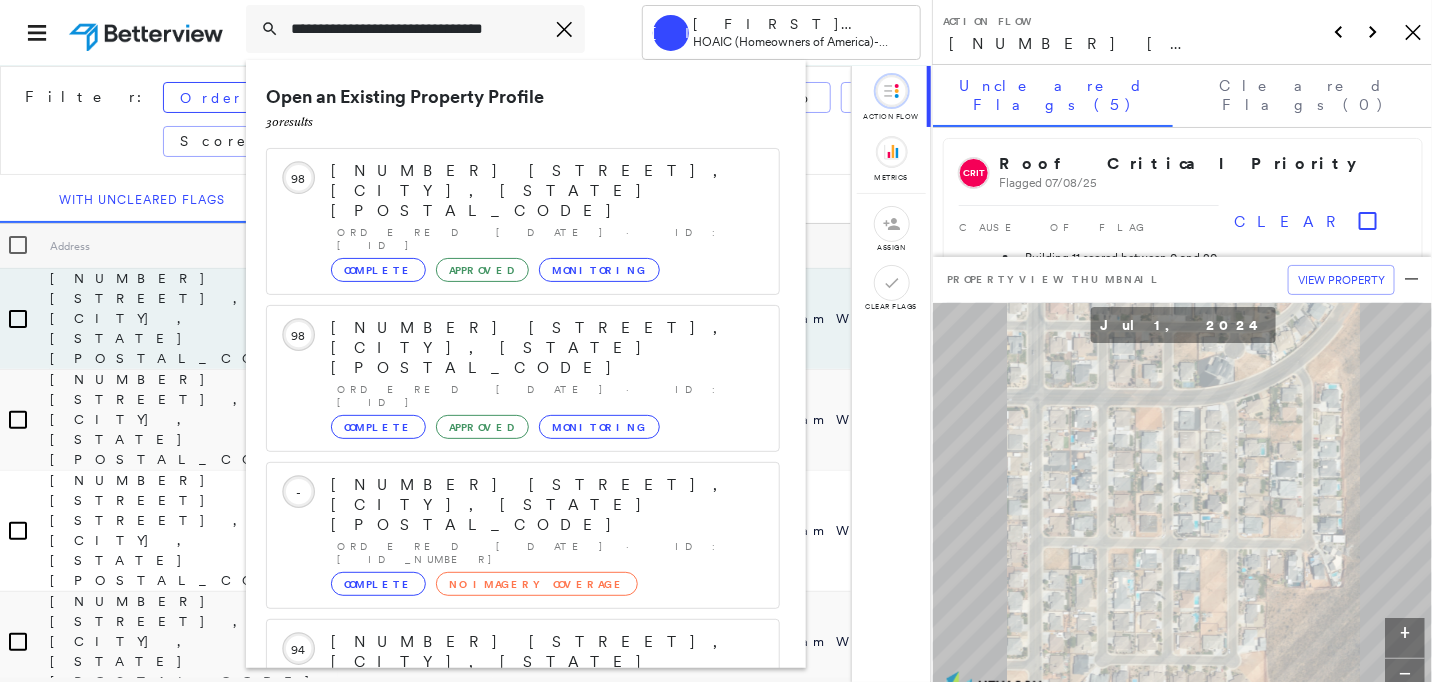 type on "**********" 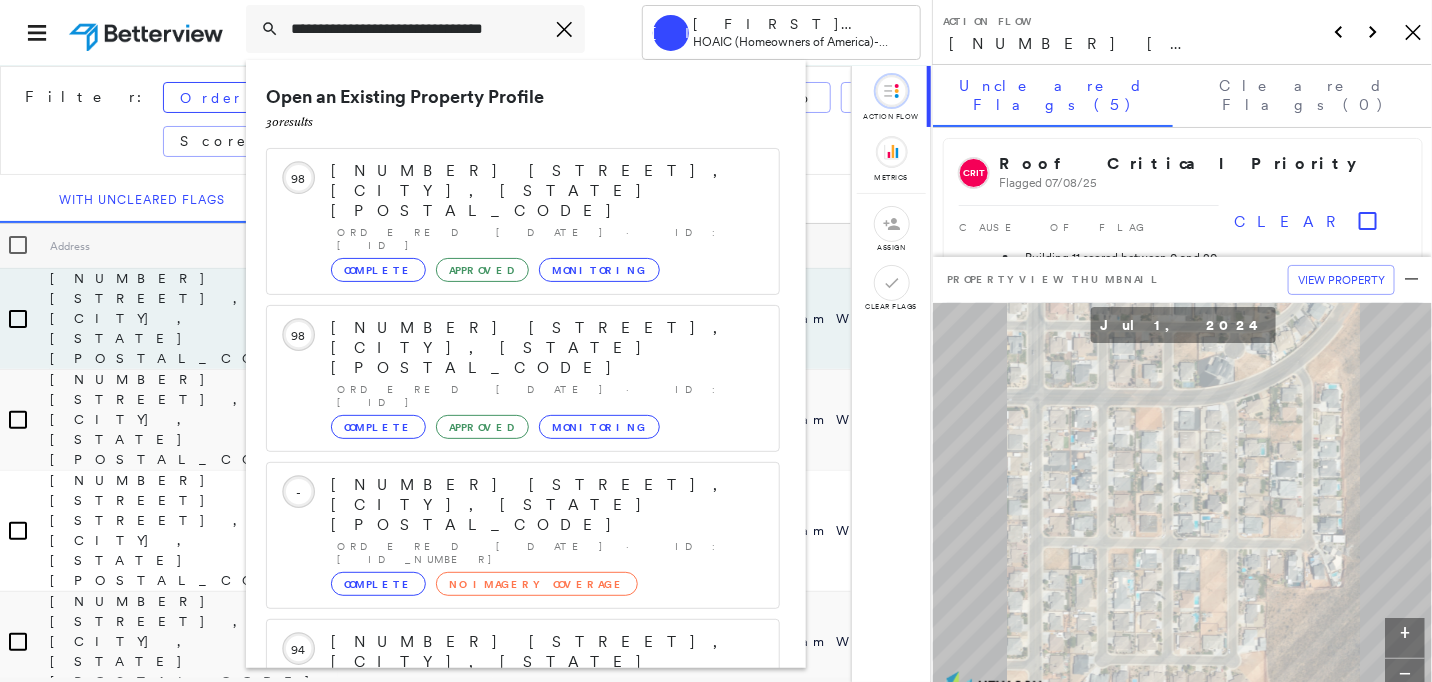 scroll, scrollTop: 0, scrollLeft: 0, axis: both 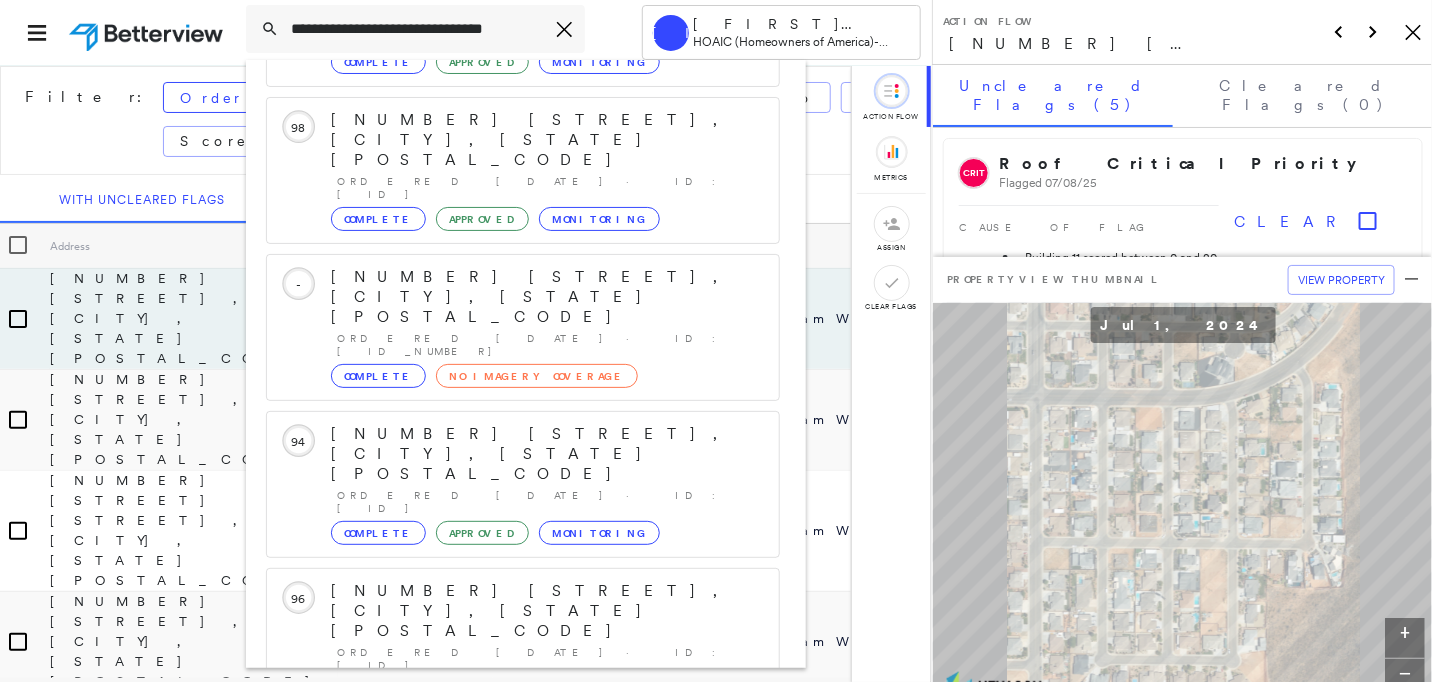 click on "1003 Reeves Rd, Garwood, TX 77442, USA" at bounding box center (501, 903) 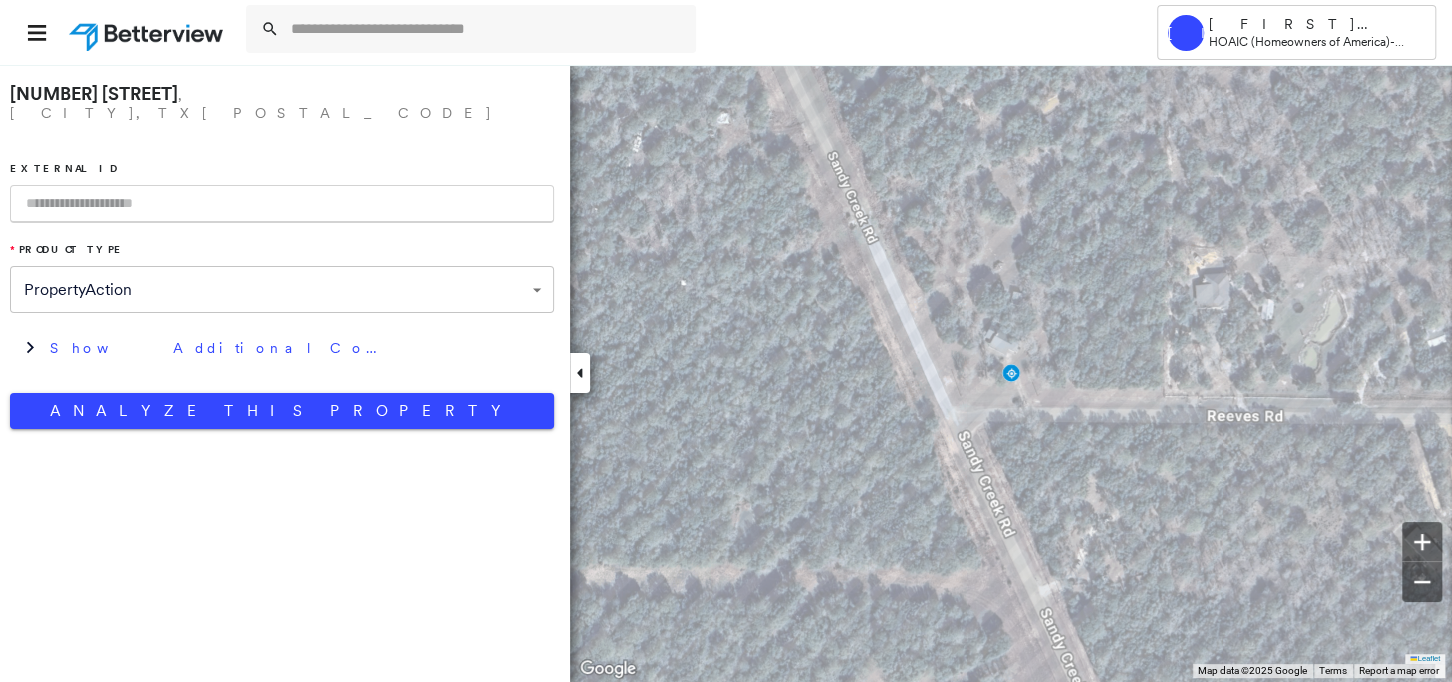 click at bounding box center [282, 204] 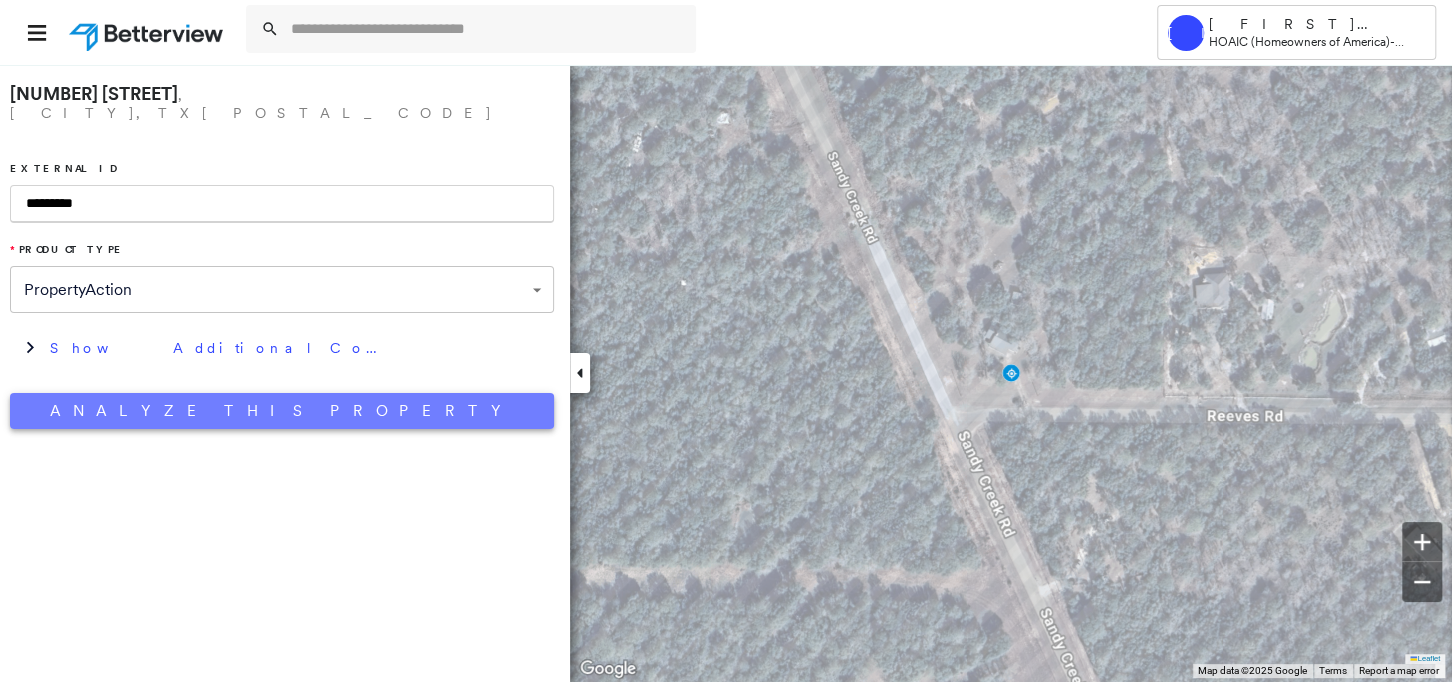 type on "*********" 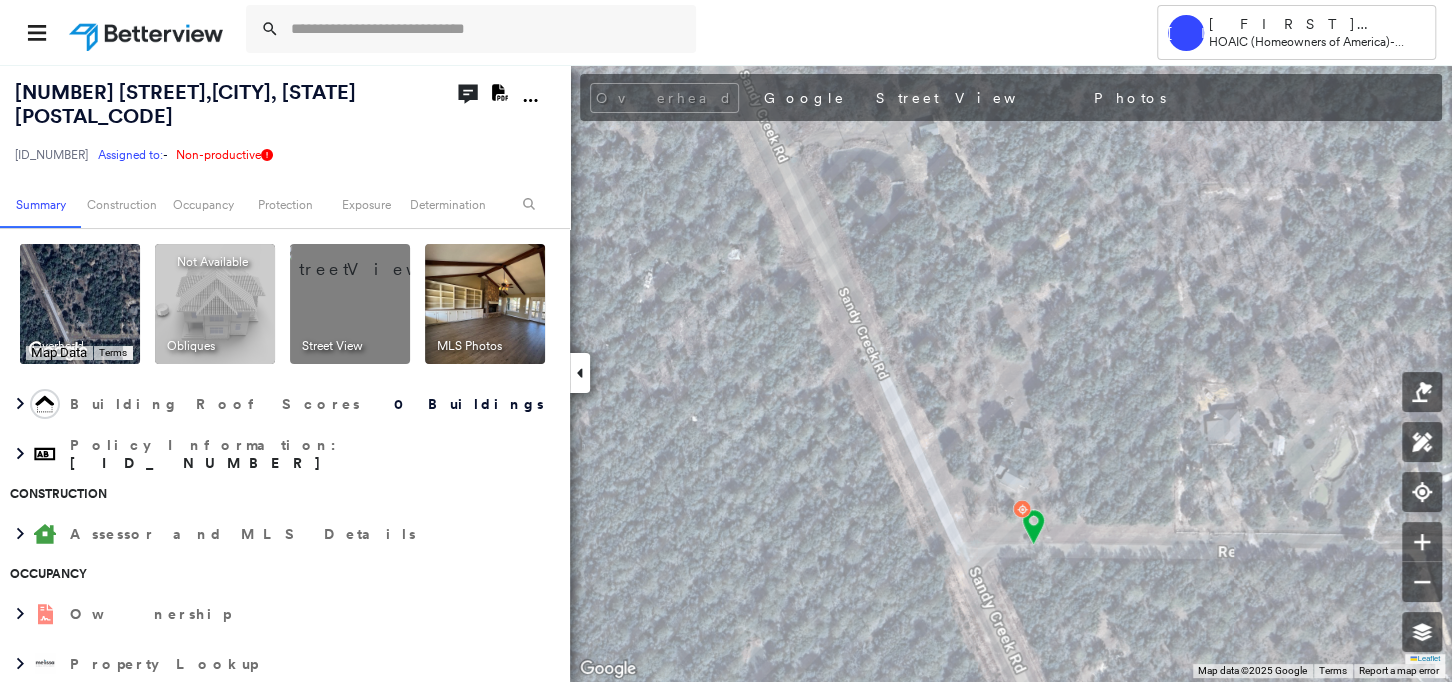 click at bounding box center [148, 32] 